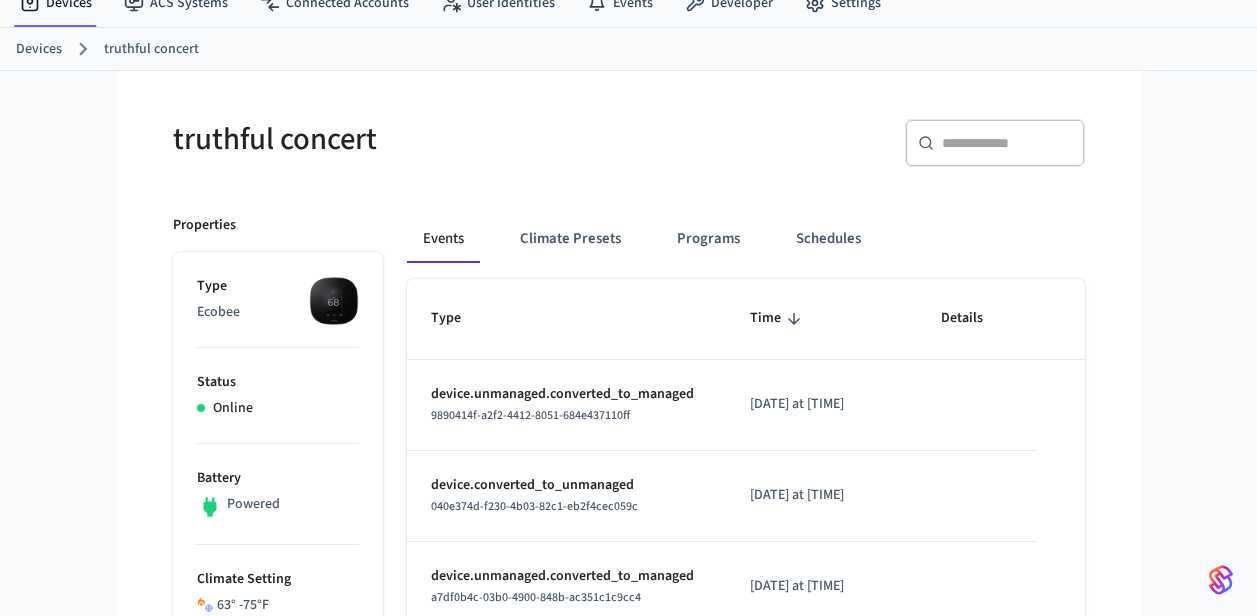 scroll, scrollTop: 0, scrollLeft: 0, axis: both 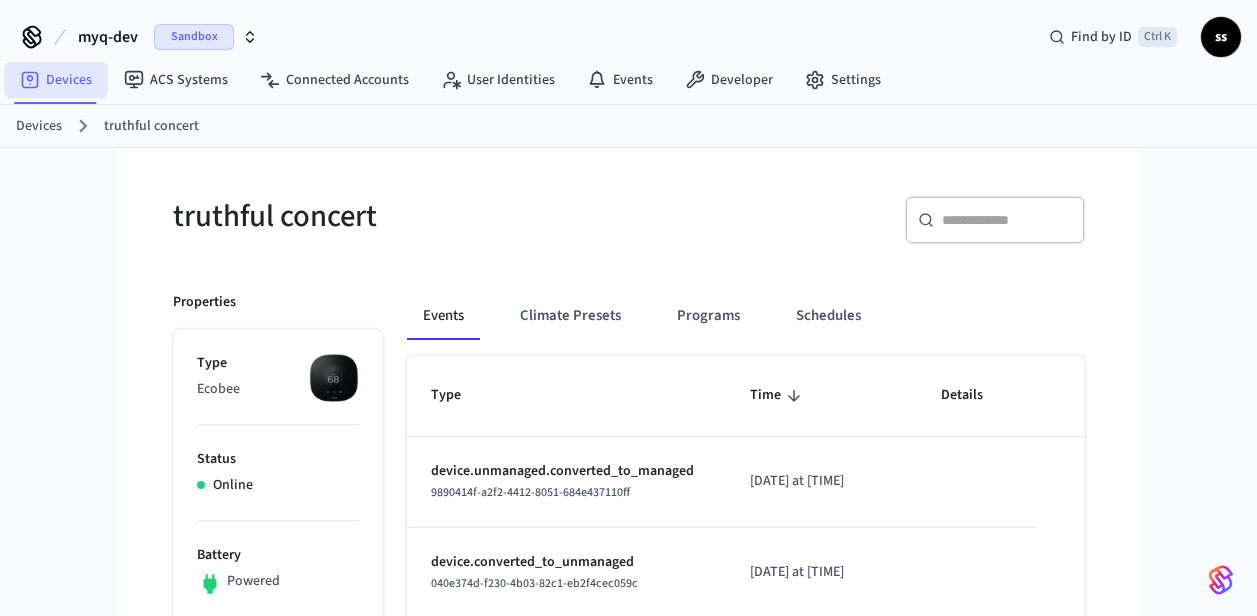 click on "Devices" at bounding box center [56, 80] 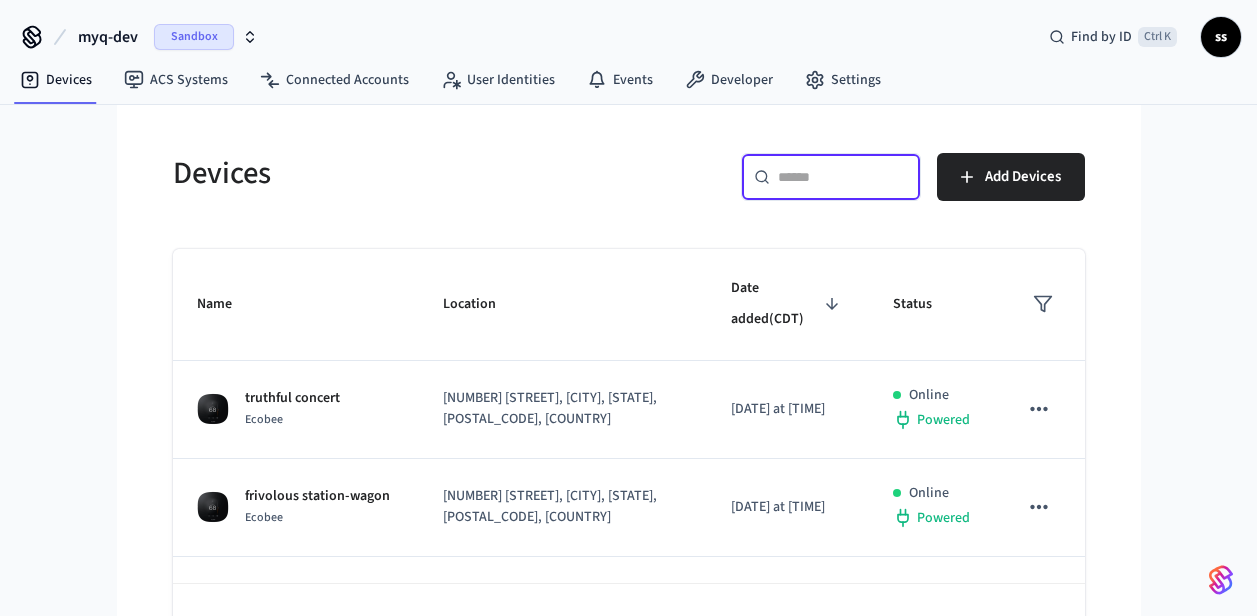 click at bounding box center (843, 177) 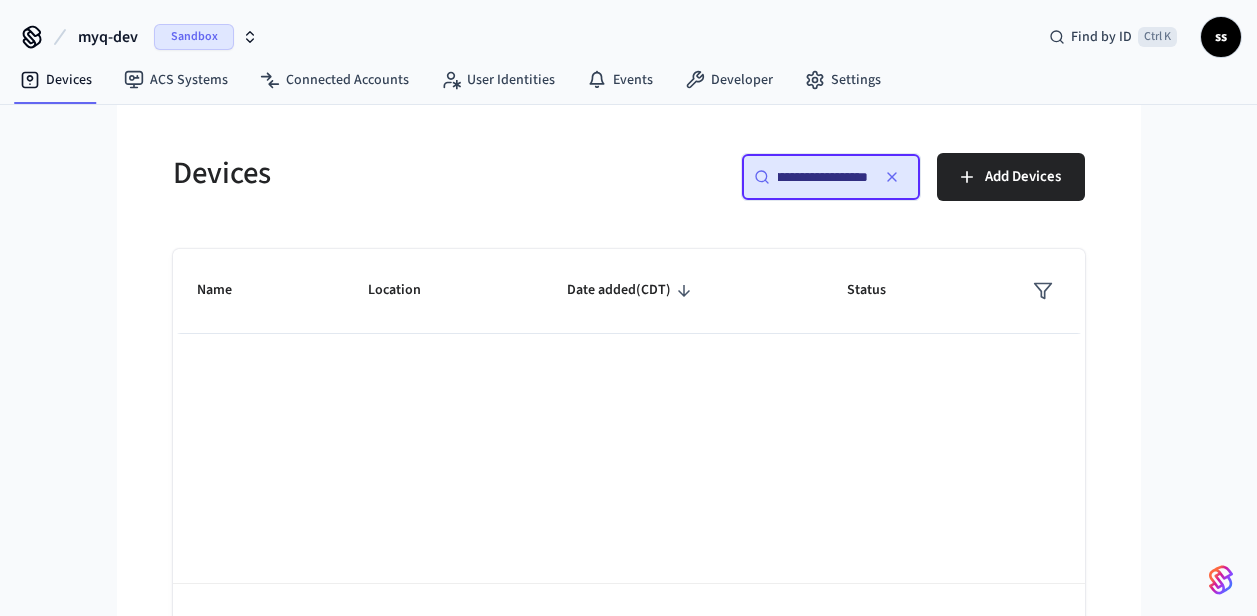 scroll, scrollTop: 0, scrollLeft: 0, axis: both 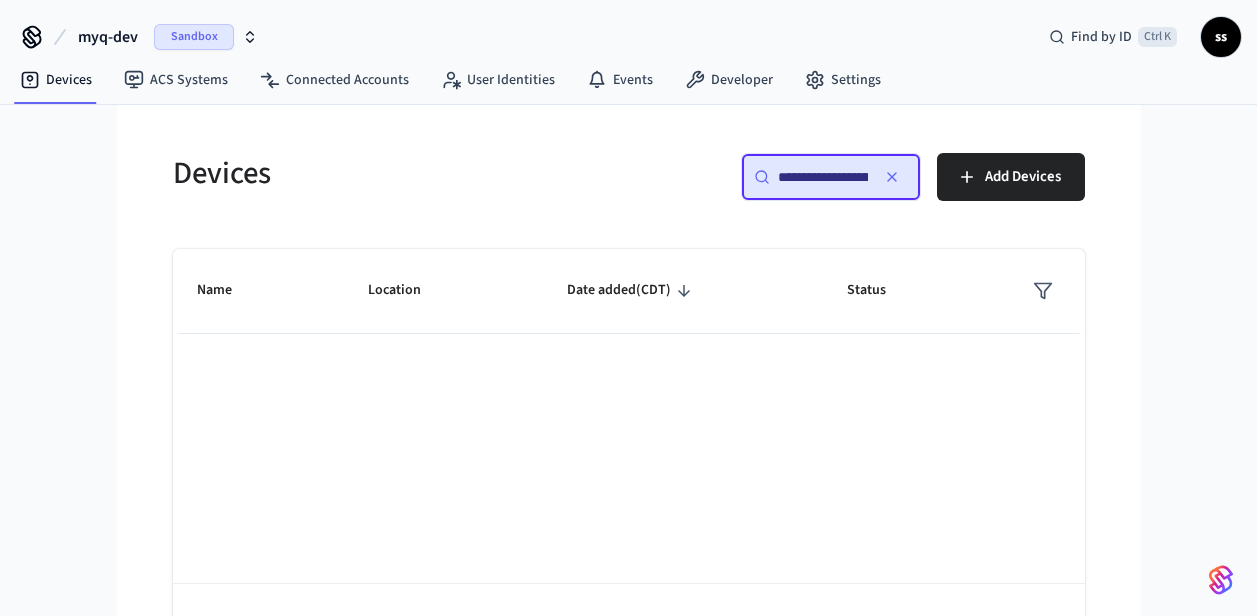 type on "**********" 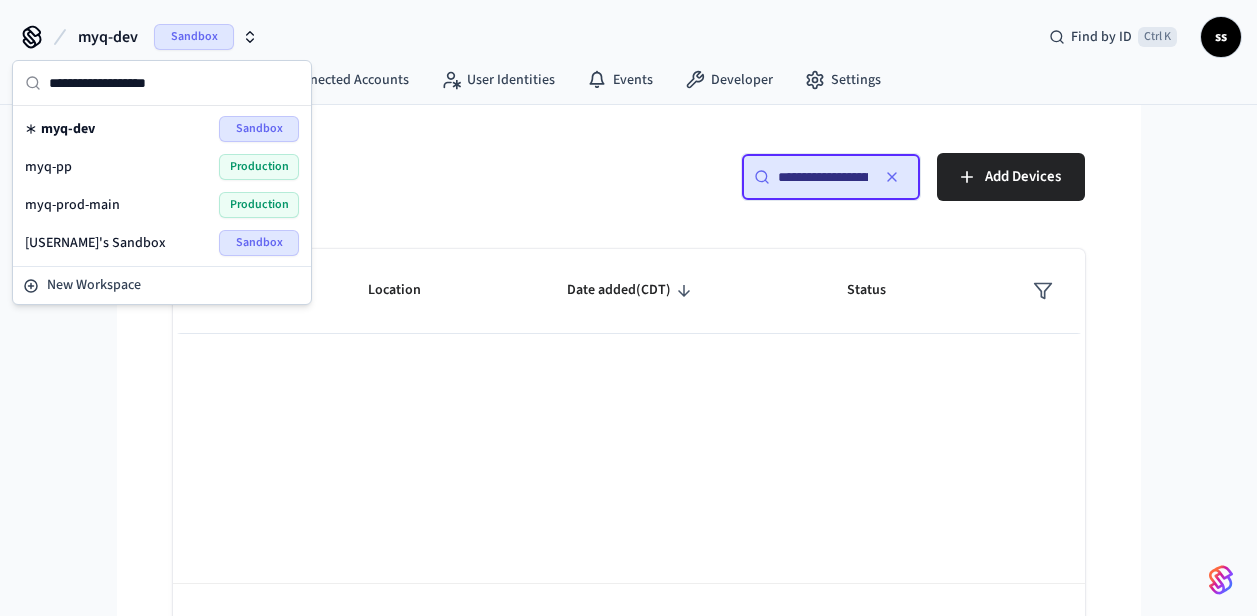 click on "Sandbox" at bounding box center [194, 37] 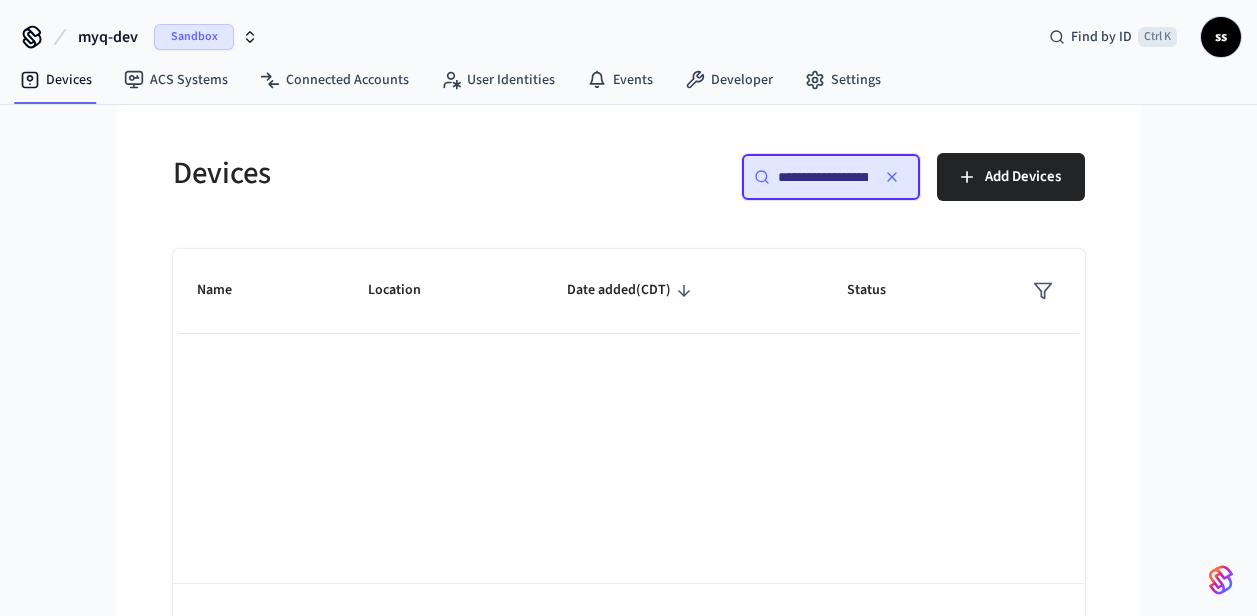 click on "Sandbox" at bounding box center (194, 37) 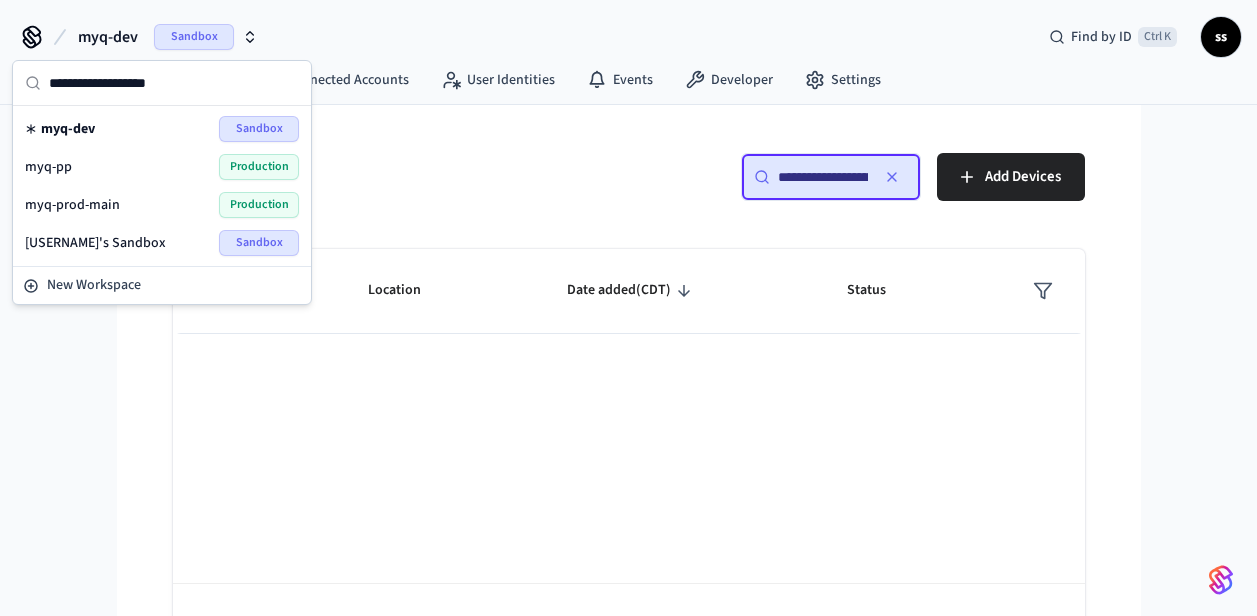 click on "Production" at bounding box center (259, 167) 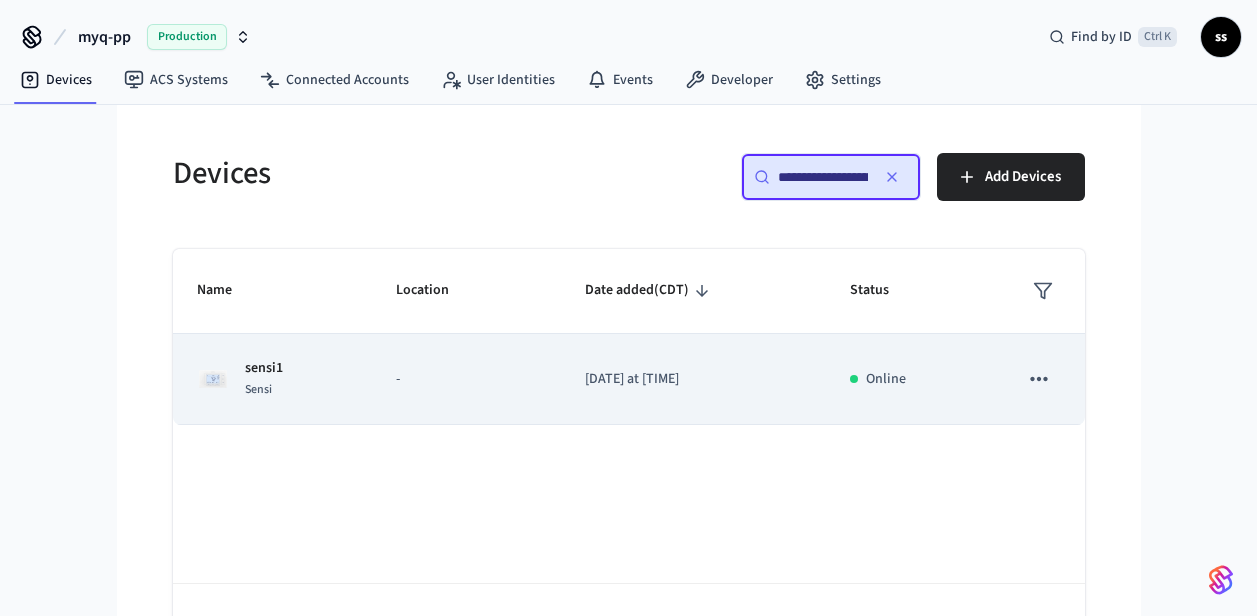 click on "2025/07/30 at 11:56 am" at bounding box center (693, 379) 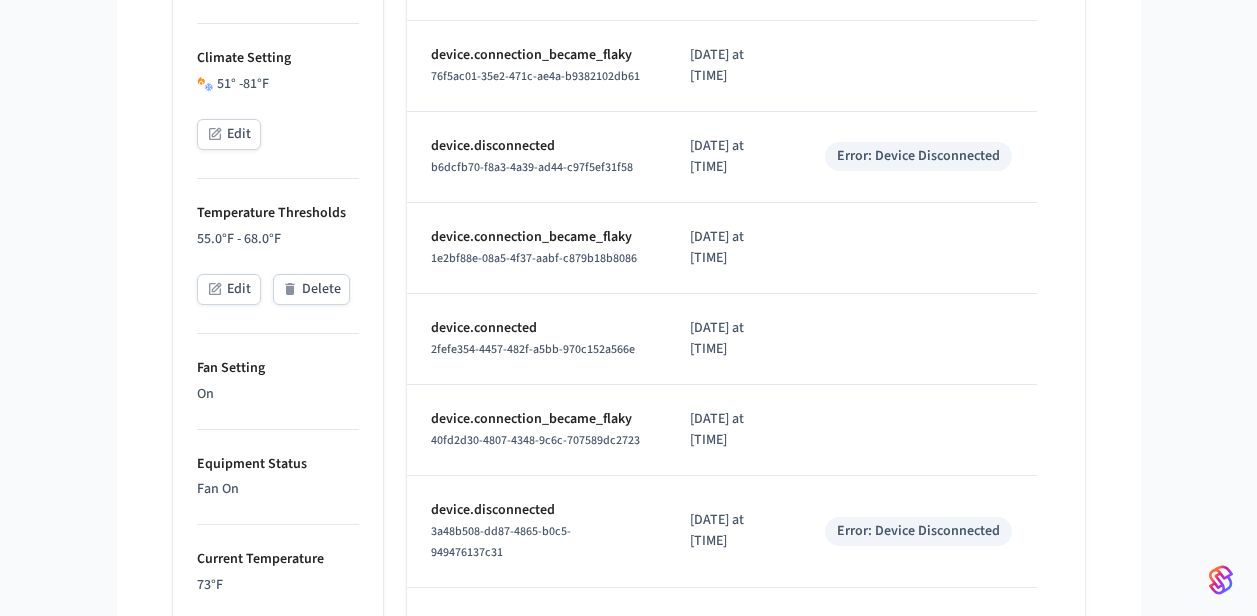 scroll, scrollTop: 597, scrollLeft: 0, axis: vertical 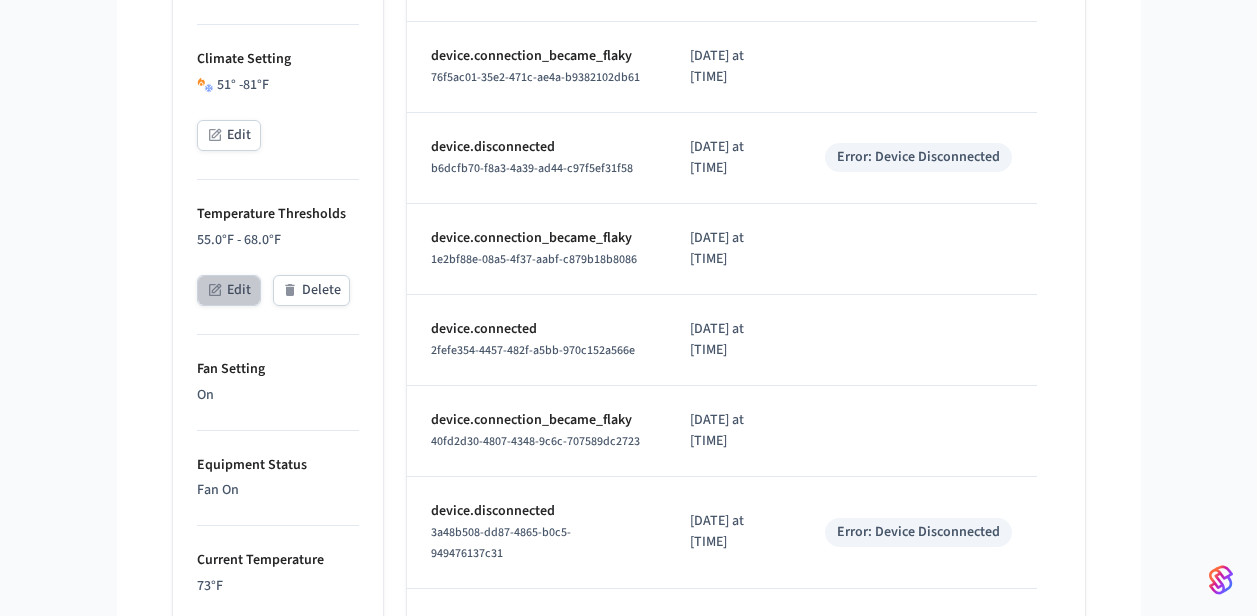 click on "Edit" at bounding box center [229, 290] 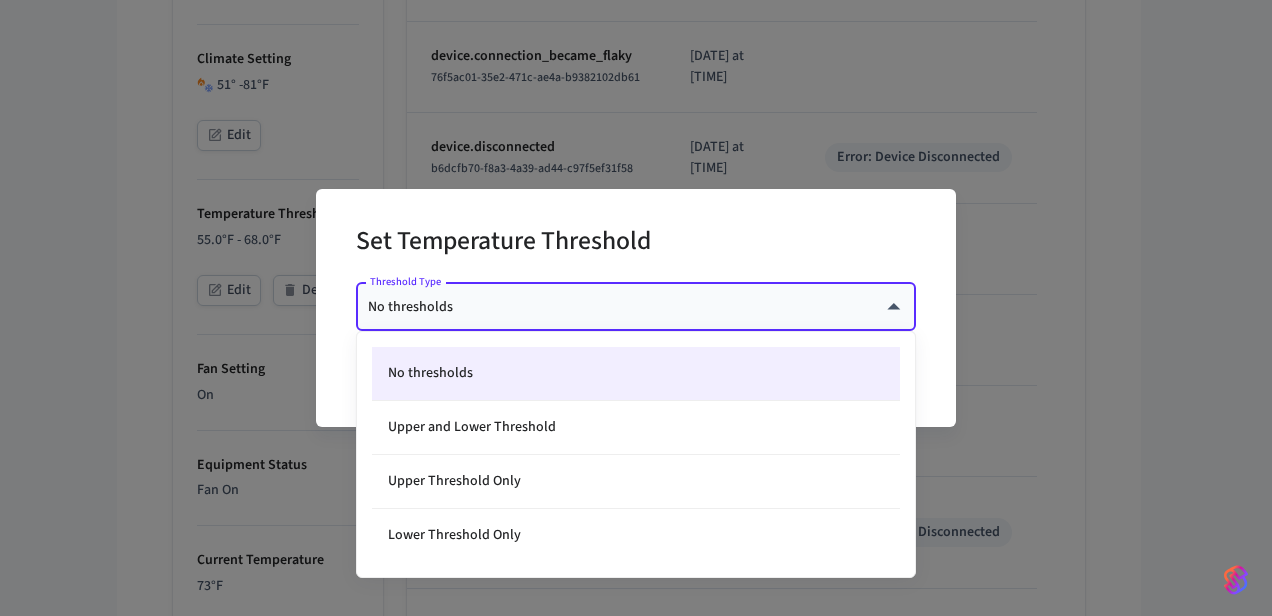 click on "myq-pp Production Find by ID Ctrl K ss Devices ACS Systems Connected Accounts User Identities Events Developer Settings Devices sensi1 sensi1 ​ ​ Properties Type Sensi Status Online Battery Unknown Climate Setting 51 ° -  81 °F Edit Temperature Thresholds 55.0°F - 68.0°F Edit Delete Fan Setting On Equipment Status Fan On Current Temperature 73°F Current Humidity 69% Location — Capabilities thermostat ID da294f3c-1582-4833-b14d-d72323a40553 Paired on ( CDT ) 2025/07/30 at 11:56 am Connected account 6623a61f-dfad-4890-8047-c8dbbd67a53e Warnings Device has a flaky connection to the internet. Current temperature (22.78°C) has exceeded the upper limit of 20.00°C Events Climate Presets Schedules Type Time Details device.connection_became_flaky 075b2b37-3eb7-4d8f-924b-5a630a787c56 2025/08/08 at 10:01 am device.connected 754b69f6-5fd3-4e78-96d5-0fe1186777eb 2025/08/08 at 9:54 am device.connection_became_flaky 76f5ac01-35e2-471c-ae4a-b9382102db61 2025/08/08 at 9:54 am device.disconnected Error:   Error:" at bounding box center (636, 440) 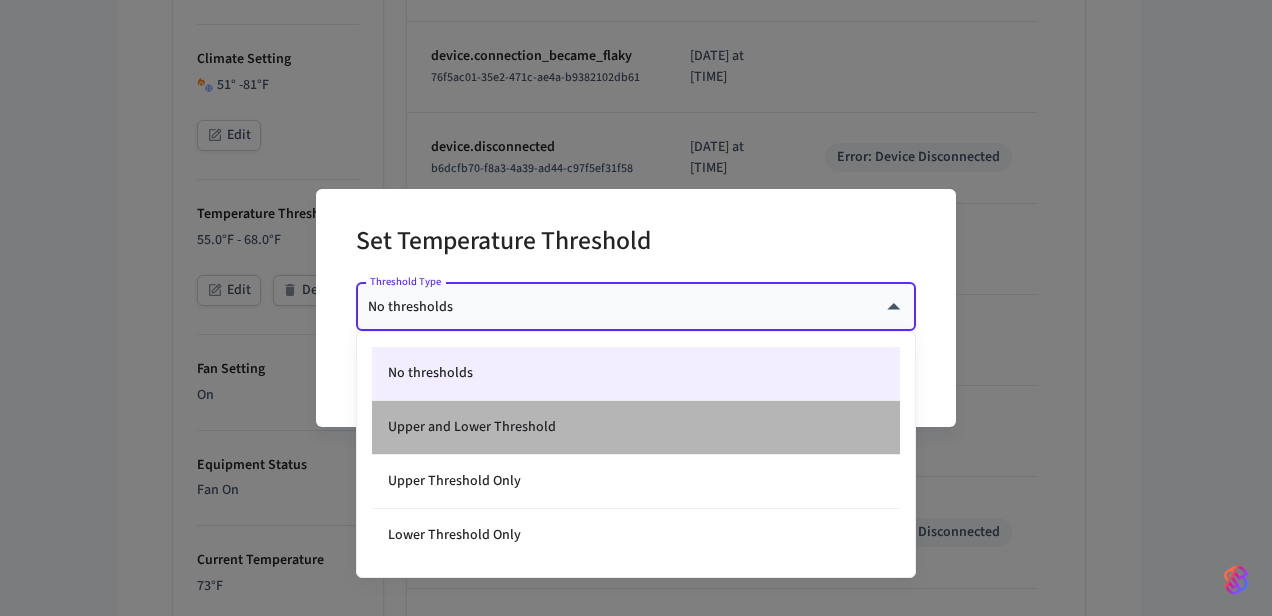 click on "Upper and Lower Threshold" at bounding box center [636, 428] 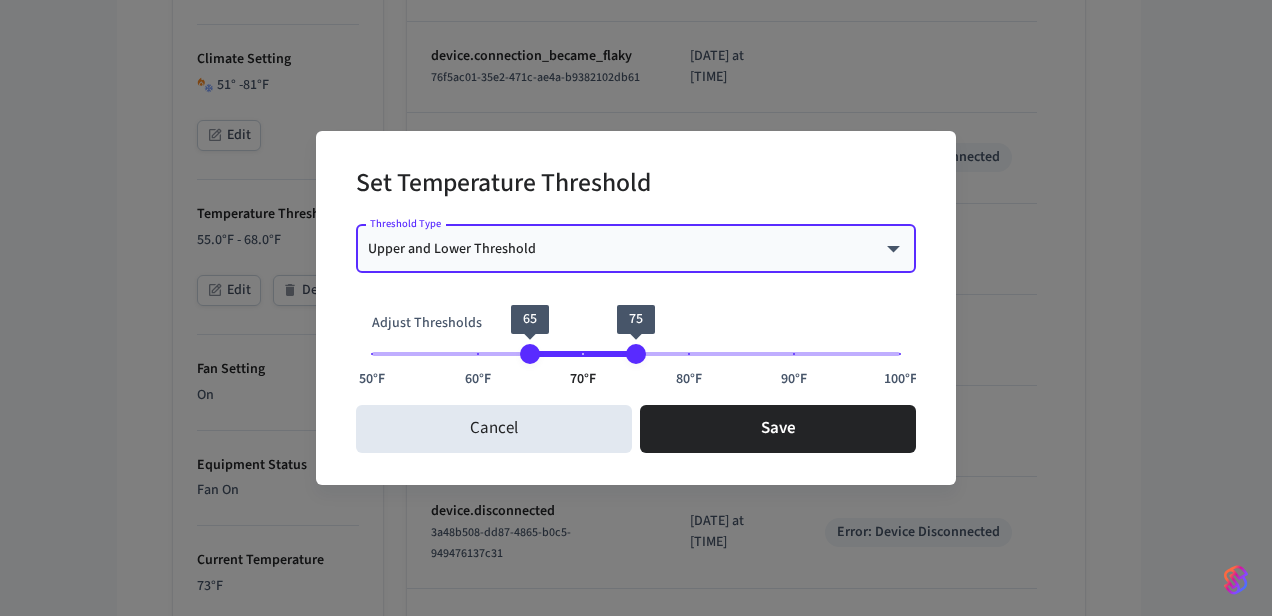 type on "**" 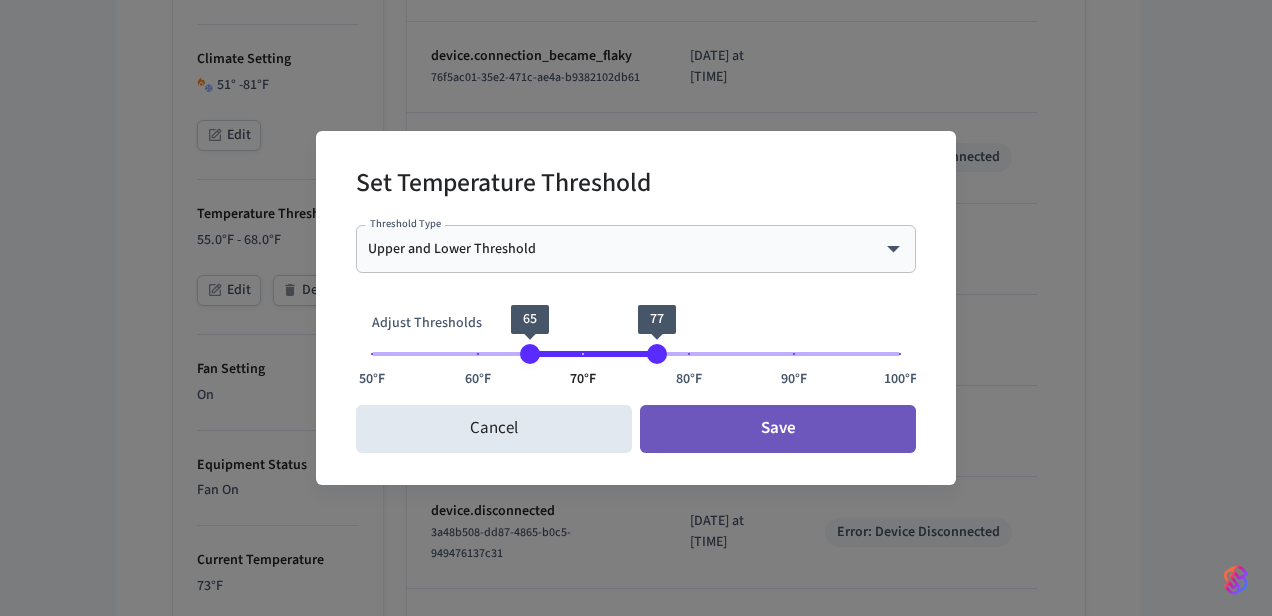 click on "Save" at bounding box center [778, 429] 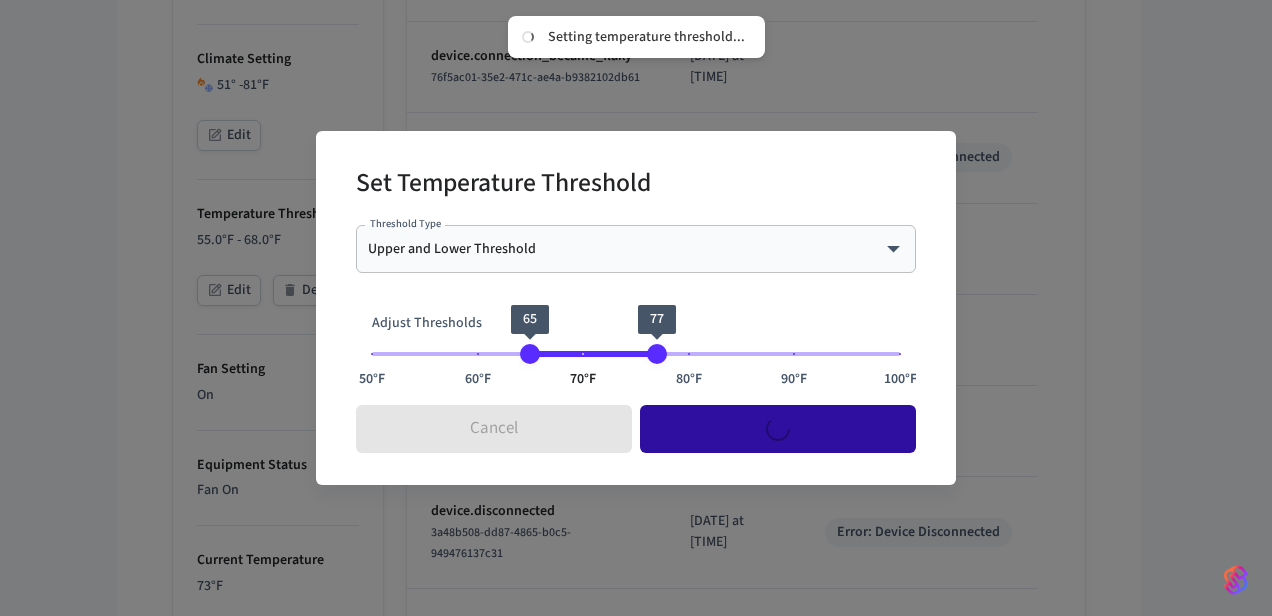 type on "****" 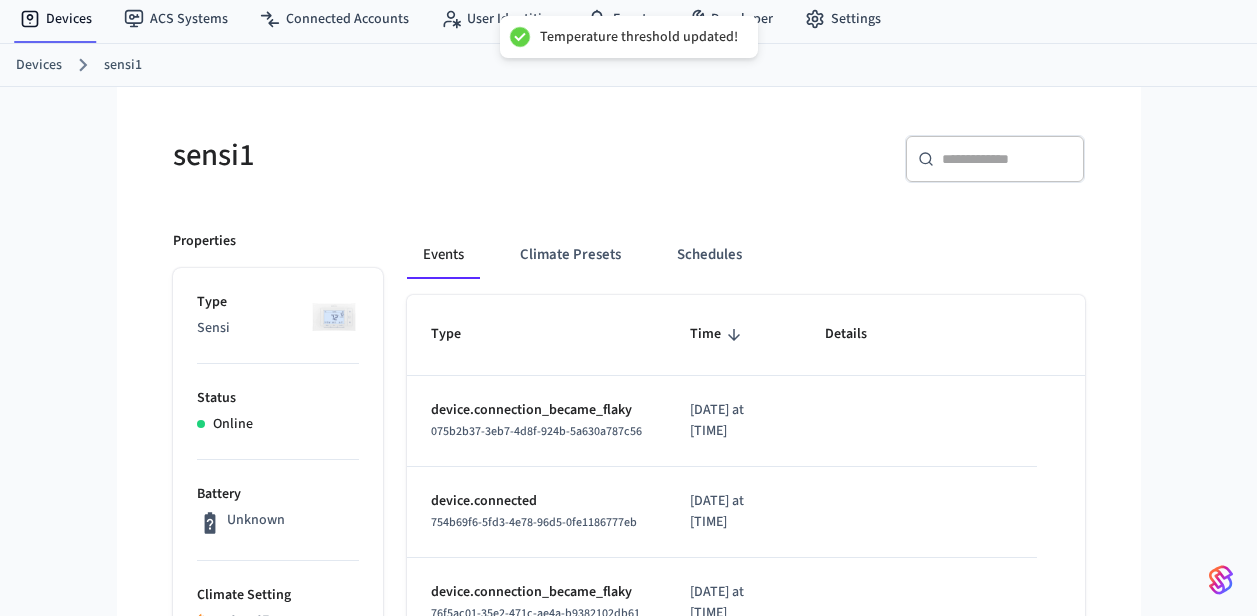 scroll, scrollTop: 0, scrollLeft: 0, axis: both 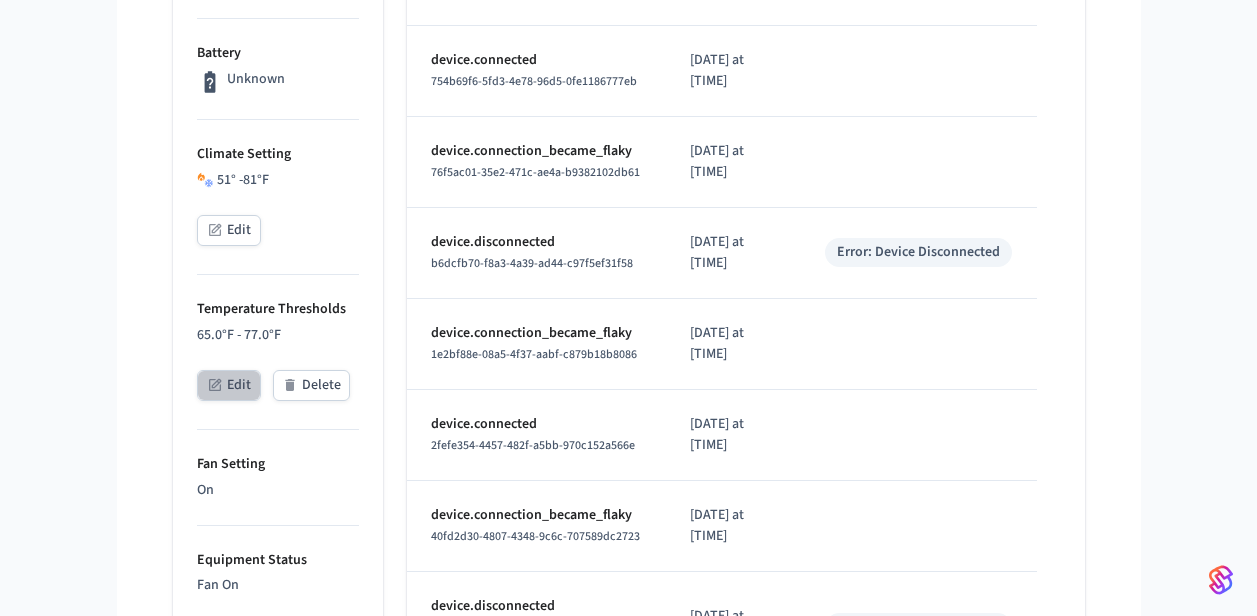 click on "Edit" at bounding box center [229, 385] 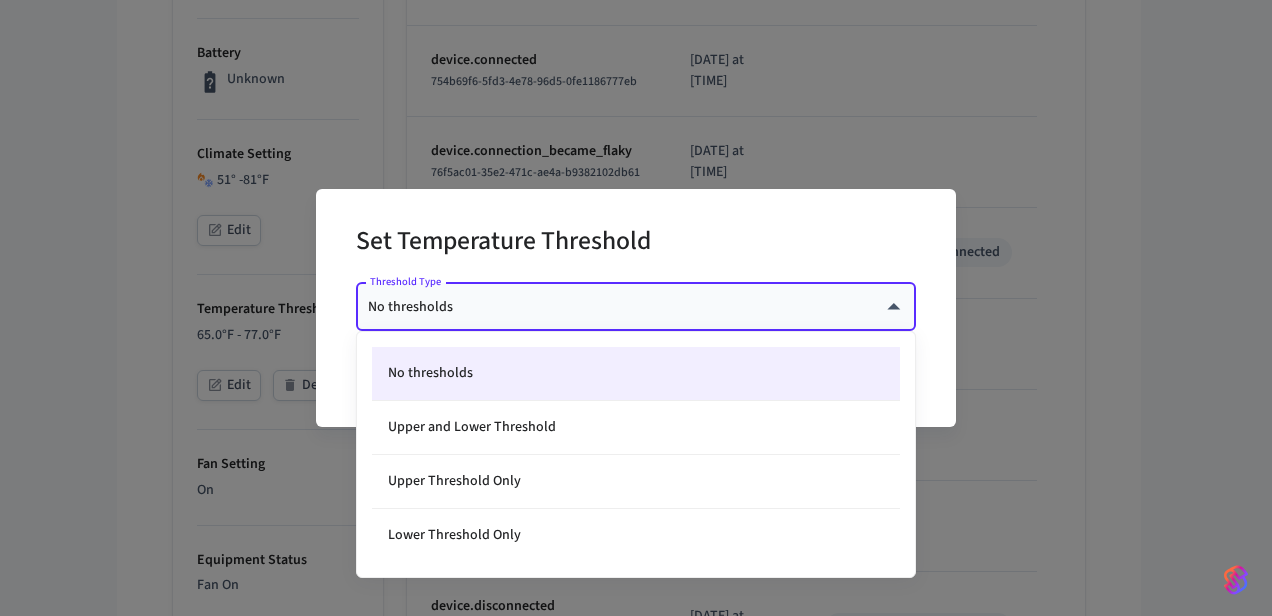 click on "myq-pp Production Find by ID Ctrl K ss Devices ACS Systems Connected Accounts User Identities Events Developer Settings Devices sensi1 sensi1 ​ ​ Properties Type Sensi Status Online Battery Unknown Climate Setting 51 ° -  81 °F Edit Temperature Thresholds 65.0°F - 77.0°F Edit Delete Fan Setting On Equipment Status Fan On Current Temperature 73°F Current Humidity 69% Location — Capabilities thermostat ID da294f3c-1582-4833-b14d-d72323a40553 Paired on ( CDT ) 2025/07/30 at 11:56 am Connected account 6623a61f-dfad-4890-8047-c8dbbd67a53e Warnings Device has a flaky connection to the internet. Events Climate Presets Schedules Type Time Details device.connection_became_flaky 075b2b37-3eb7-4d8f-924b-5a630a787c56 2025/08/08 at 10:01 am device.connected 754b69f6-5fd3-4e78-96d5-0fe1186777eb 2025/08/08 at 9:54 am device.connection_became_flaky 76f5ac01-35e2-471c-ae4a-b9382102db61 2025/08/08 at 9:54 am device.disconnected b6dcfb70-f8a3-4a39-ad44-c97f5ef31f58 2025/08/08 at 9:52 am Error:   Device Disconnected" at bounding box center (636, 504) 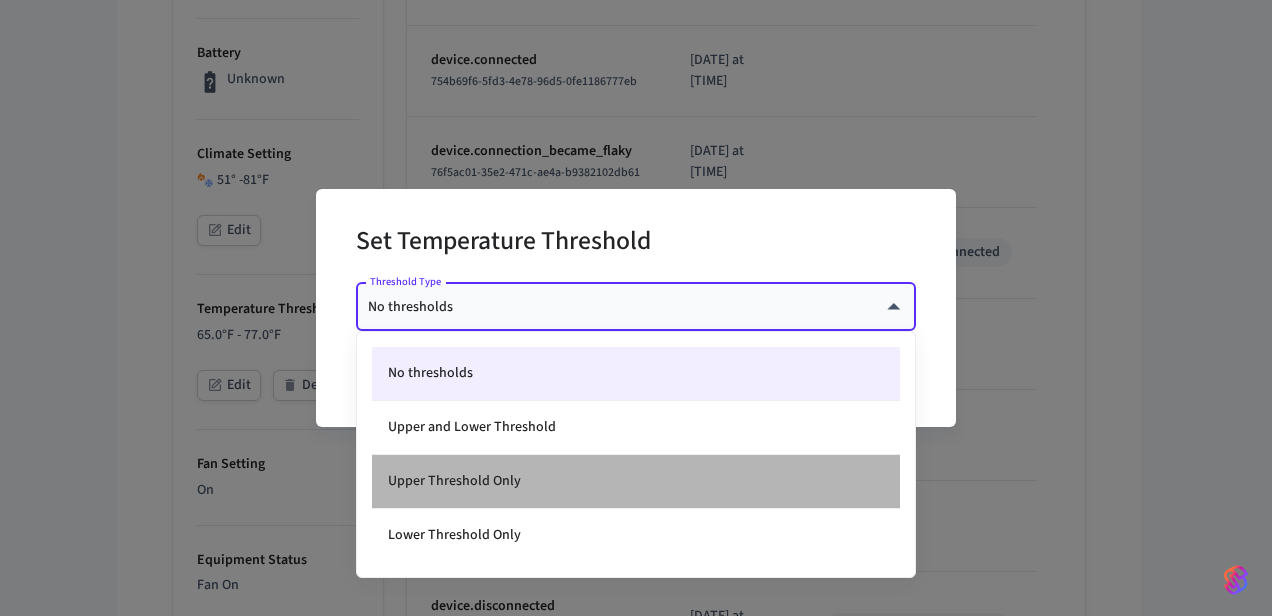 click on "Upper Threshold Only" at bounding box center [636, 482] 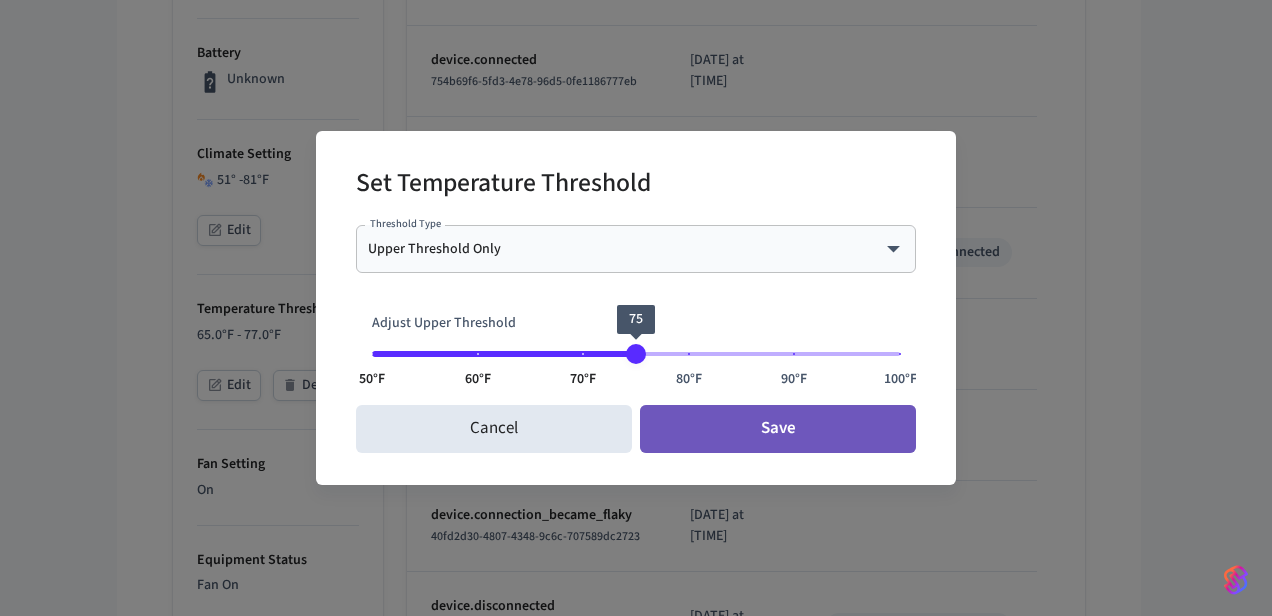 click on "Save" at bounding box center (778, 429) 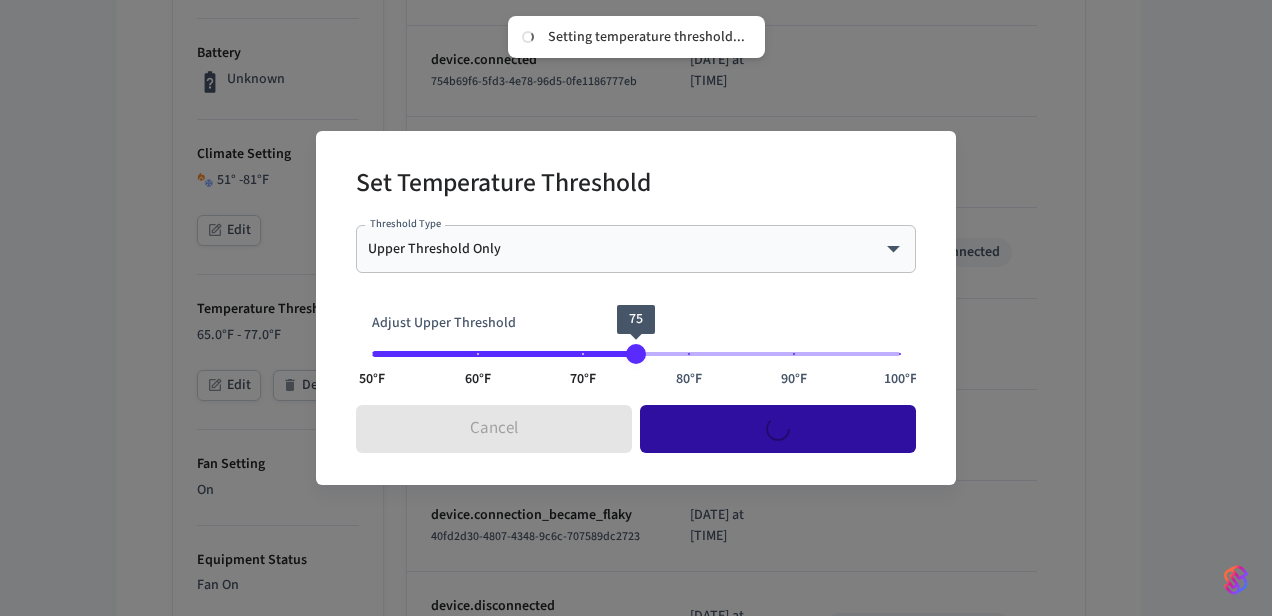 type on "****" 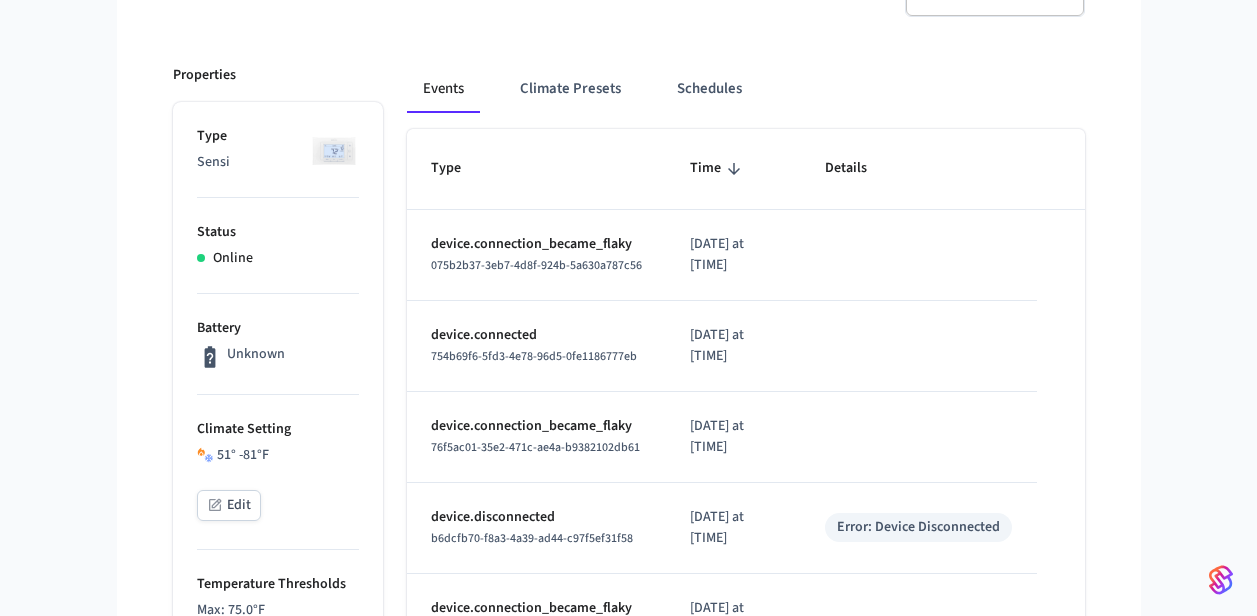 scroll, scrollTop: 226, scrollLeft: 0, axis: vertical 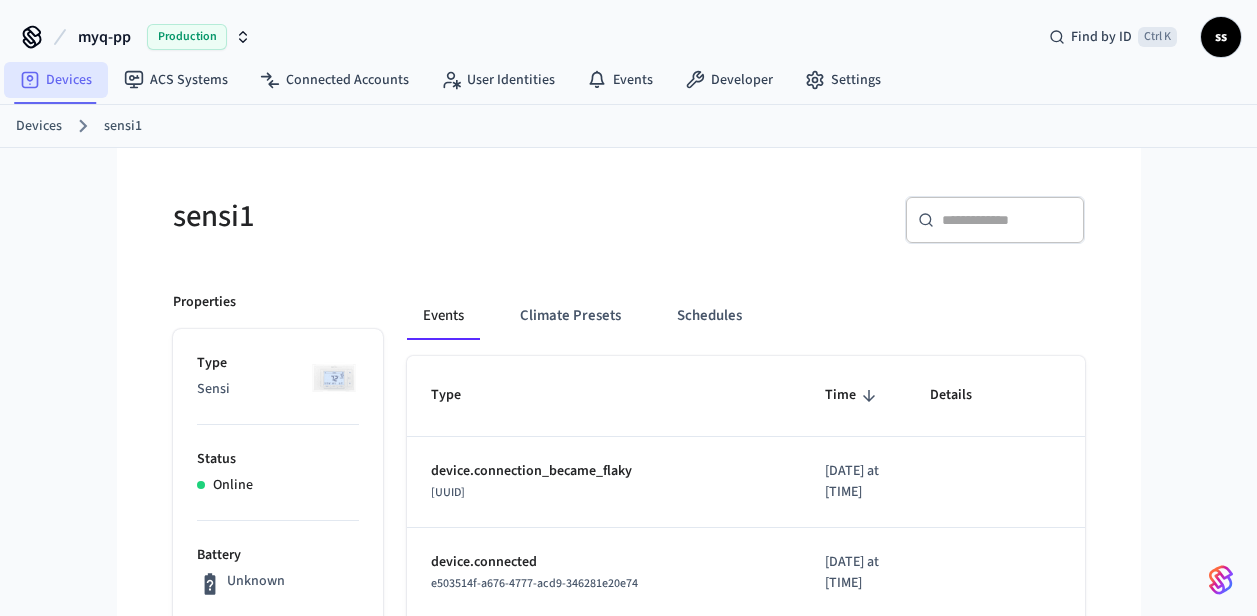click on "Devices" at bounding box center [56, 80] 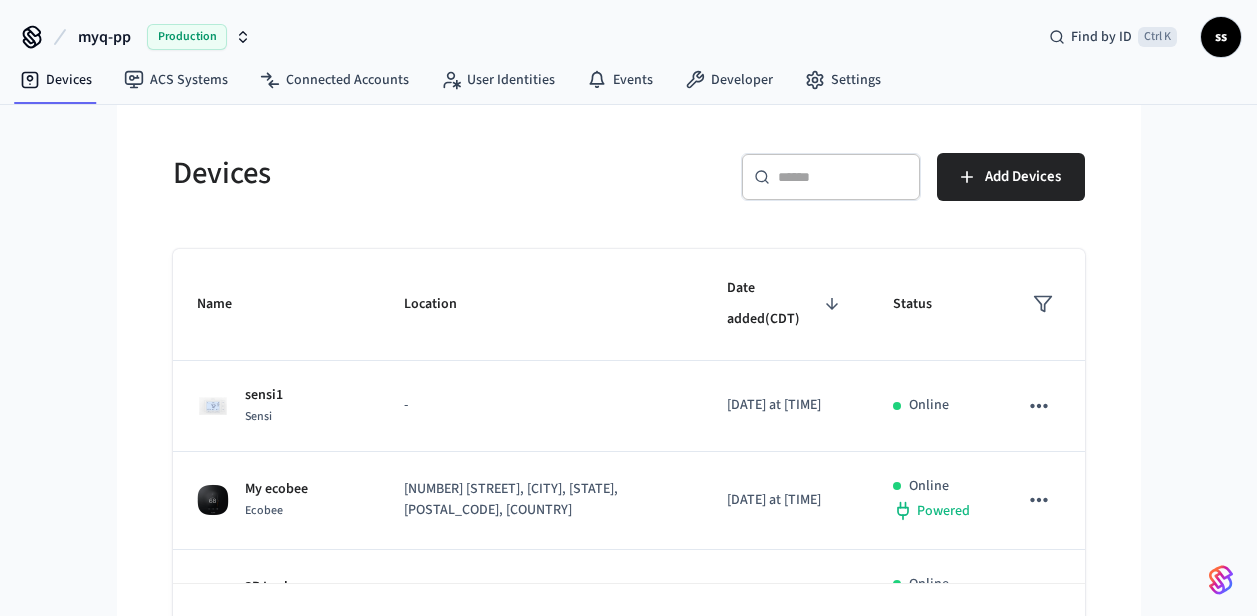 scroll, scrollTop: 58, scrollLeft: 0, axis: vertical 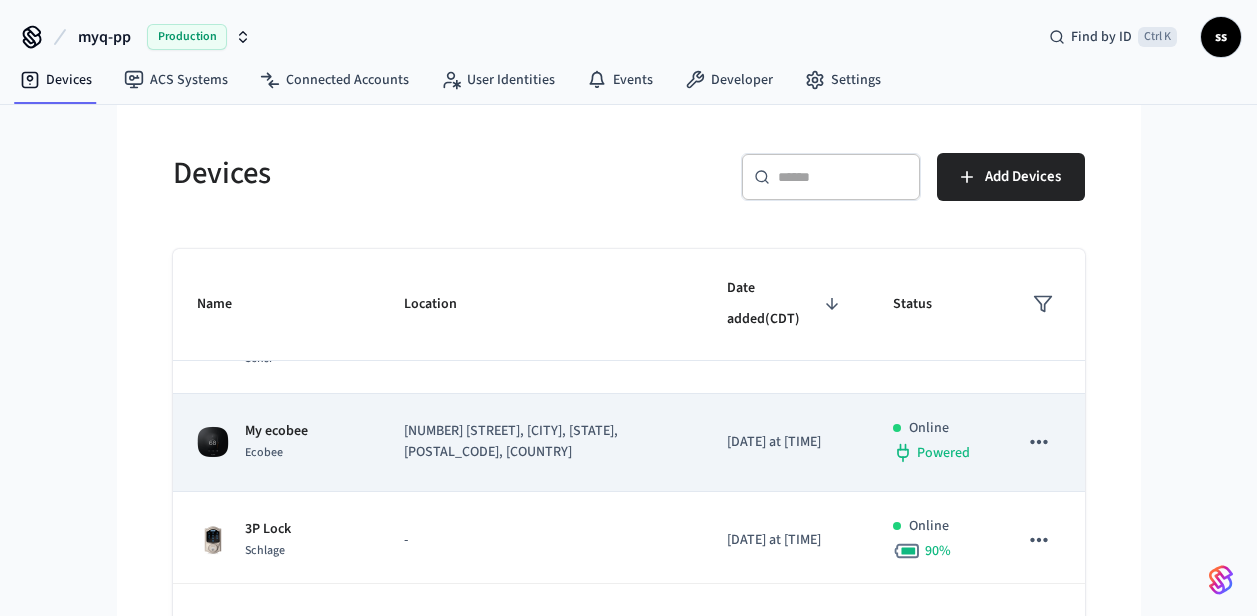 click on "[NUMBER] [STREET], [CITY], [STATE], [ZIP], [COUNTRY]" at bounding box center (542, 443) 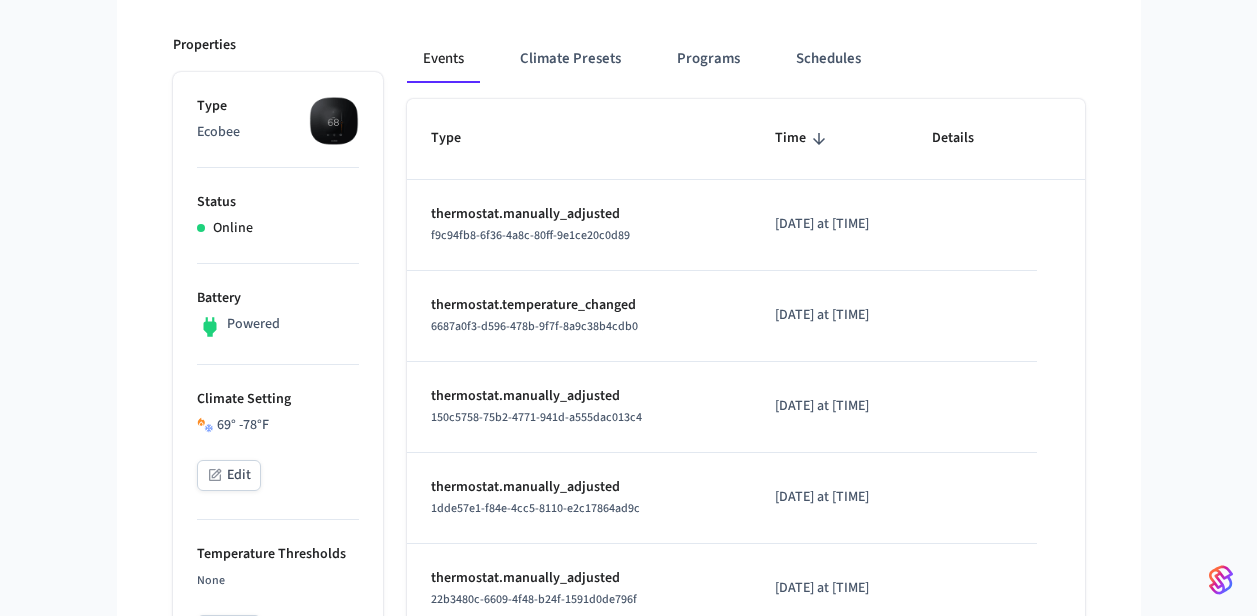 scroll, scrollTop: 352, scrollLeft: 0, axis: vertical 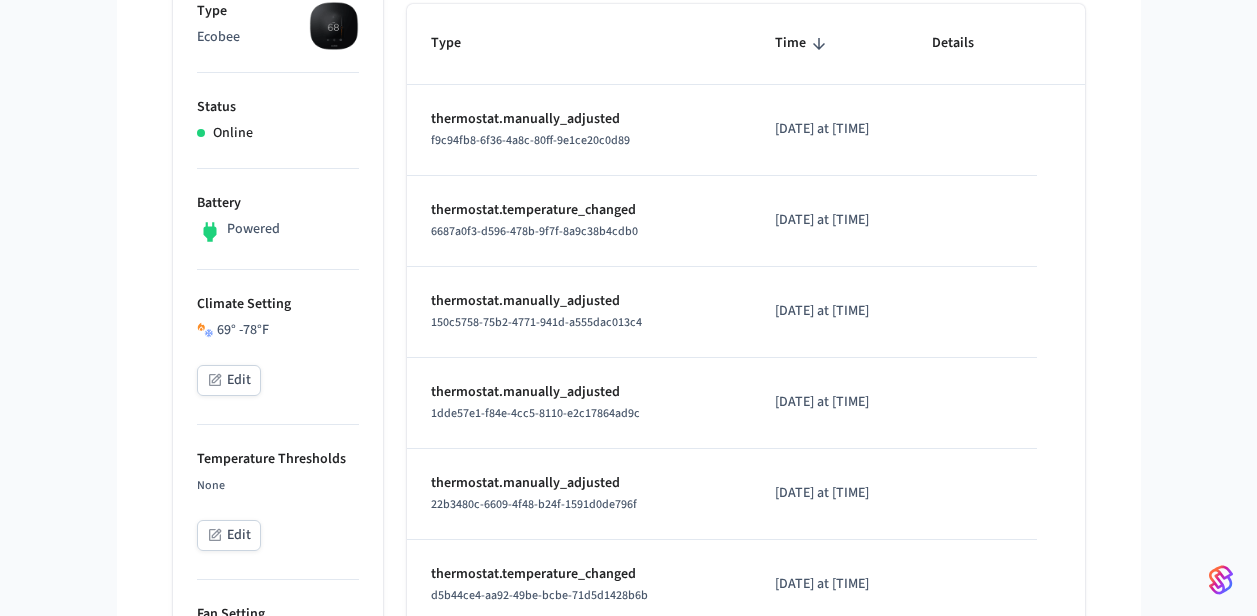 click on "Edit" at bounding box center [229, 535] 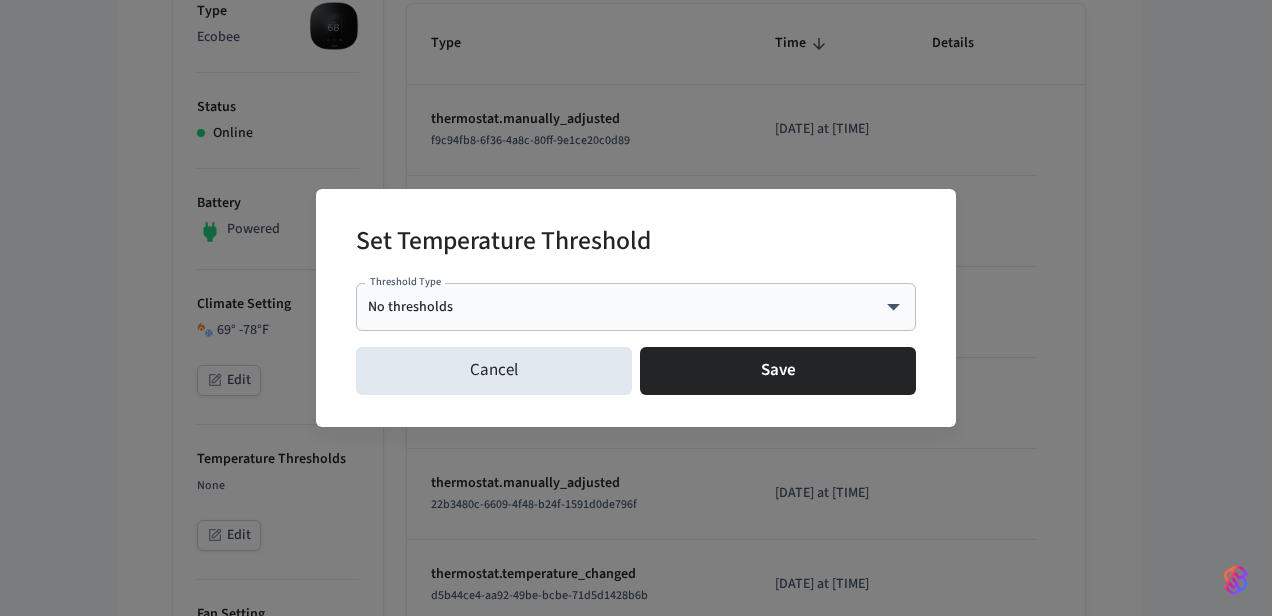 click on "No thresholds **** Threshold Type" at bounding box center [636, 307] 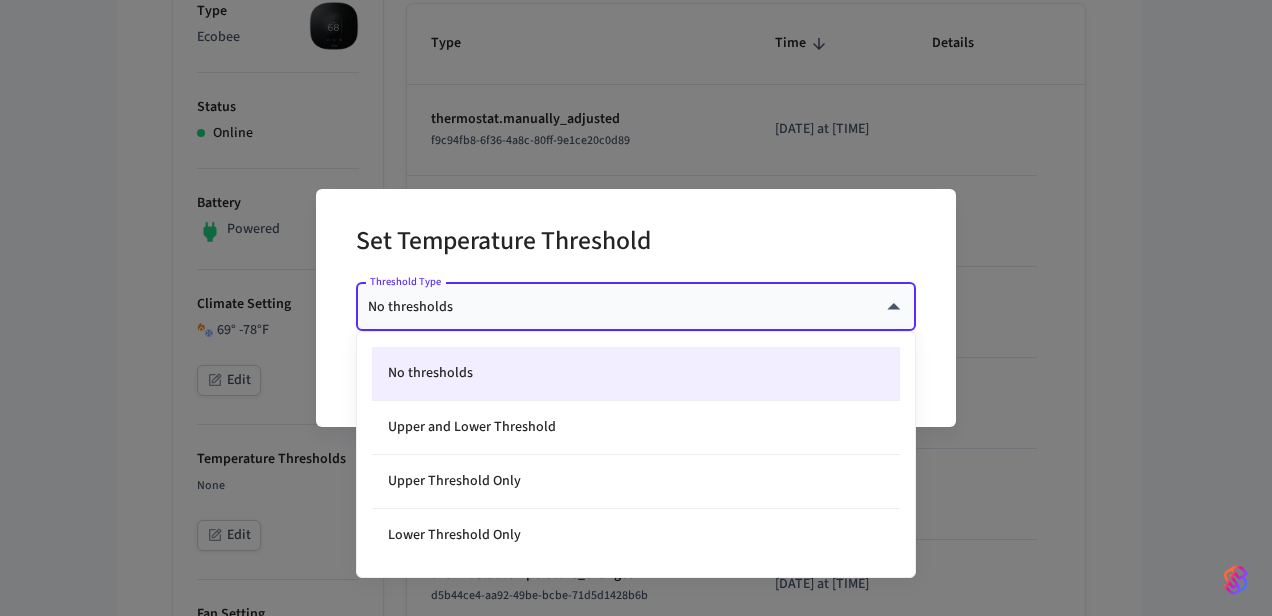 click on "myq-pp Production Find by ID Ctrl K ss Devices ACS Systems Connected Accounts User Identities Events Developer Settings Devices My ecobee My ecobee ​ ​ Properties Type Ecobee Status Online Battery Powered Climate Setting 69 ° -  78 °F Edit Temperature Thresholds None Edit Fan Setting Auto Equipment Status Off Current Temperature 73.7°F Current Humidity 46% Location 201 Vamanos, Boerne, TX, 78006, US Capabilities thermostat ID 56795bb3-cd58-4355-bea0-1af71226f2a0 Paired on ( CDT ) 2025/06/20 at 9:12 am Connected account f01f45ad-bffa-4e42-9970-adc22e6b4240 Events Climate Presets Programs Schedules Type Time Details thermostat.manually_adjusted f9c94fb8-6f36-4a8c-80ff-9e1ce20c0d89 2025/08/08 at 6:32 am thermostat.temperature_changed 6687a0f3-d596-478b-9f7f-8a9c38b4cdb0 2025/08/08 at 1:29 am thermostat.manually_adjusted 150c5758-75b2-4771-941d-a555dac013c4 2025/08/07 at 11:32 pm thermostat.manually_adjusted 1dde57e1-f84e-4cc5-8110-e2c17864ad9c 2025/08/07 at 9:09 pm thermostat.manually_adjusted 10 ** 2 2 3" at bounding box center [636, 606] 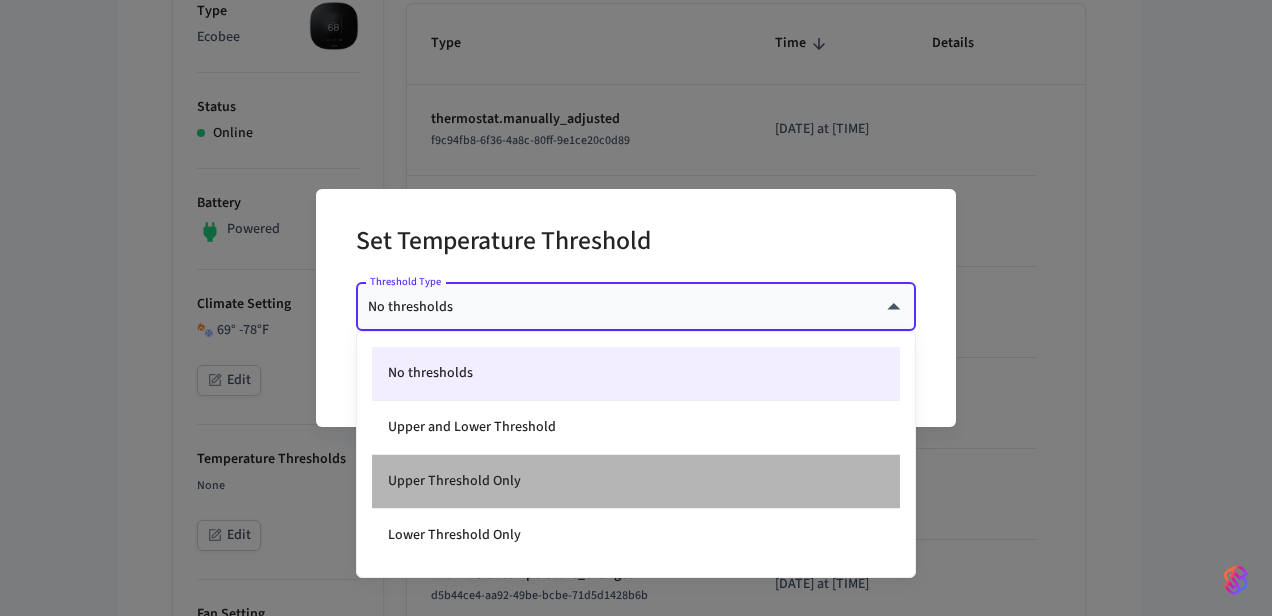 click on "Upper Threshold Only" at bounding box center [636, 482] 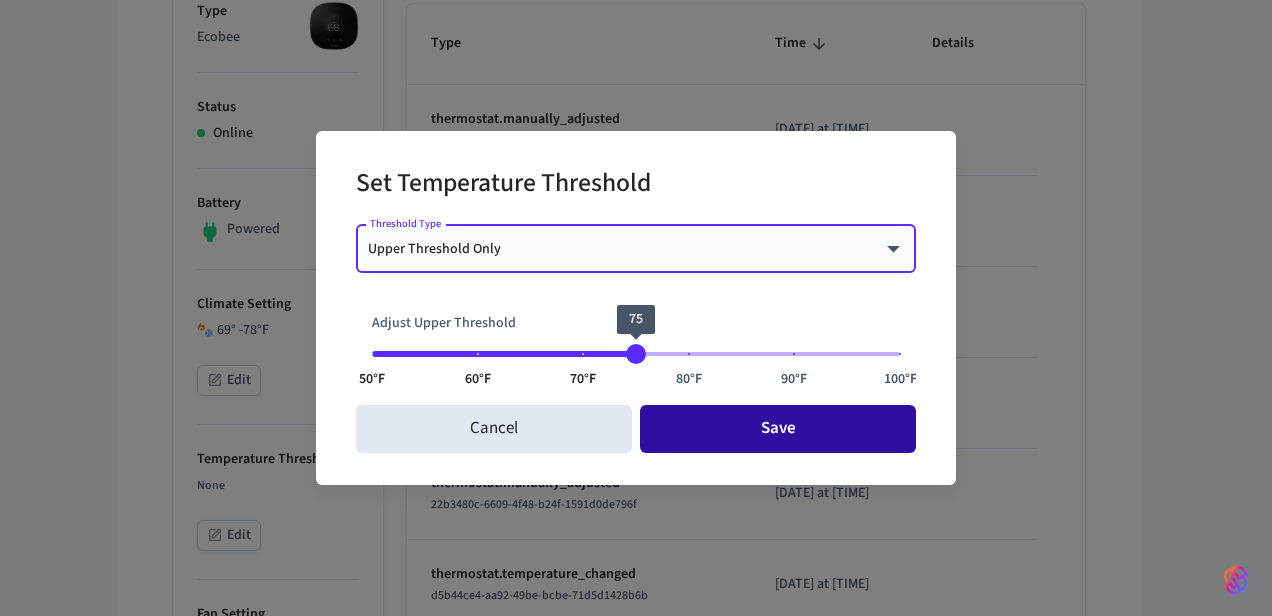 click on "Save" at bounding box center [778, 429] 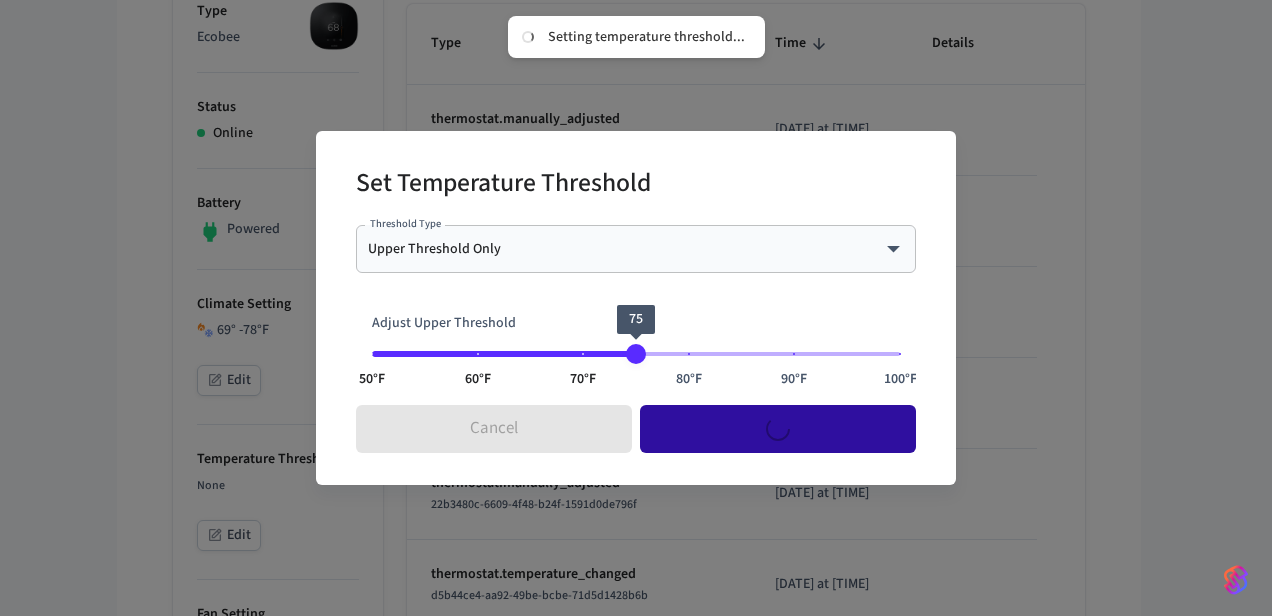type on "****" 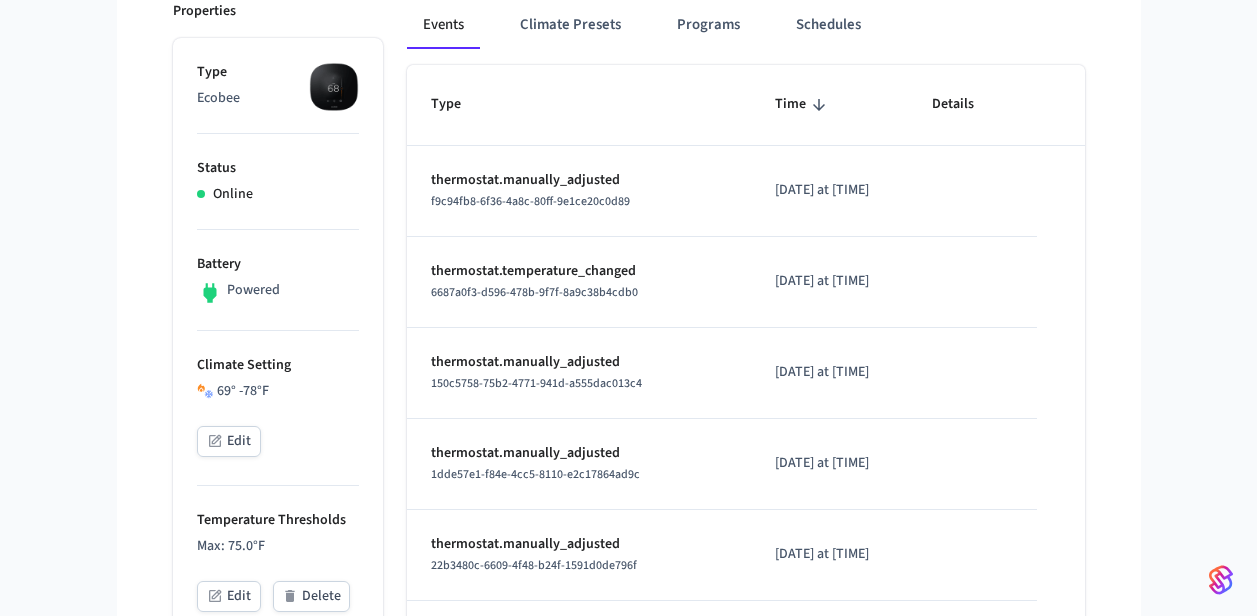 scroll, scrollTop: 282, scrollLeft: 0, axis: vertical 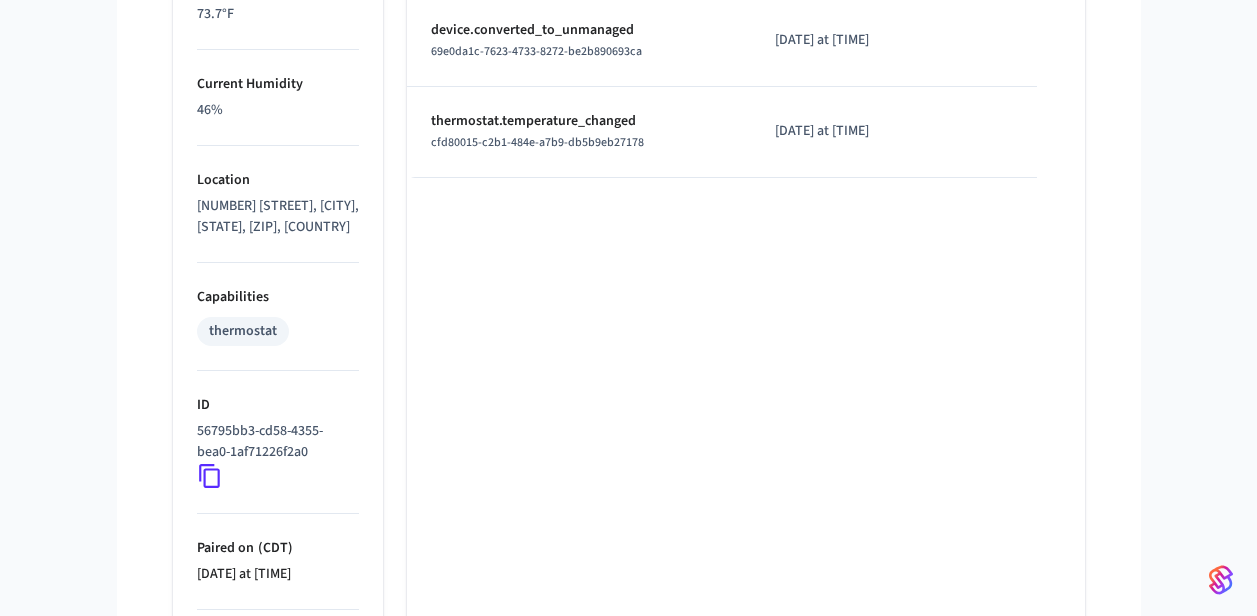 click 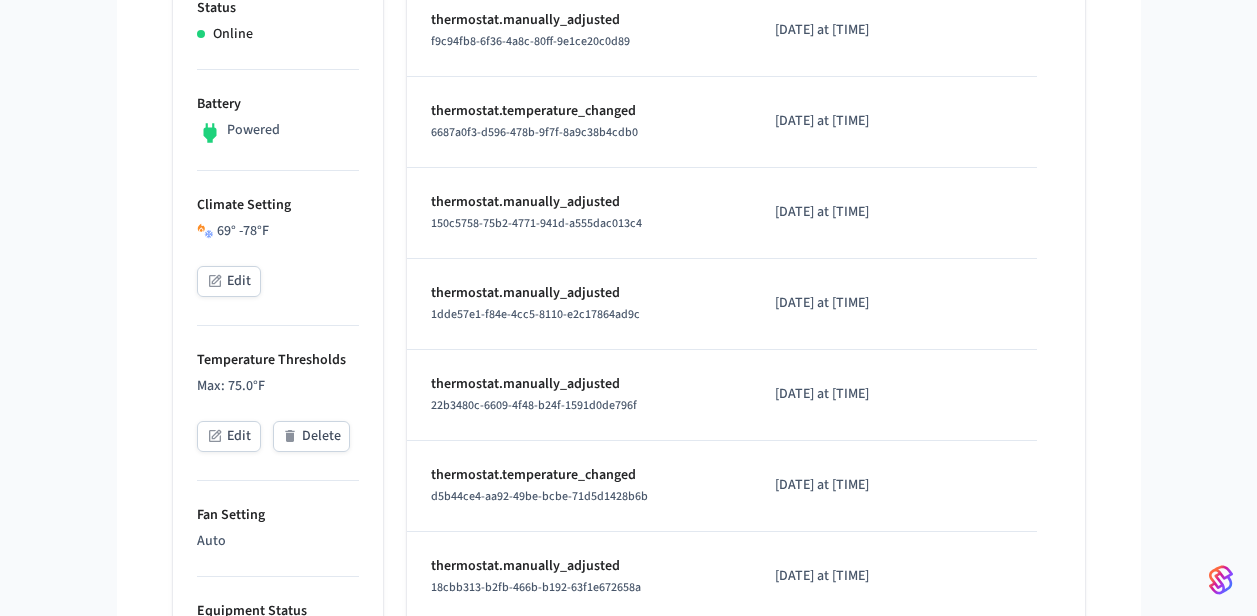 scroll, scrollTop: 450, scrollLeft: 0, axis: vertical 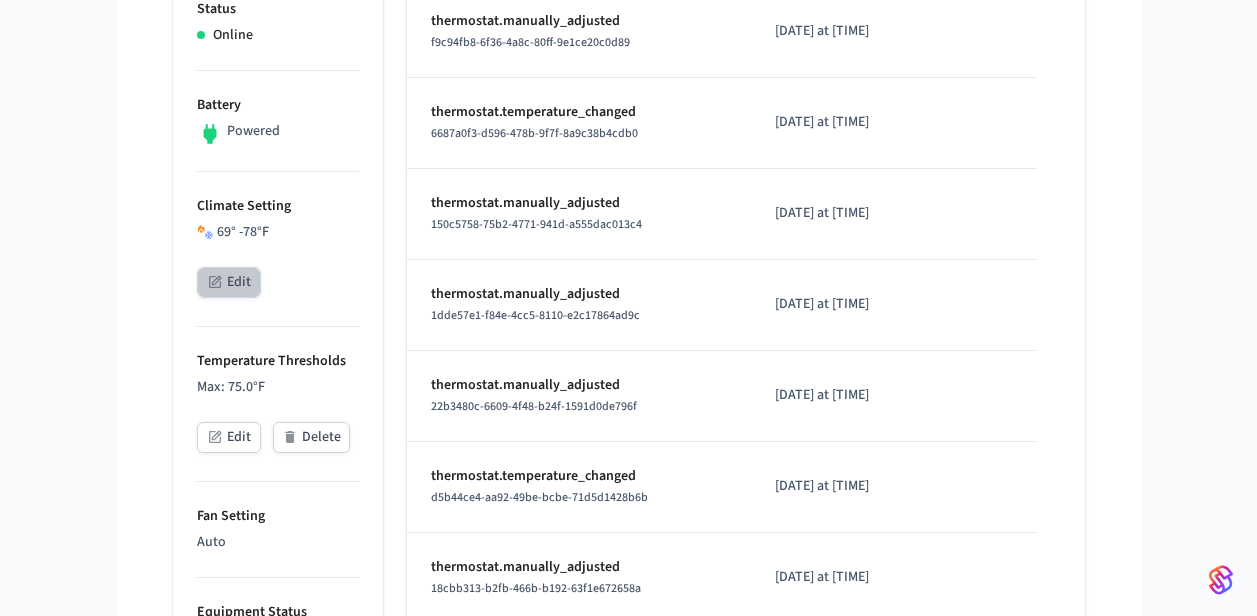 click on "Edit" at bounding box center (229, 282) 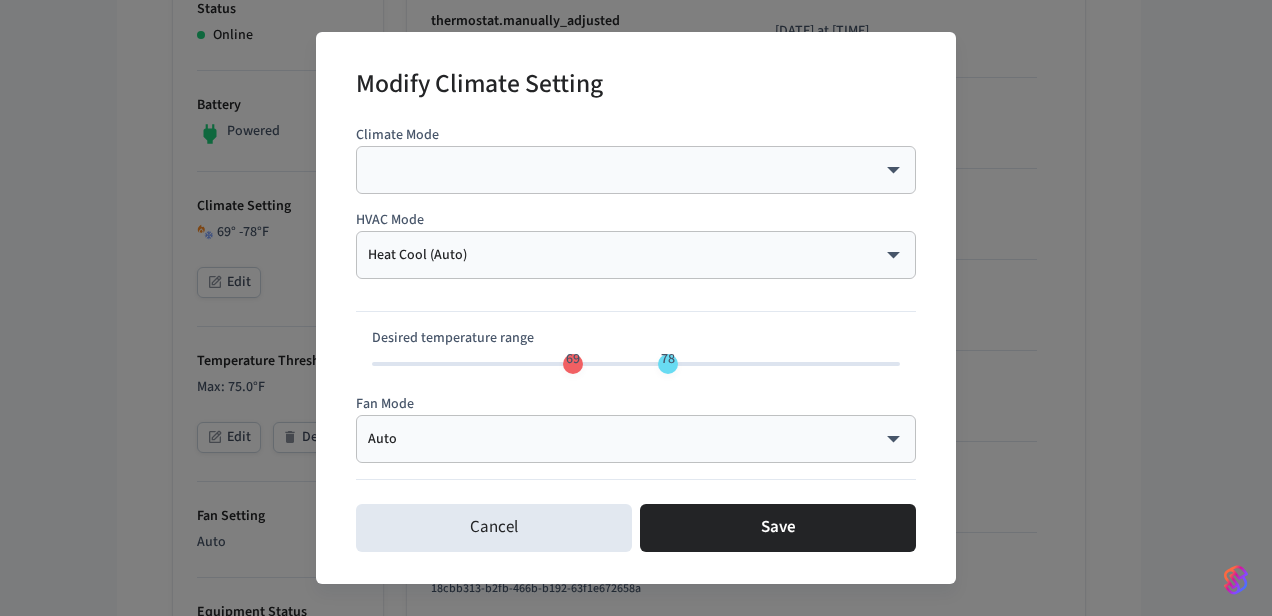 click on "myq-pp Production Find by ID Ctrl K ss Devices ACS Systems Connected Accounts User Identities Events Developer Settings Devices My ecobee My ecobee ​ ​ Properties Type Ecobee Status Online Battery Powered Climate Setting 69 ° -  78 °F Edit Temperature Thresholds Max: 75.0°F Edit Delete Fan Setting Auto Equipment Status Off Current Temperature 73.7°F Current Humidity 46% Location 201 Vamanos, Boerne, TX, 78006, US Capabilities thermostat ID 56795bb3-cd58-4355-bea0-1af71226f2a0 Paired on ( CDT ) 2025/06/20 at 9:12 am Connected account f01f45ad-bffa-4e42-9970-adc22e6b4240 Events Climate Presets Programs Schedules Type Time Details thermostat.manually_adjusted f9c94fb8-6f36-4a8c-80ff-9e1ce20c0d89 2025/08/08 at 6:32 am thermostat.temperature_changed 6687a0f3-d596-478b-9f7f-8a9c38b4cdb0 2025/08/08 at 1:29 am thermostat.manually_adjusted 150c5758-75b2-4771-941d-a555dac013c4 2025/08/07 at 11:32 pm thermostat.manually_adjusted 1dde57e1-f84e-4cc5-8110-e2c17864ad9c 2025/08/07 at 9:09 pm 2025/08/07 at 8:59 pm 10" at bounding box center [636, 497] 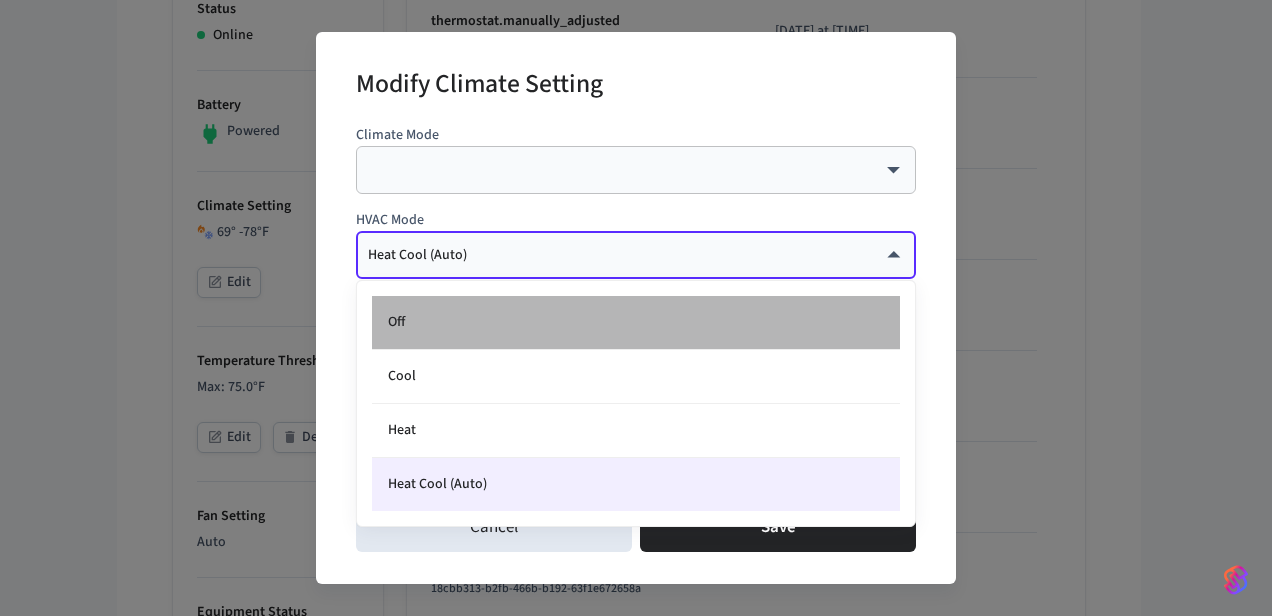 click on "Off" at bounding box center (636, 323) 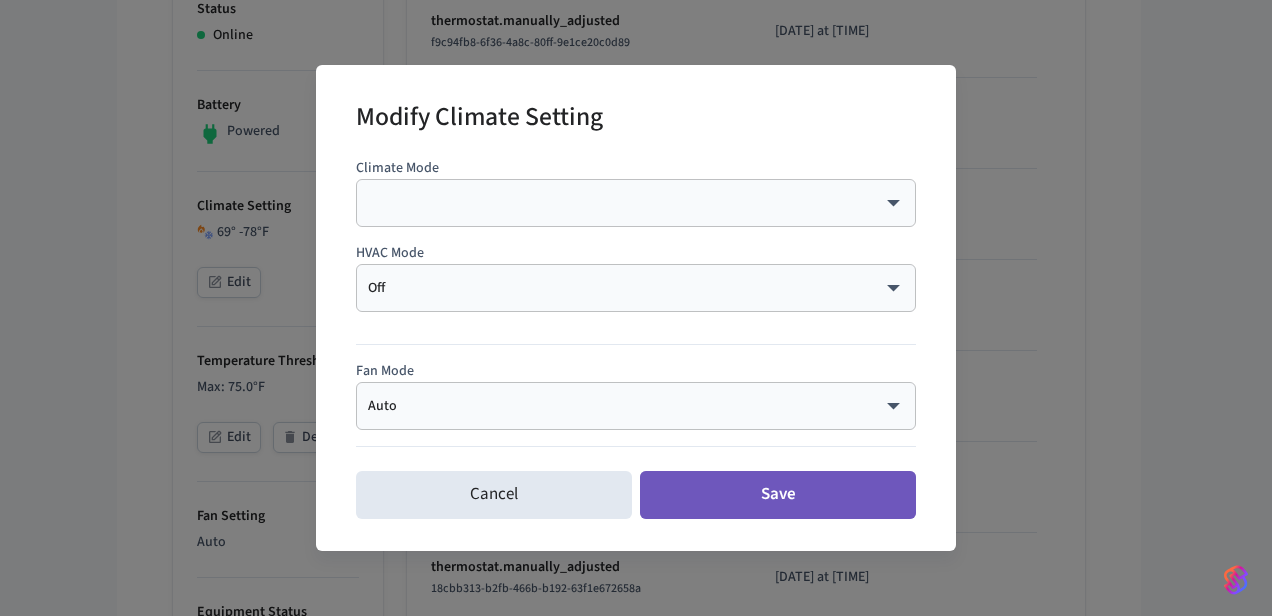 click on "Save" at bounding box center (778, 495) 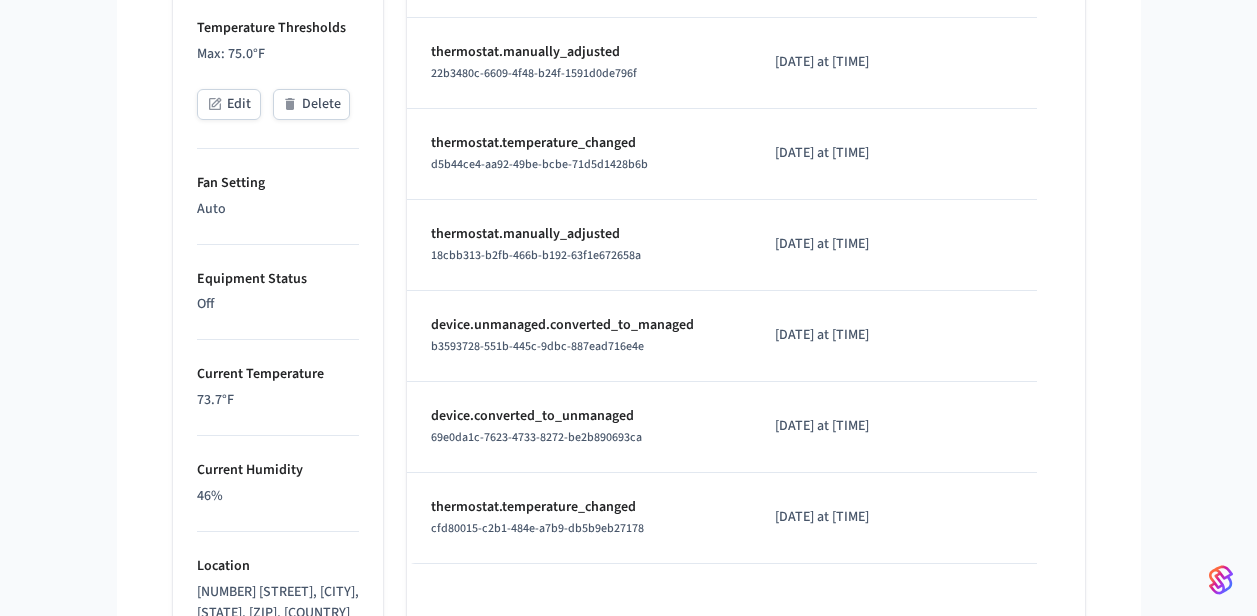 scroll, scrollTop: 788, scrollLeft: 0, axis: vertical 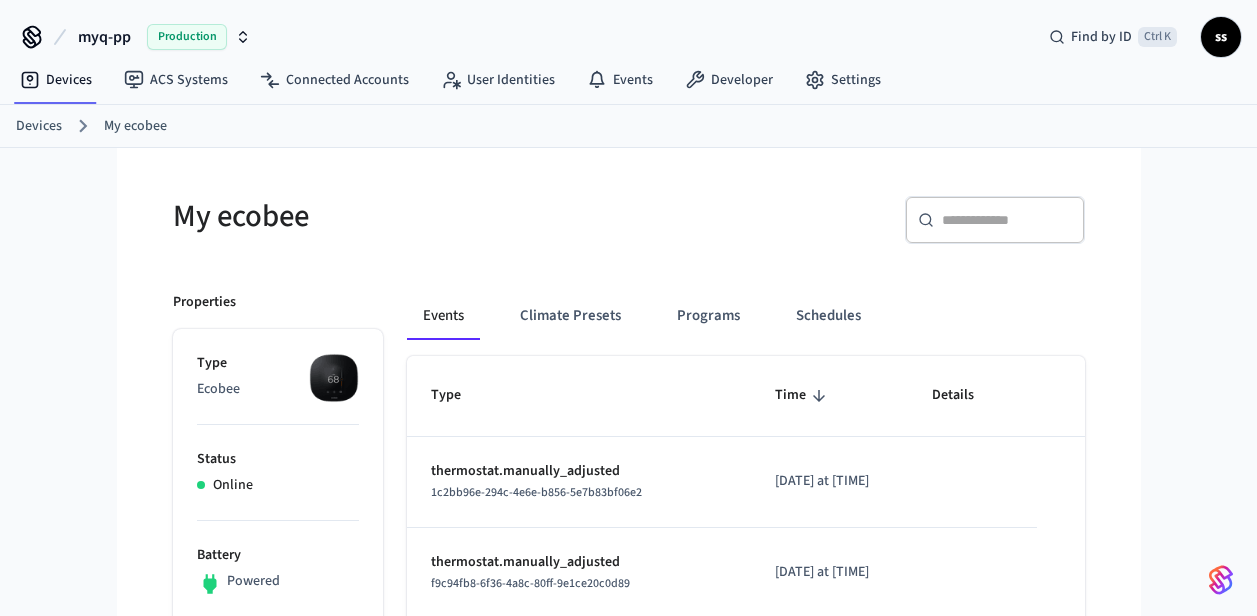 click on "Production" at bounding box center [187, 37] 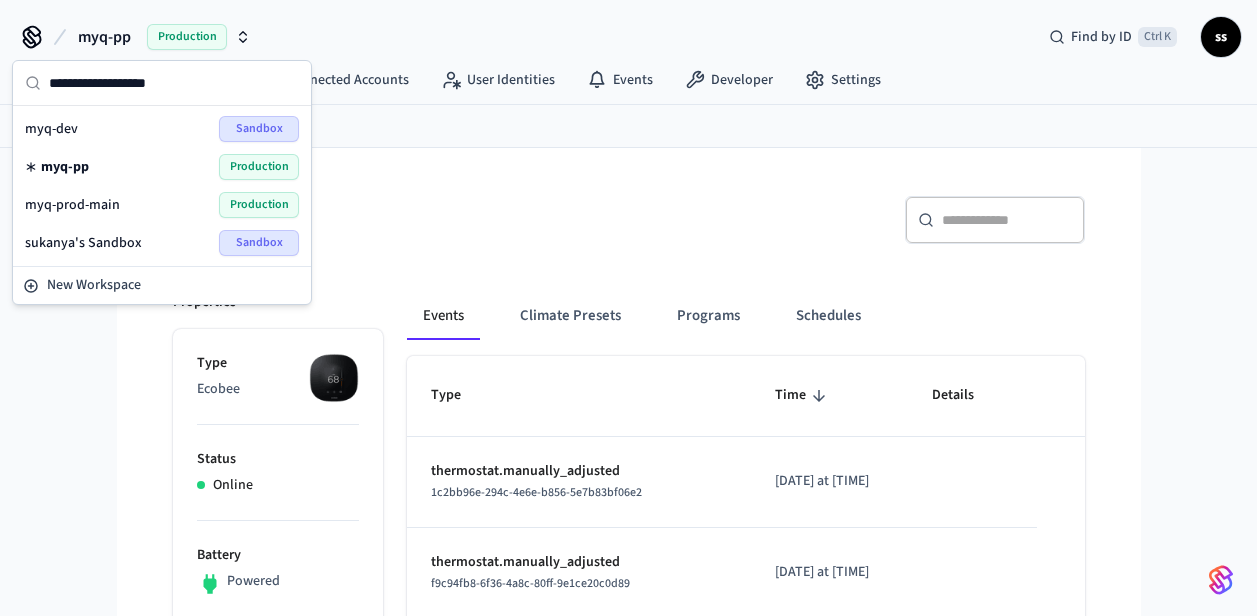 click on "Sandbox" at bounding box center [259, 129] 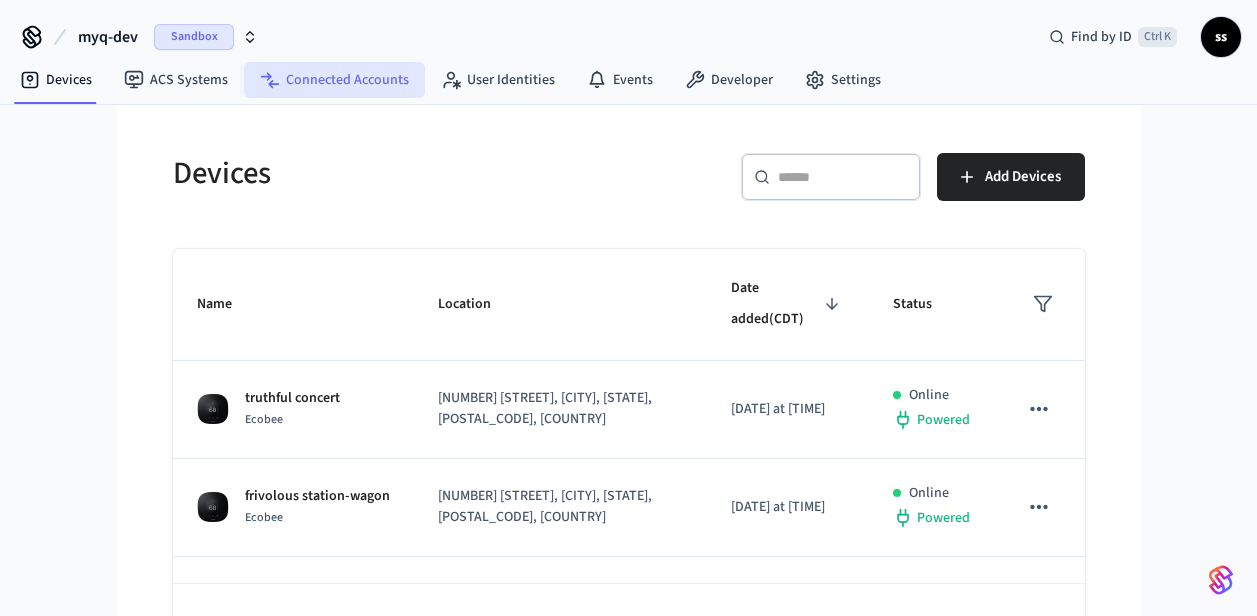 click on "Connected Accounts" at bounding box center [334, 80] 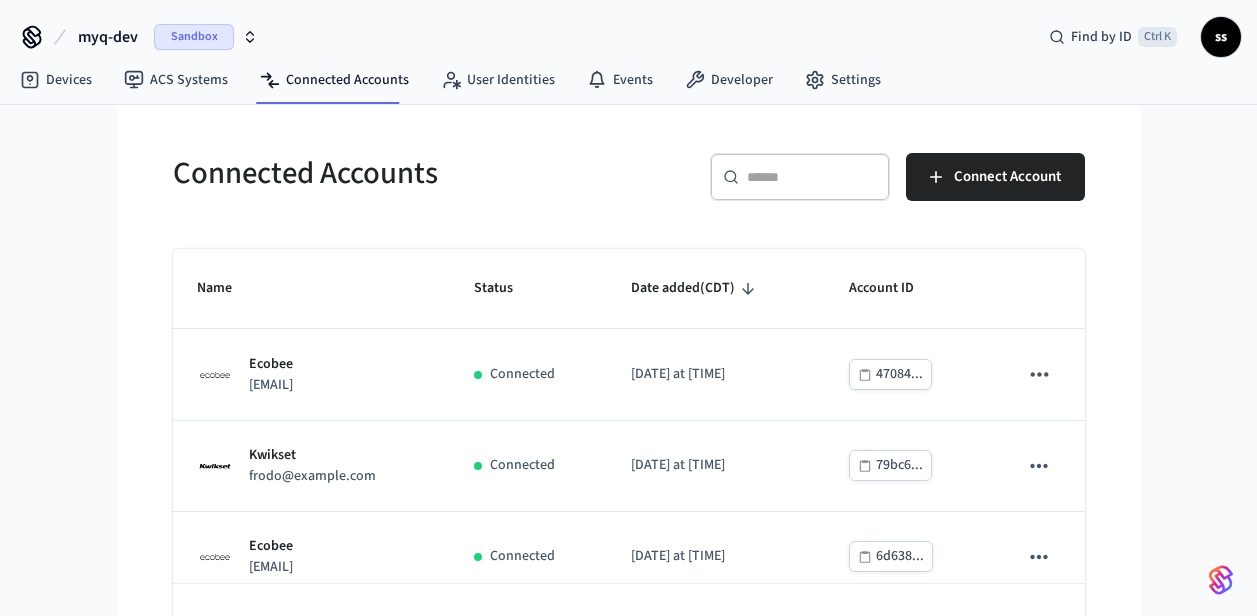 scroll, scrollTop: 64, scrollLeft: 0, axis: vertical 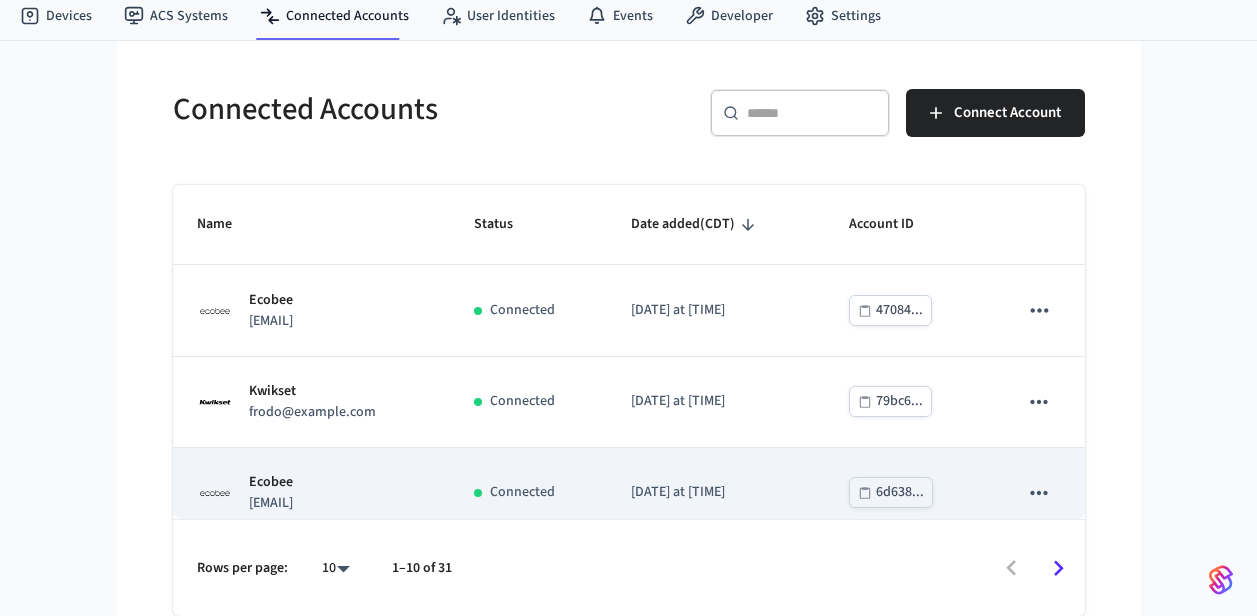 click on "Ecobee john@example.com" at bounding box center [311, 493] 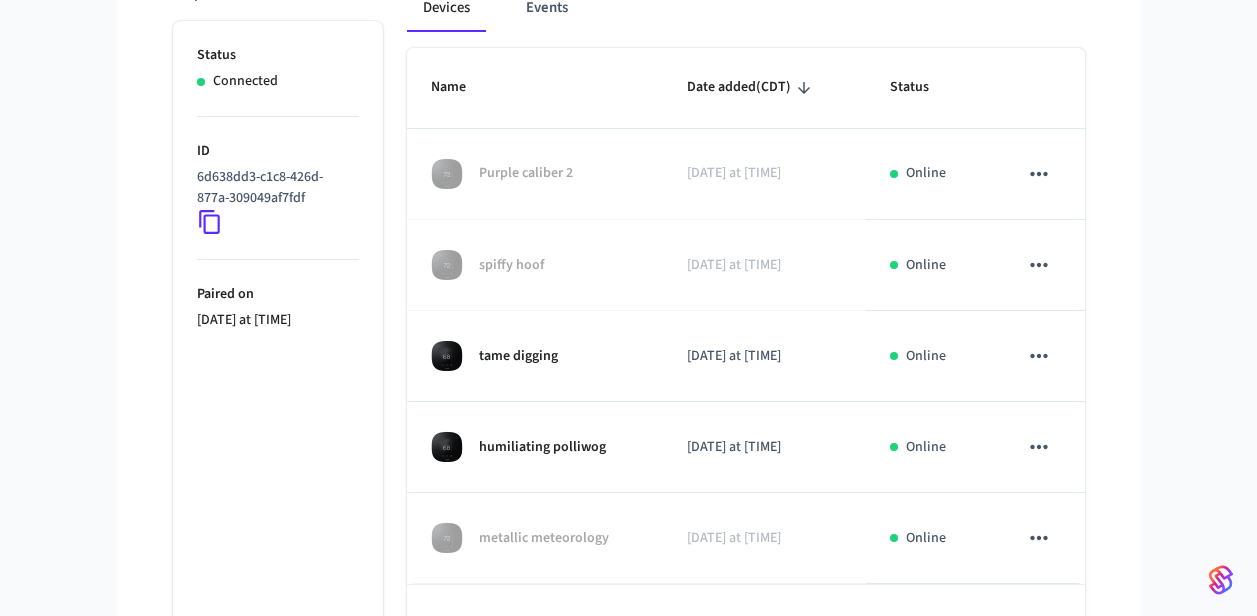 scroll, scrollTop: 327, scrollLeft: 0, axis: vertical 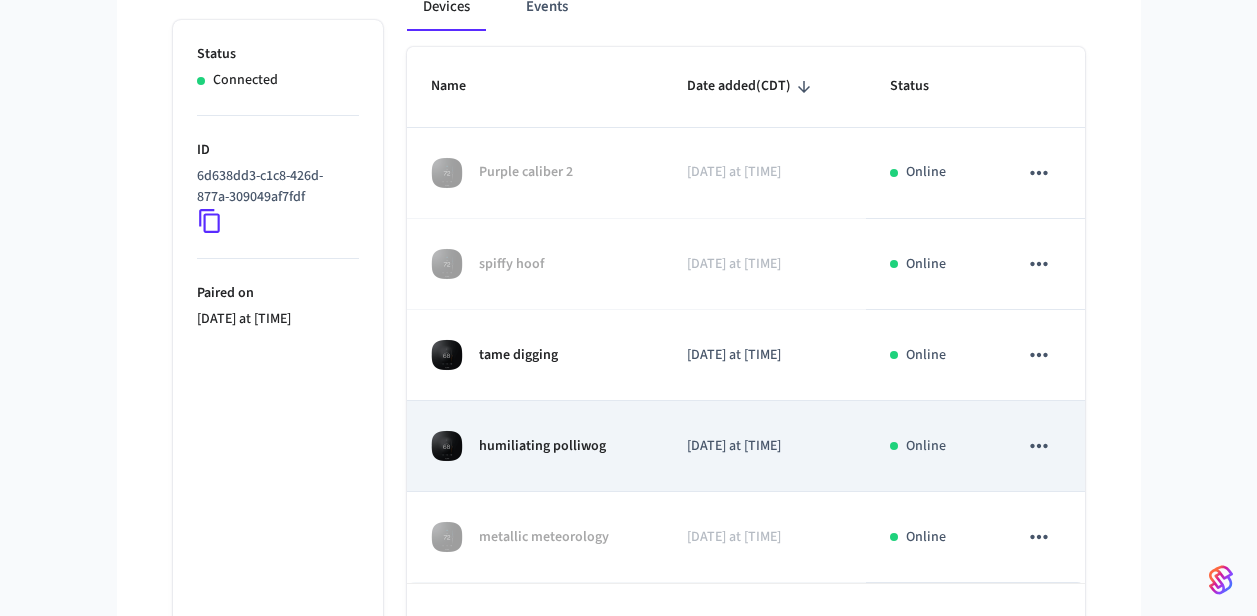 click on "humiliating polliwog" at bounding box center [535, 446] 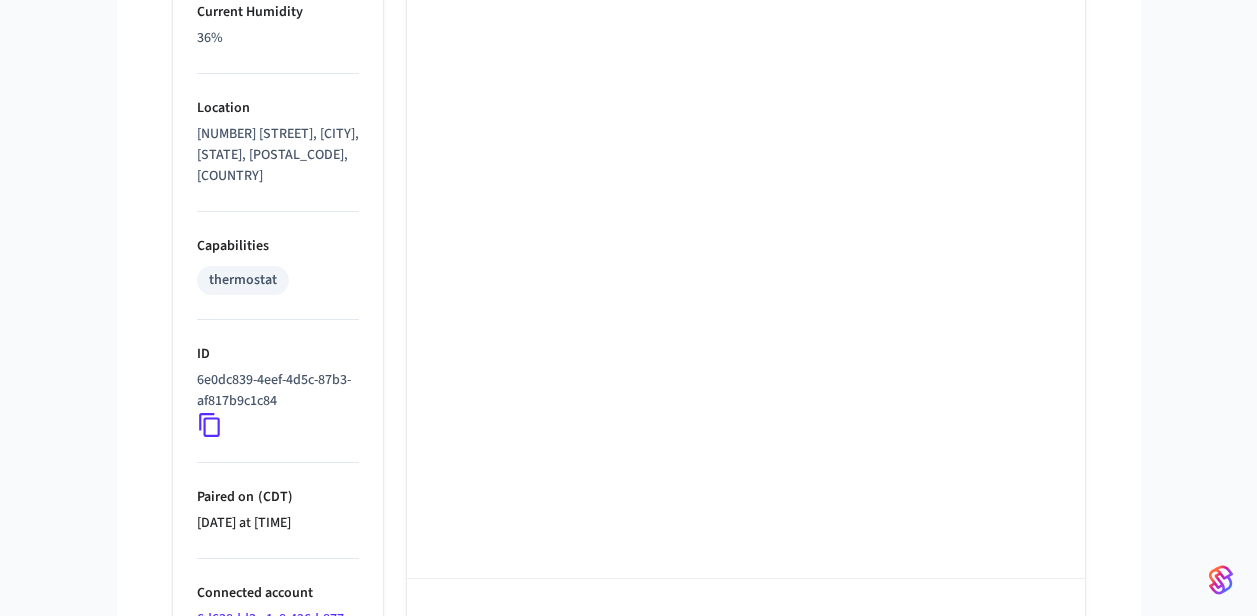 scroll, scrollTop: 1279, scrollLeft: 0, axis: vertical 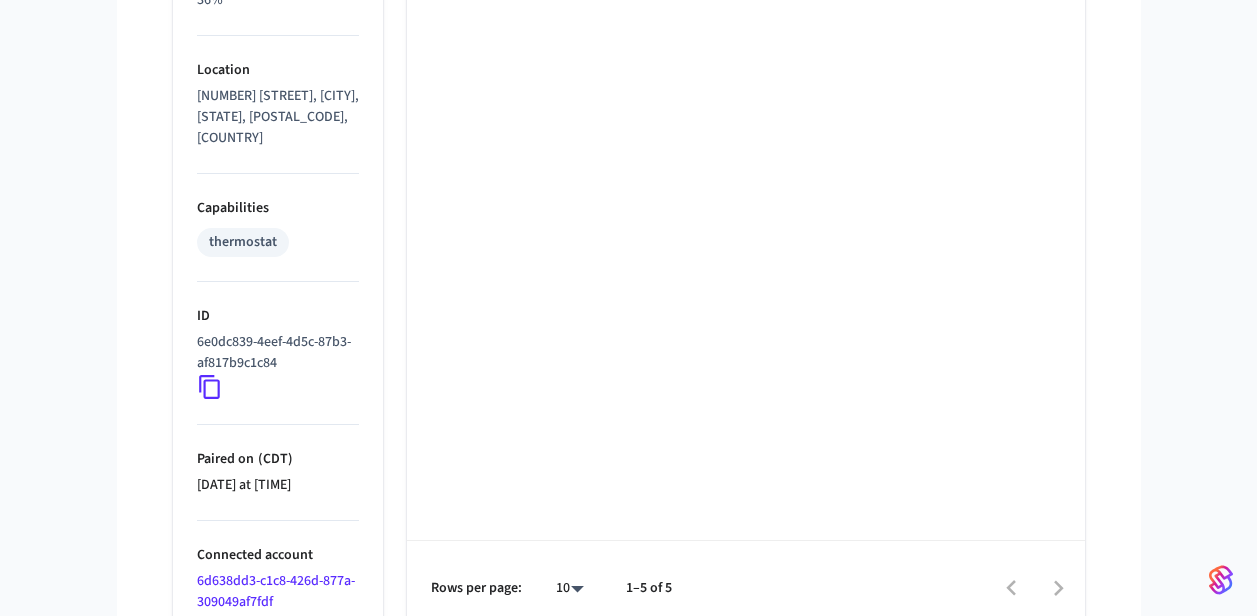 click 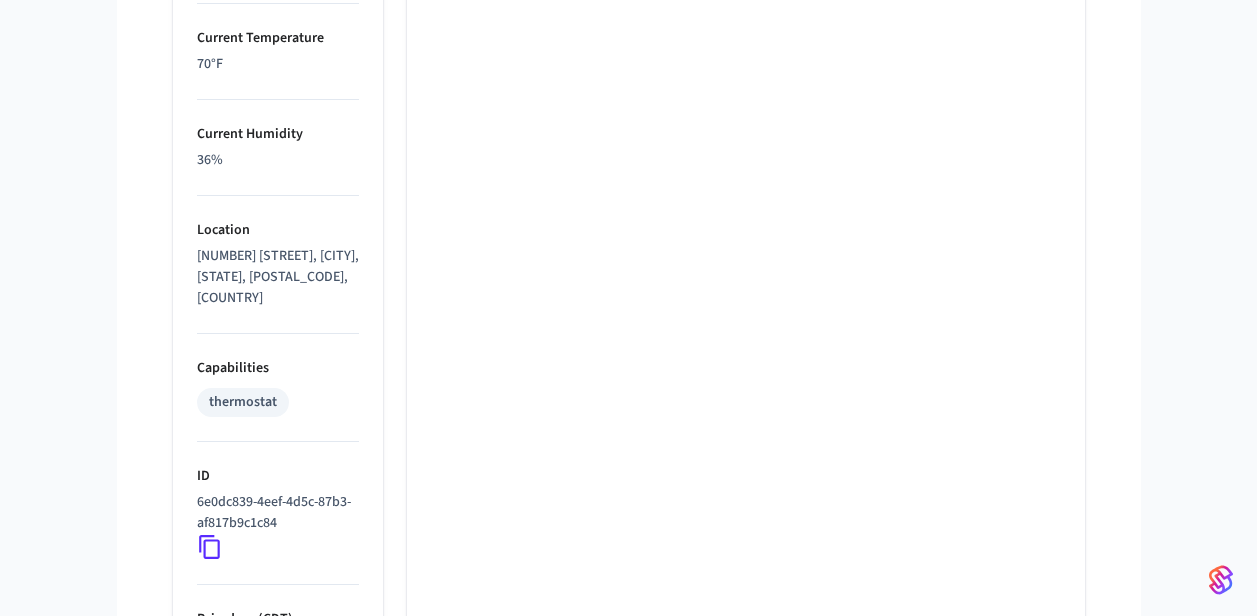 scroll, scrollTop: 1117, scrollLeft: 0, axis: vertical 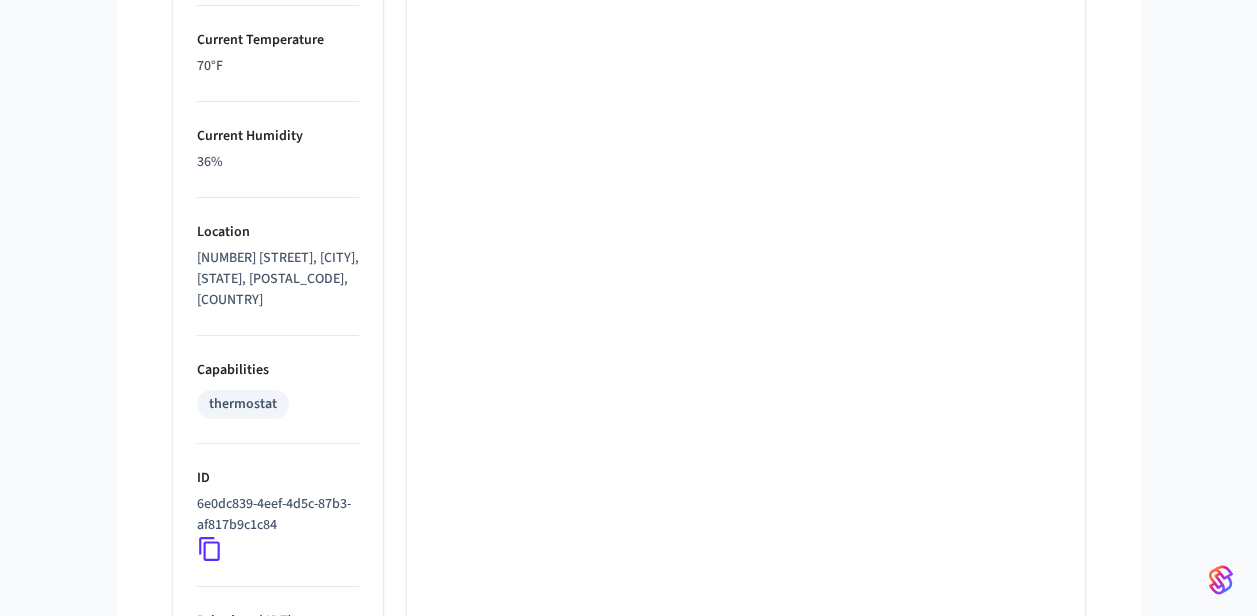 click 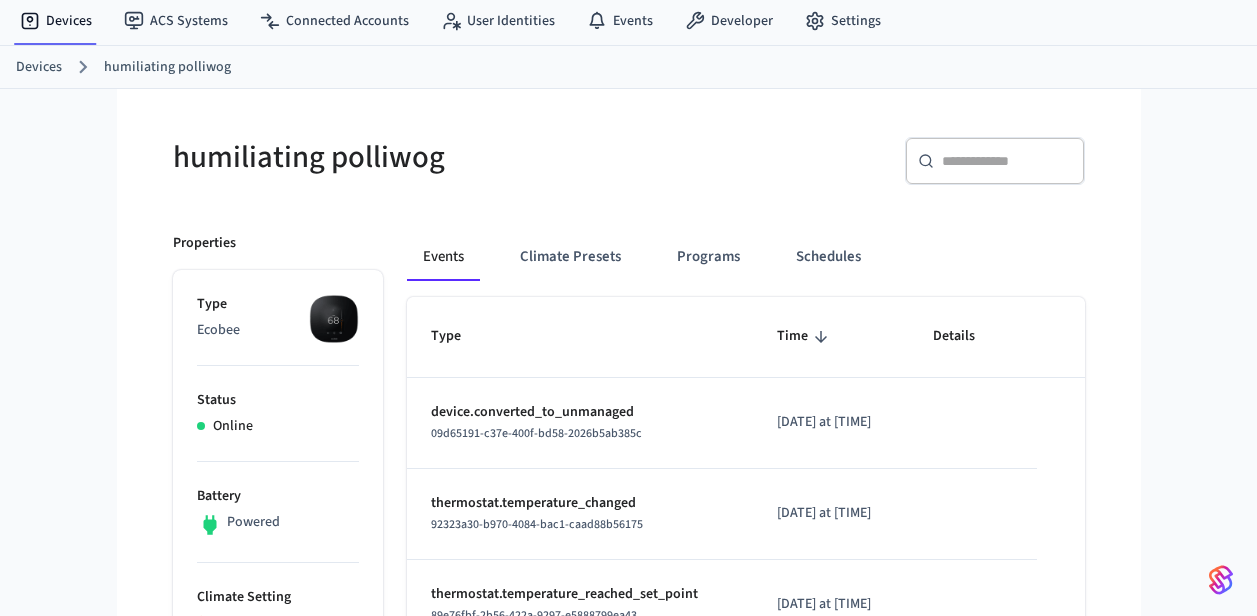 scroll, scrollTop: 0, scrollLeft: 0, axis: both 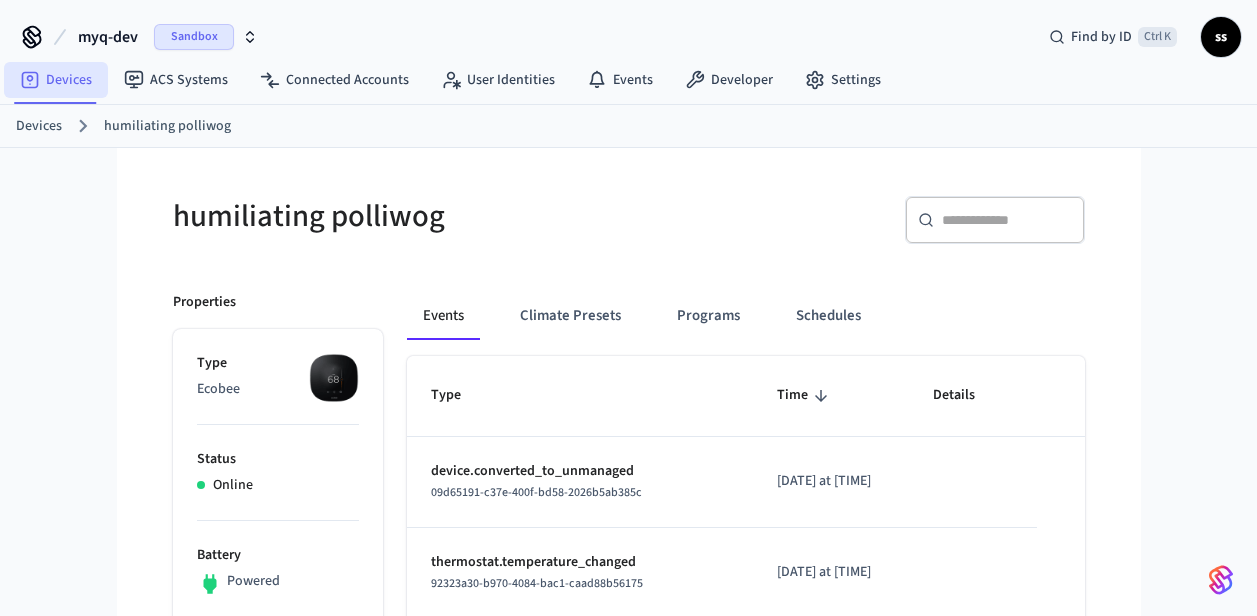 click on "Devices" at bounding box center (56, 80) 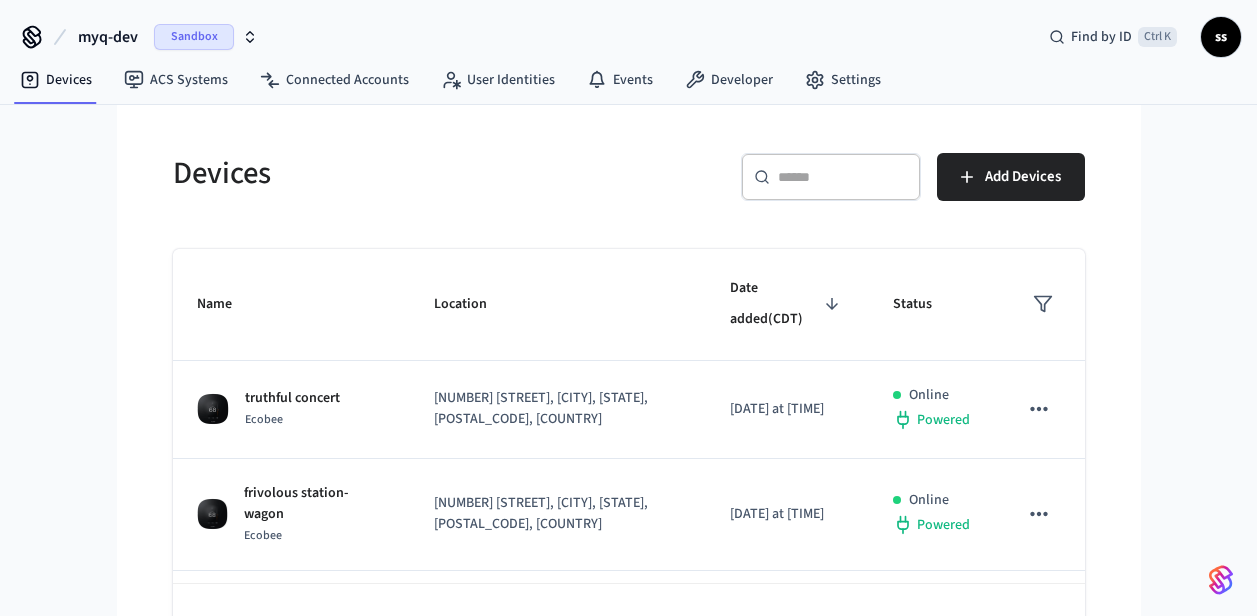 click on "​ ​" at bounding box center [831, 177] 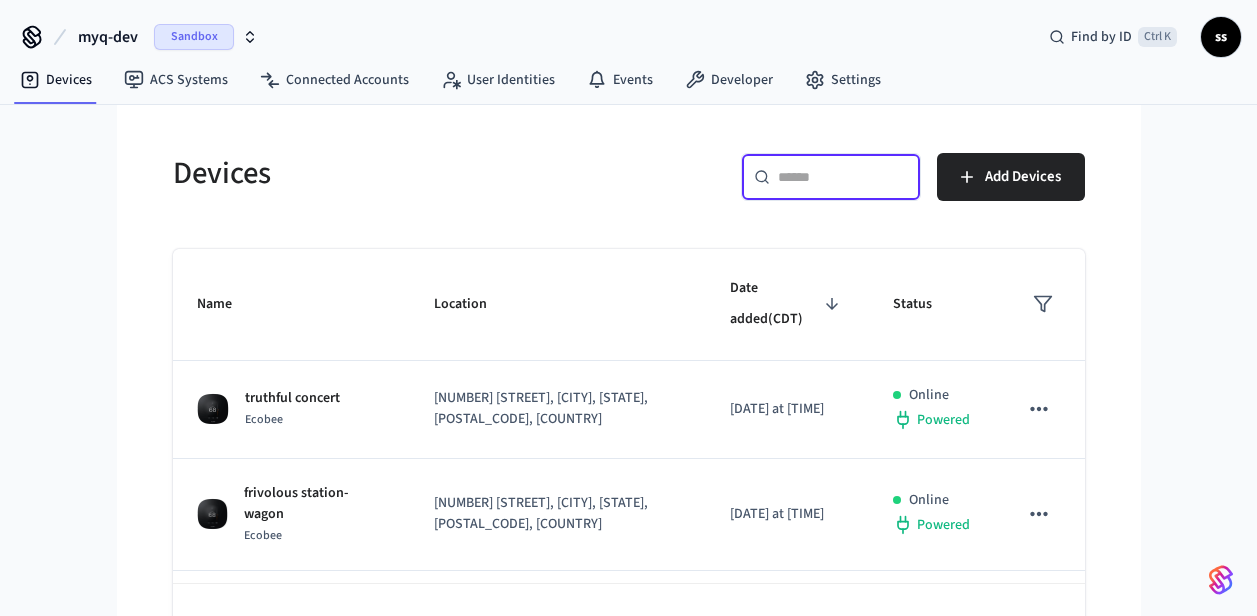 paste on "**********" 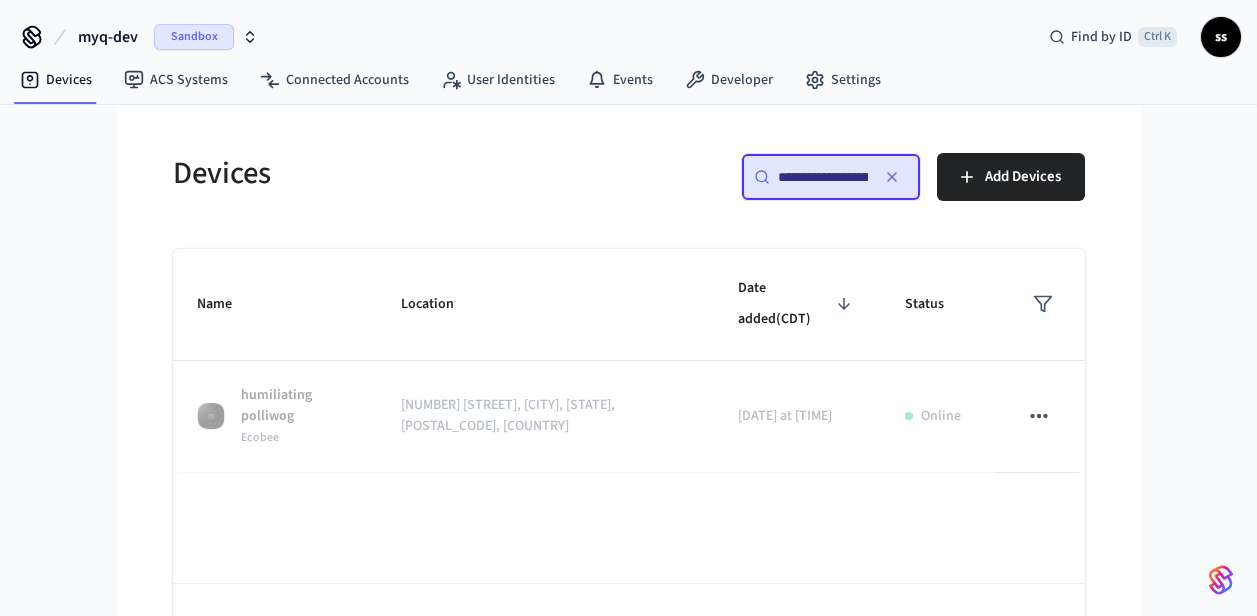 scroll, scrollTop: 0, scrollLeft: 148, axis: horizontal 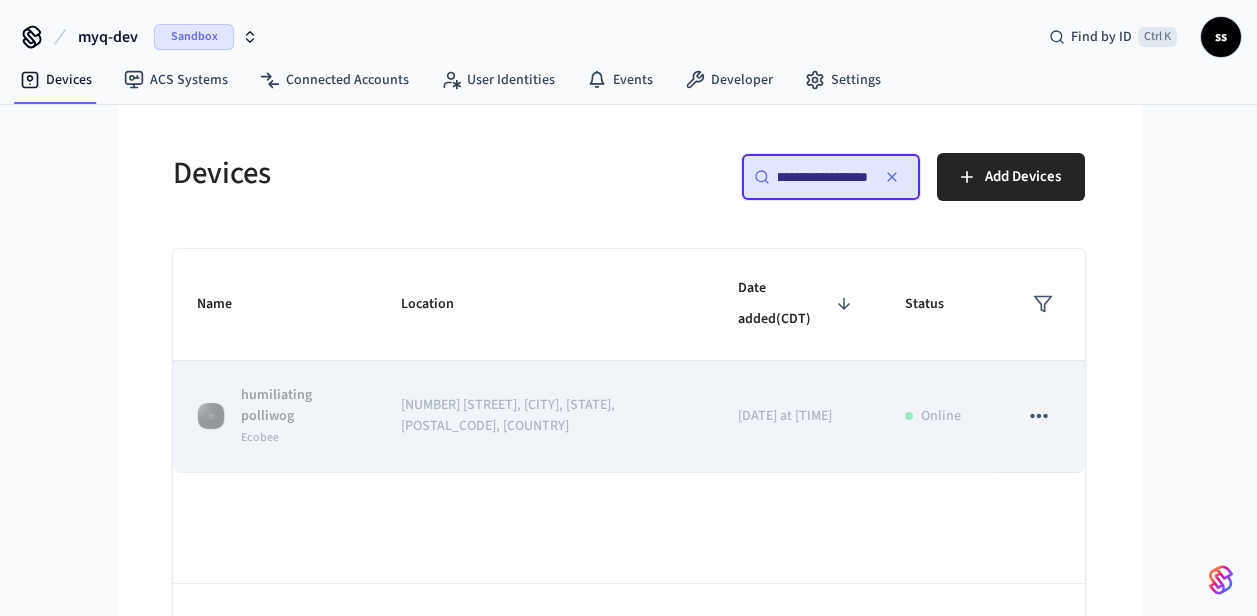 type on "**********" 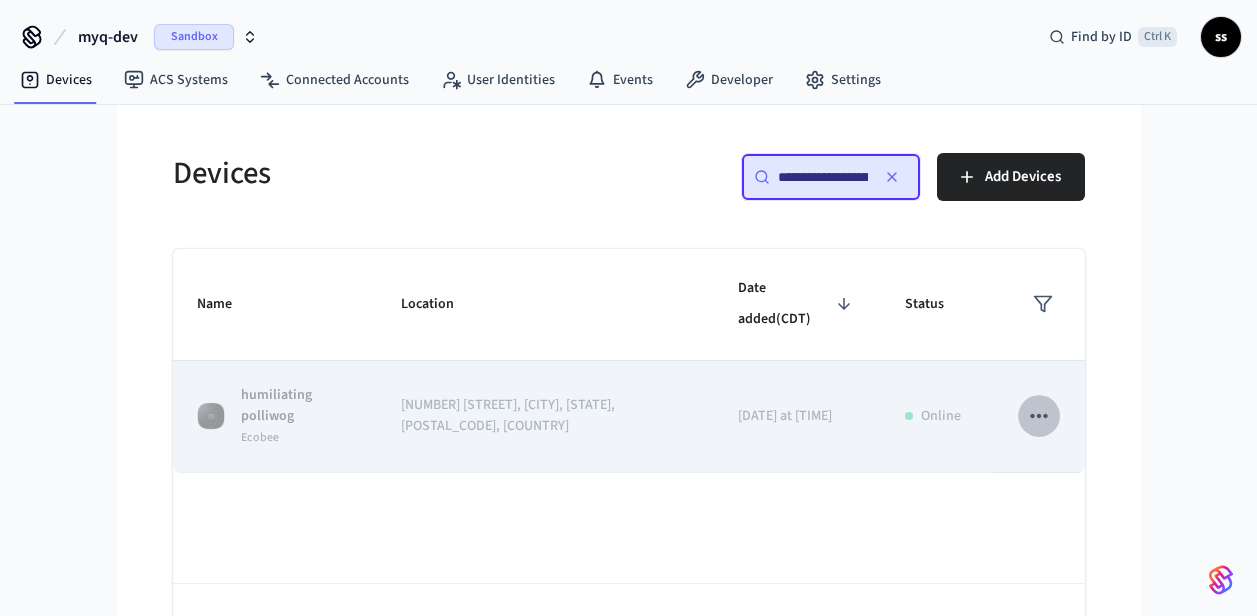 click 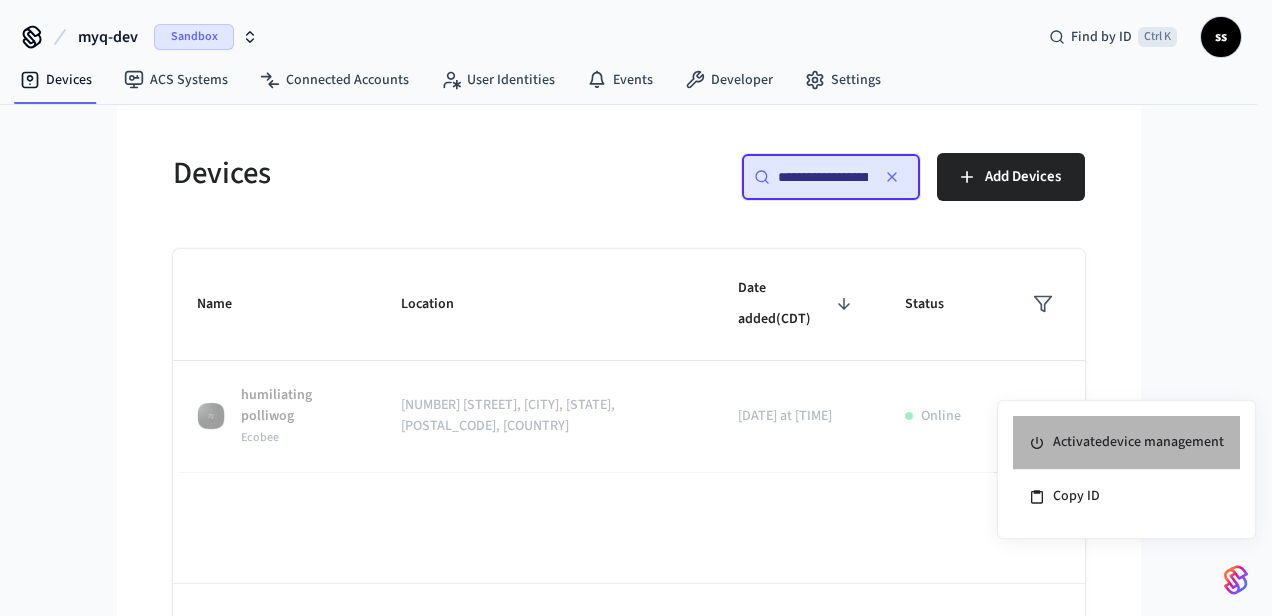 click on "Activate  device management" at bounding box center [1126, 443] 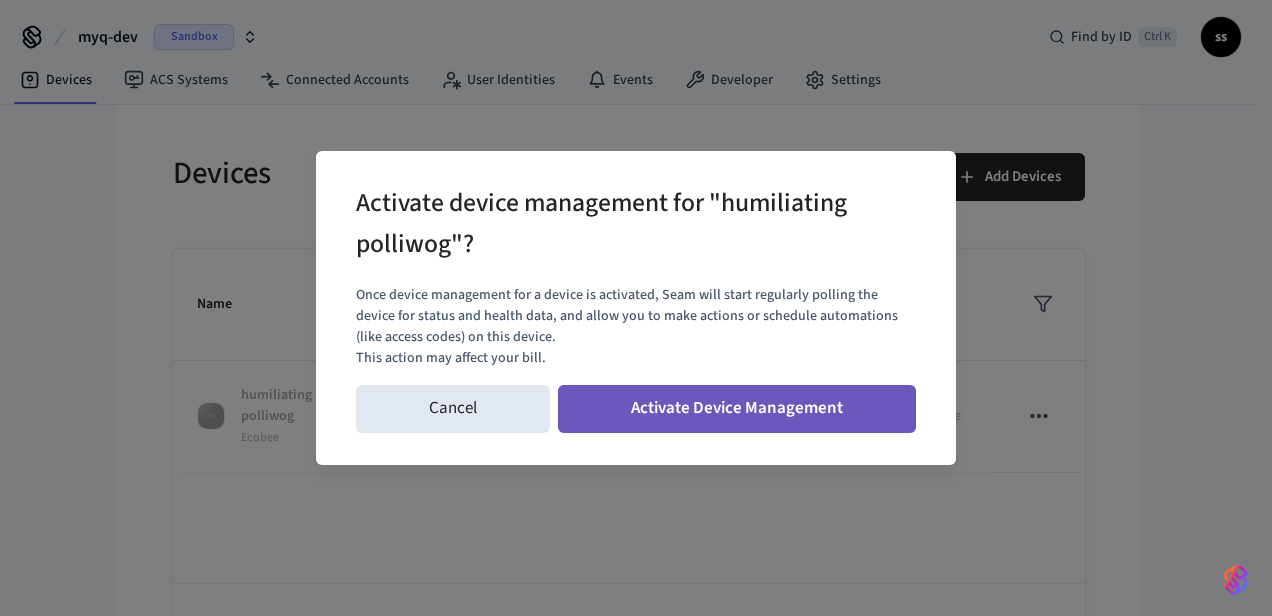 click on "Activate Device Management" at bounding box center [737, 409] 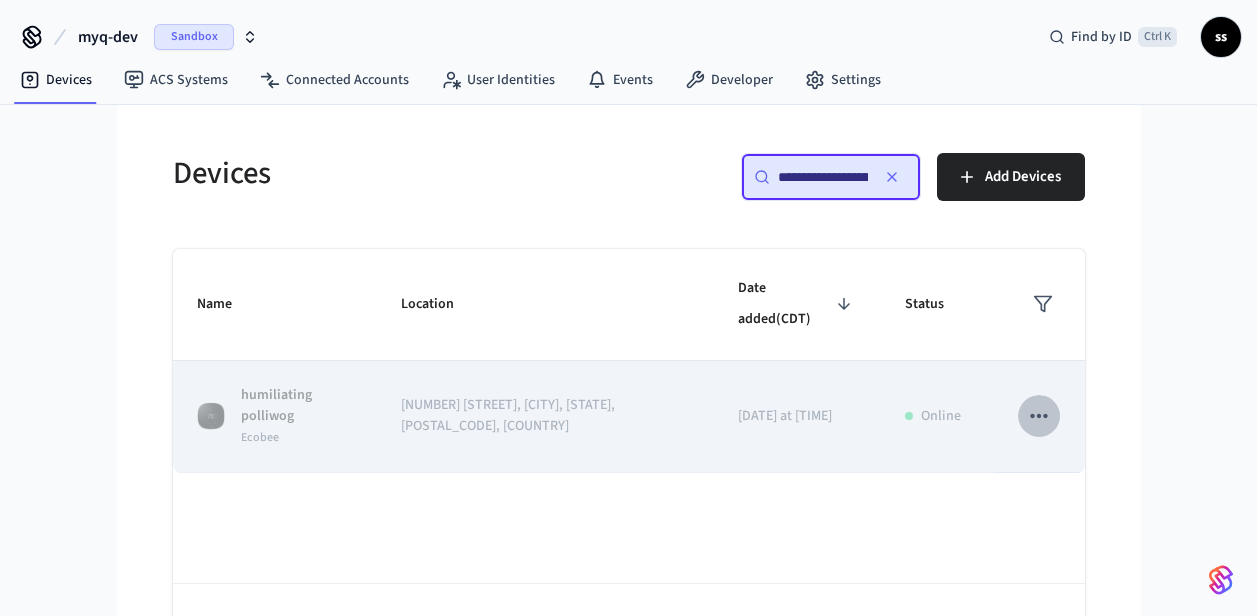 click 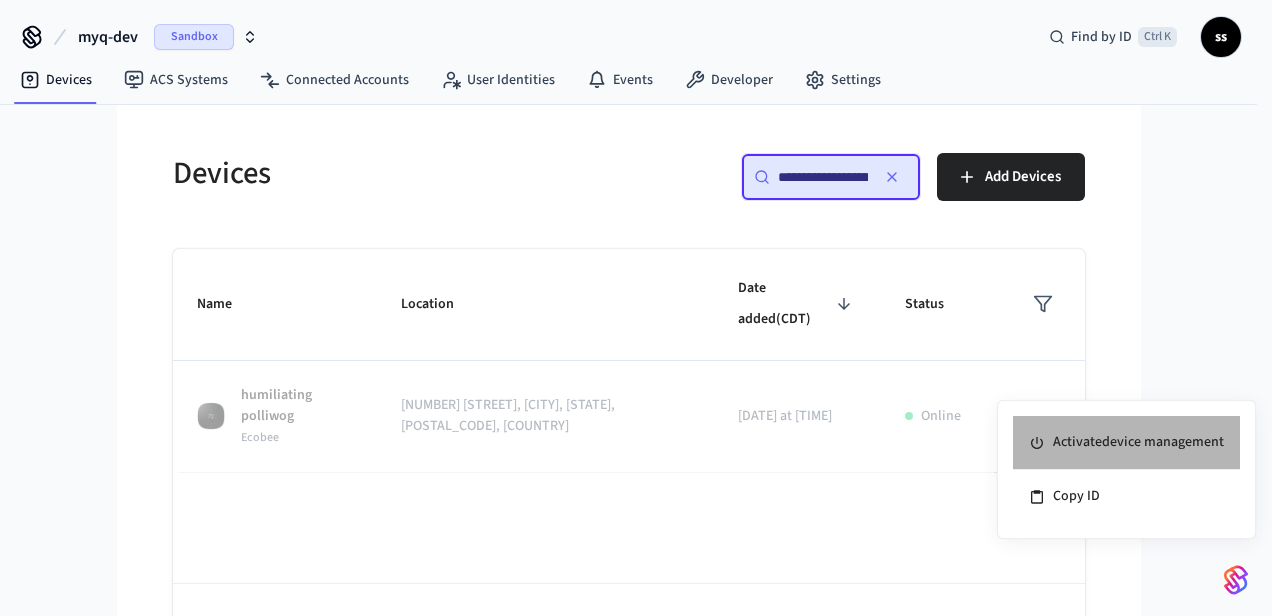 click on "Activate  device management" at bounding box center (1126, 443) 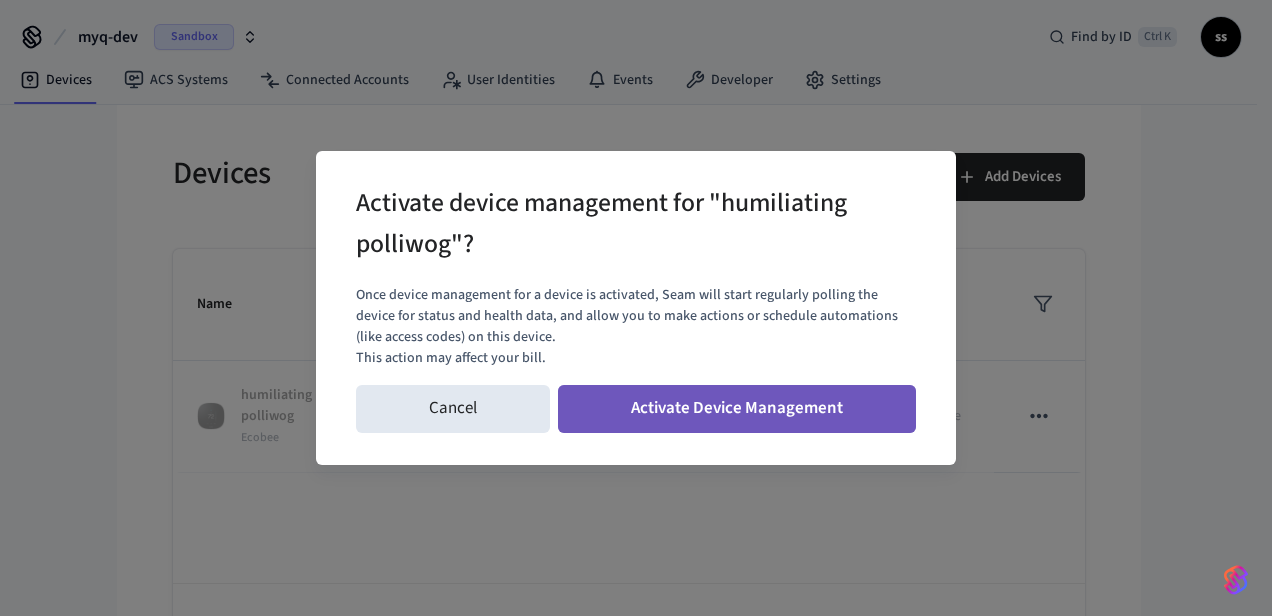 click on "Activate Device Management" at bounding box center (737, 409) 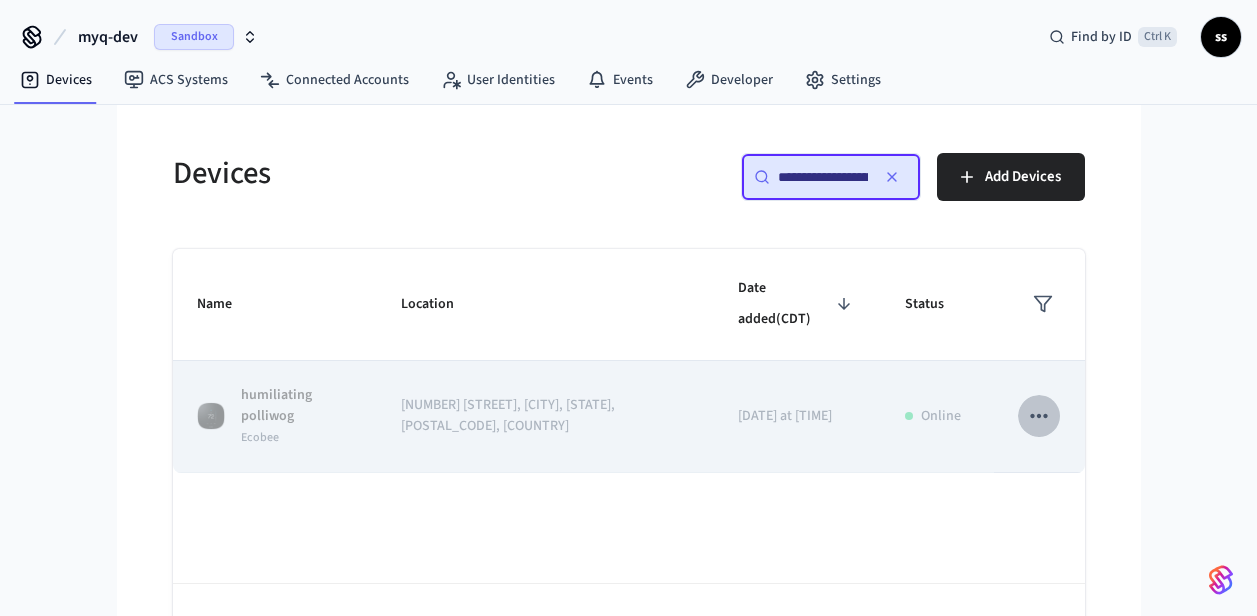 click 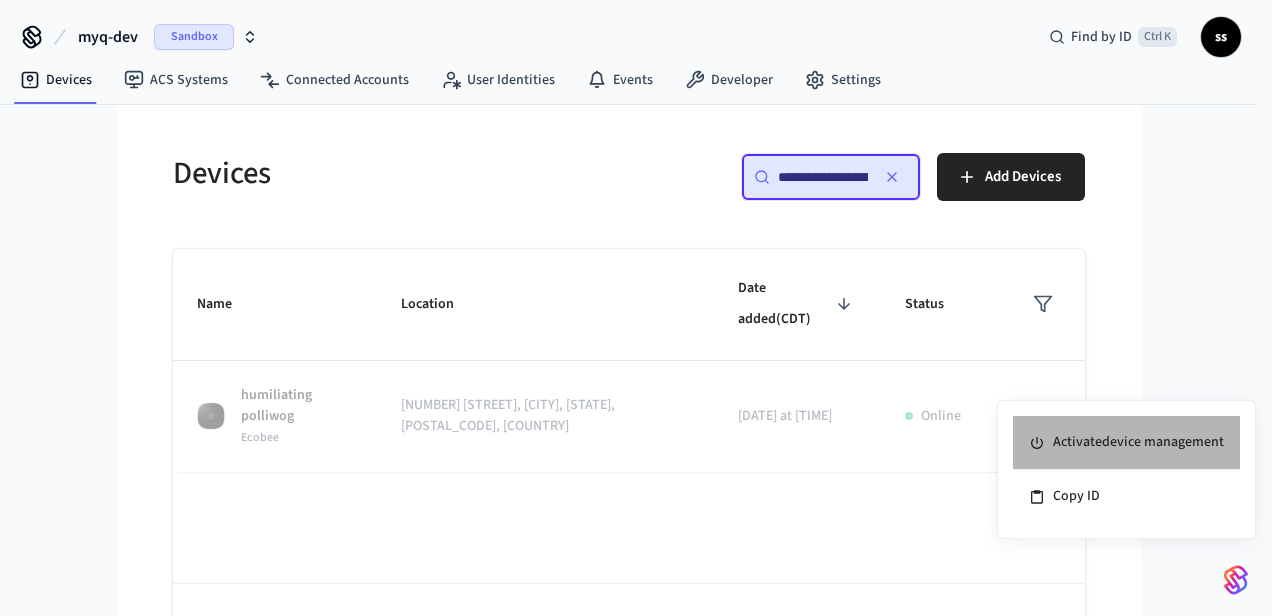 click on "Activate  device management" at bounding box center [1126, 443] 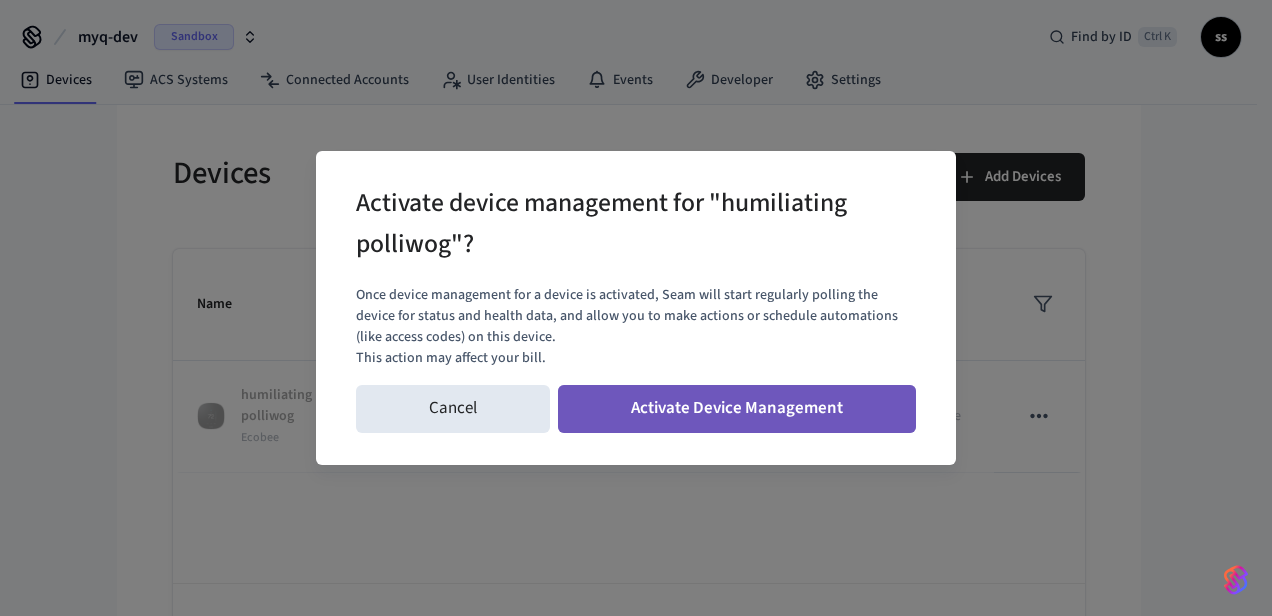 click on "Activate Device Management" at bounding box center [737, 409] 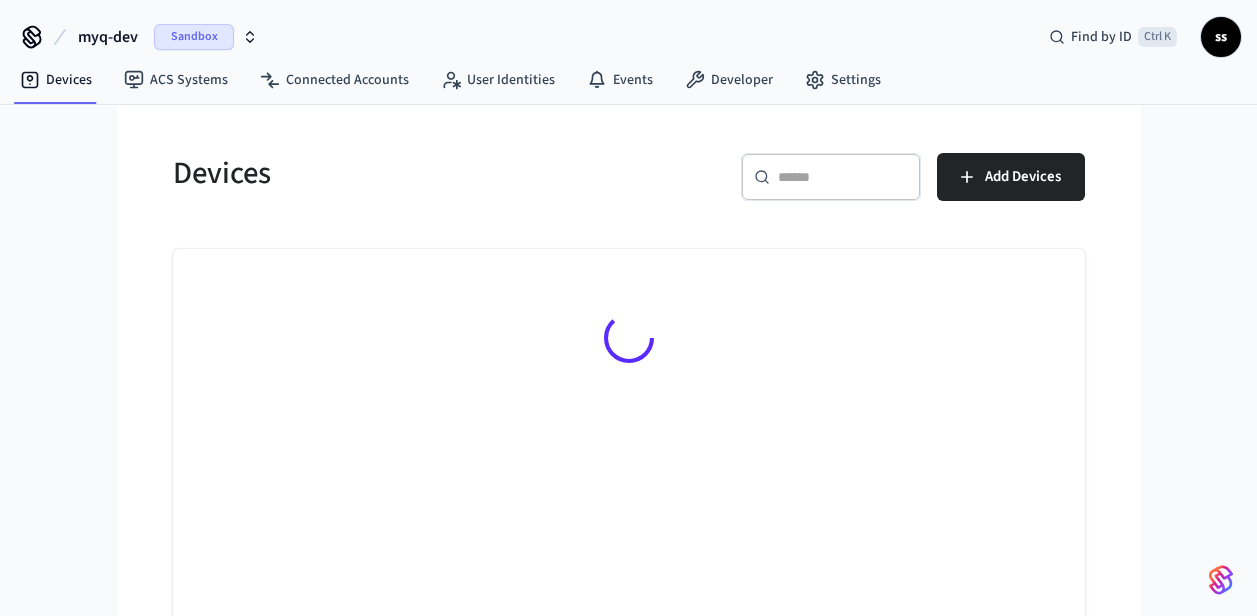 scroll, scrollTop: 0, scrollLeft: 0, axis: both 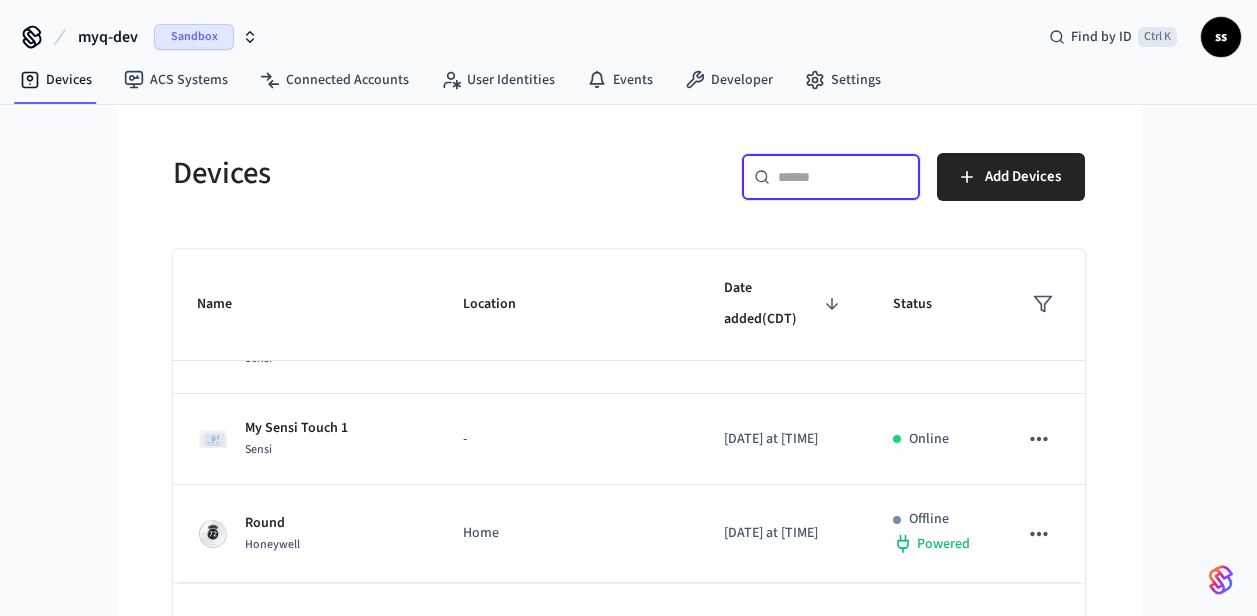 click at bounding box center [843, 177] 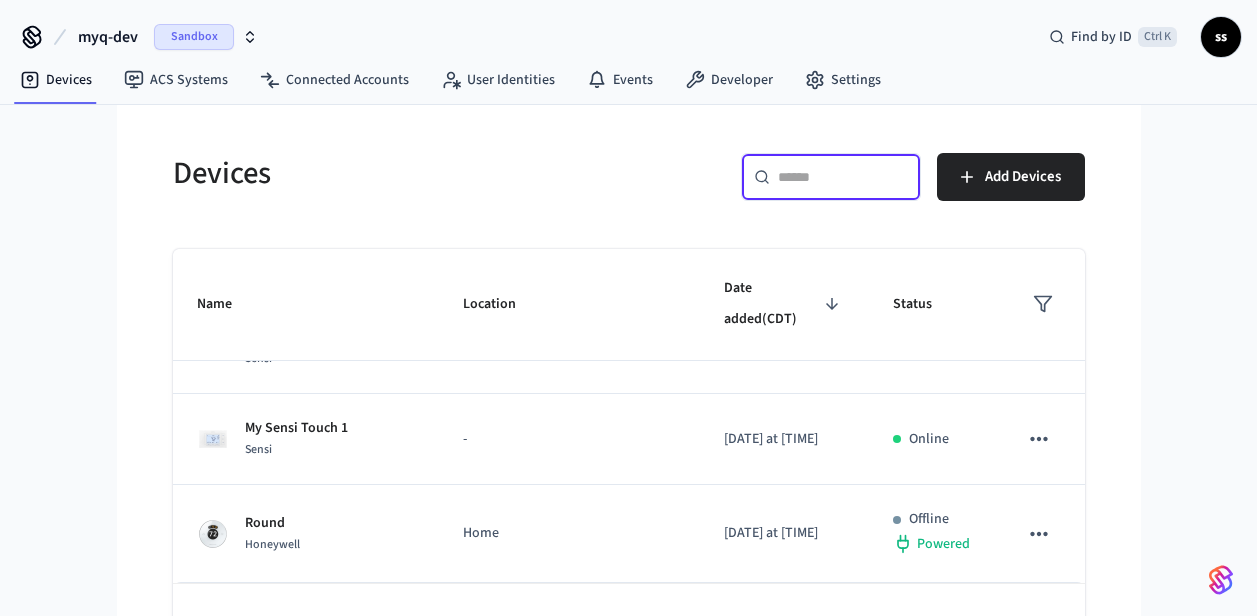 paste on "**********" 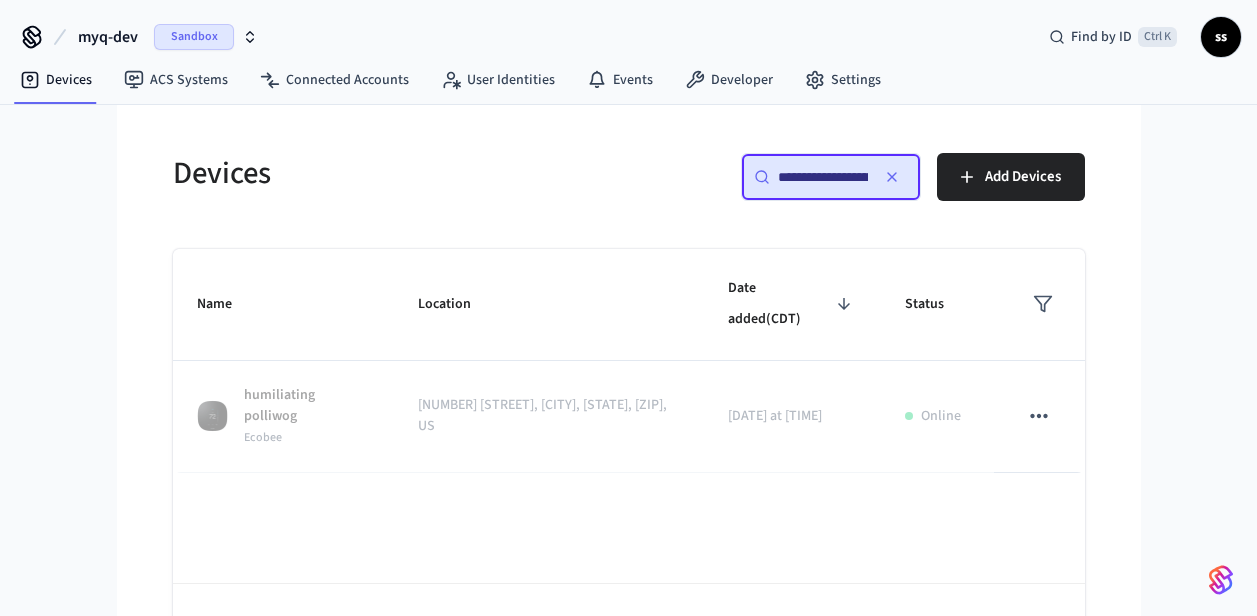 scroll, scrollTop: 0, scrollLeft: 148, axis: horizontal 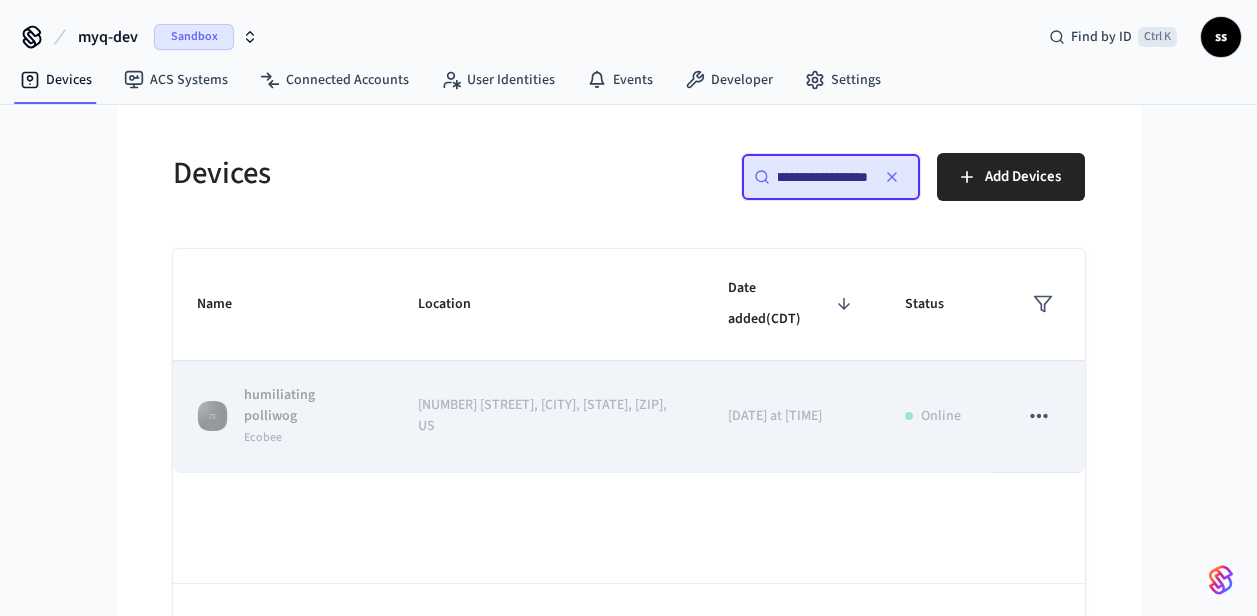 type on "**********" 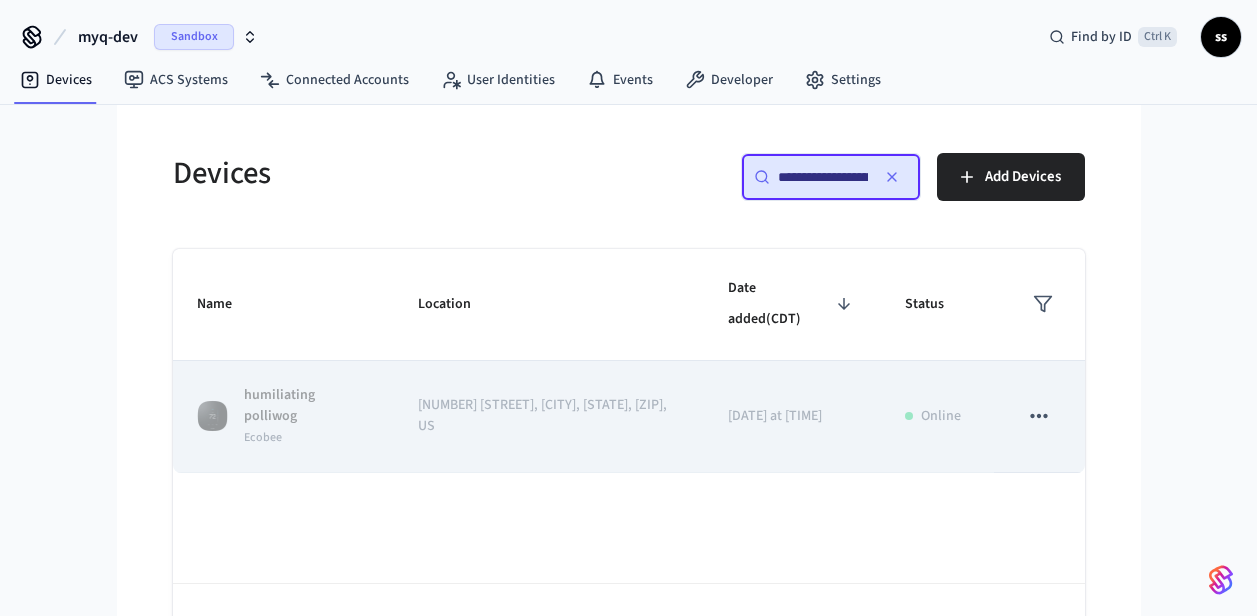 click at bounding box center (1039, 416) 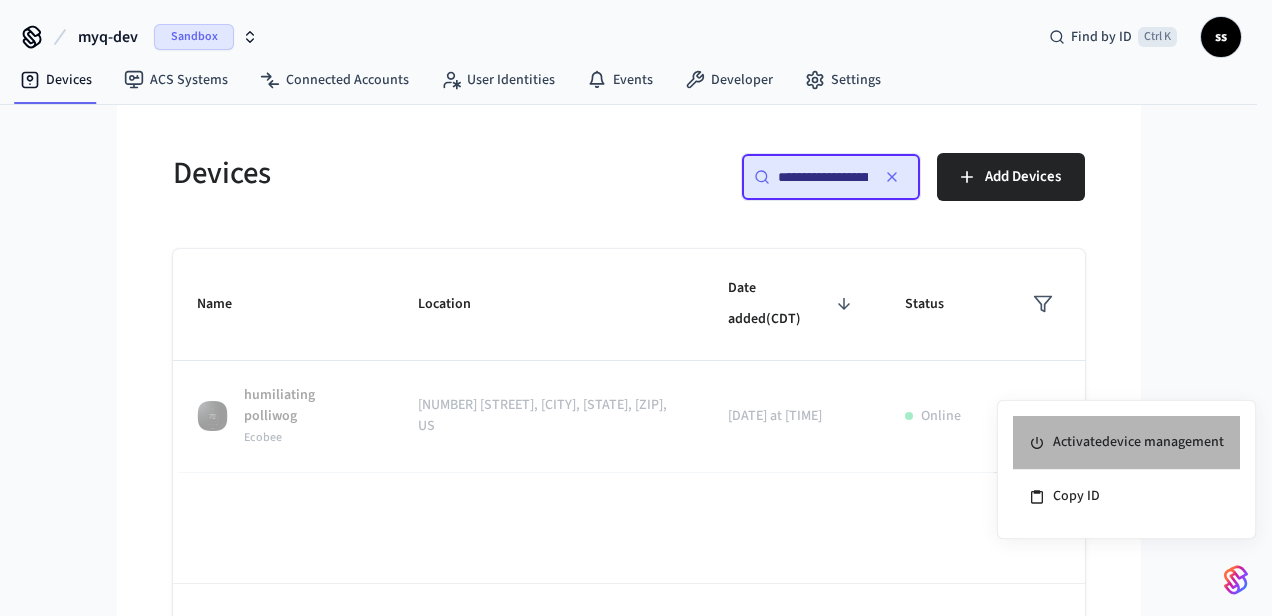 click on "Activate  device management" at bounding box center [1126, 443] 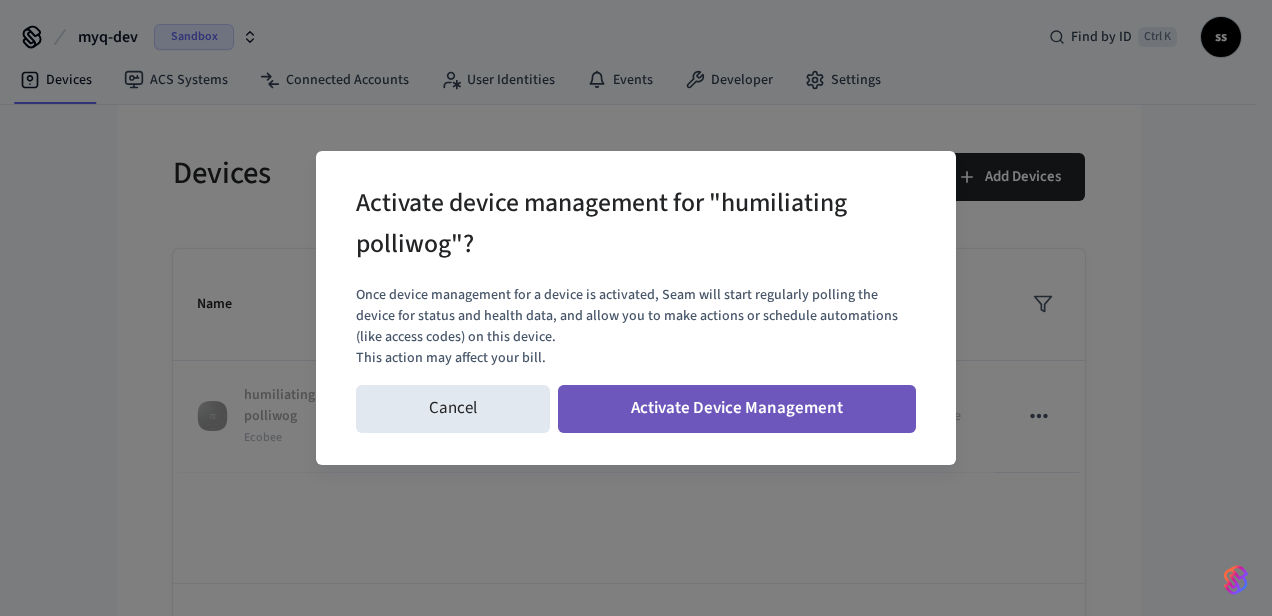 click on "Activate Device Management" at bounding box center [737, 409] 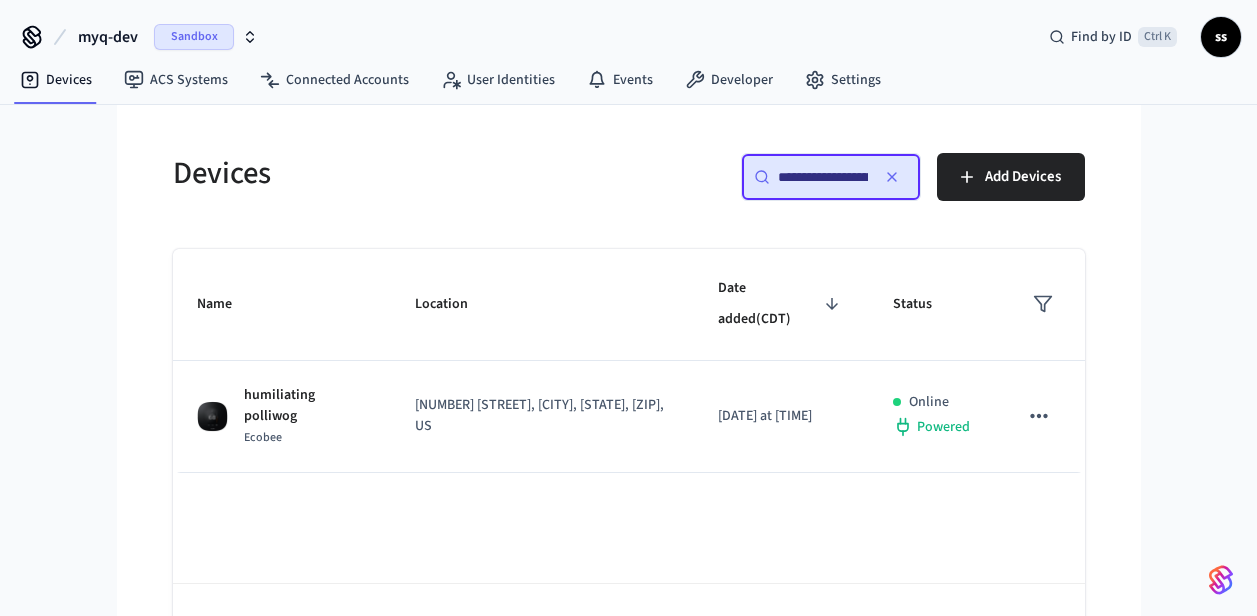 click on "Name Location Date added  (CDT) Status humiliating polliwog Ecobee [NUMBER] [STREET], [CITY], [STATE], [ZIP], US [DATE] at [TIME] Online Powered Rows per page: 10 ** 1–1 of 1" at bounding box center (629, 464) 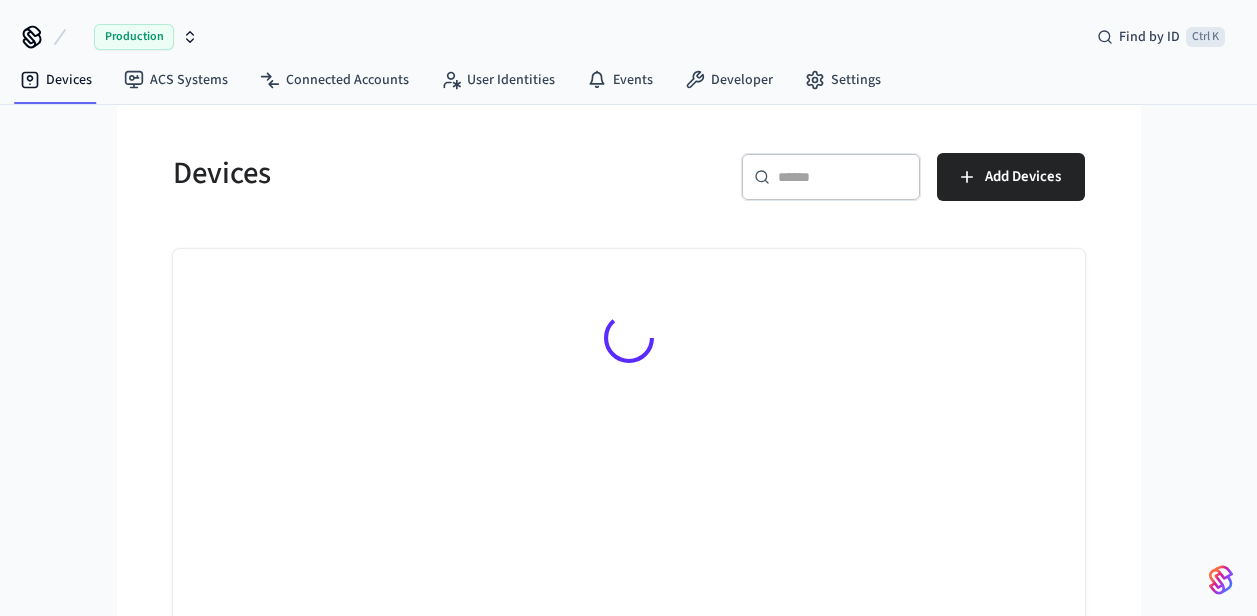 scroll, scrollTop: 0, scrollLeft: 0, axis: both 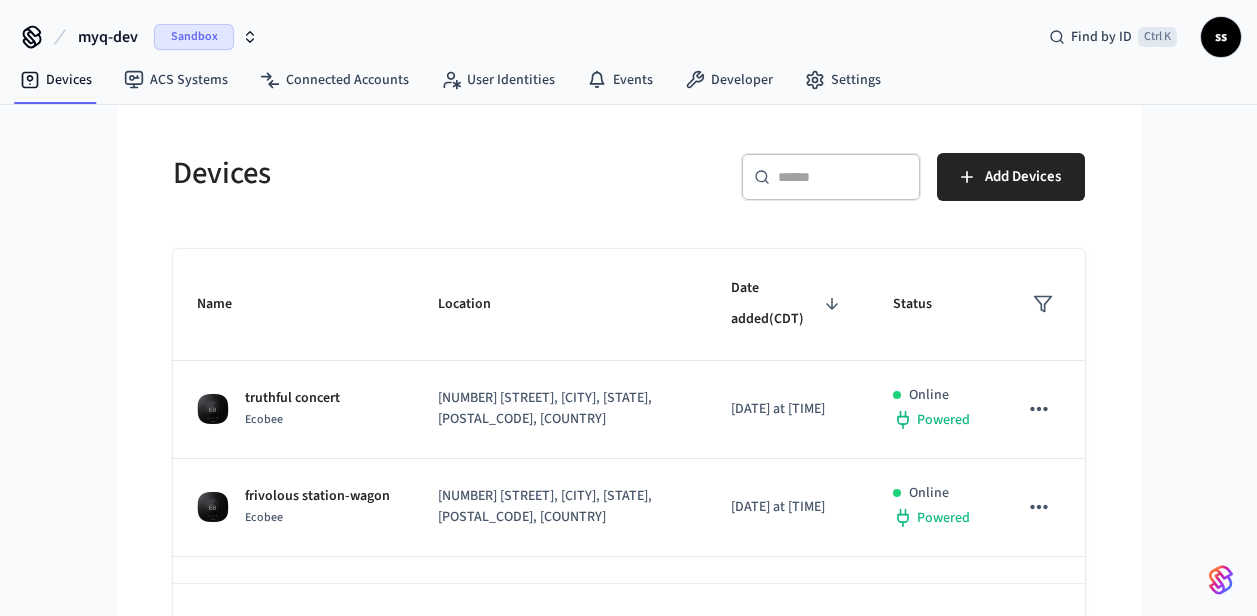 click at bounding box center (843, 177) 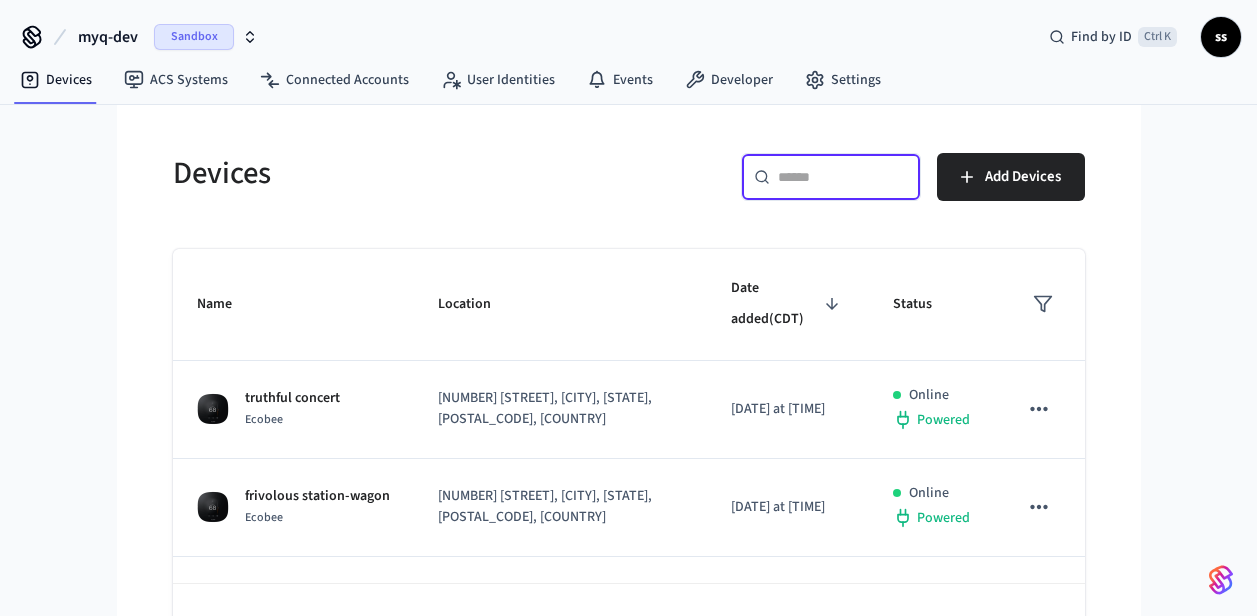 paste on "**********" 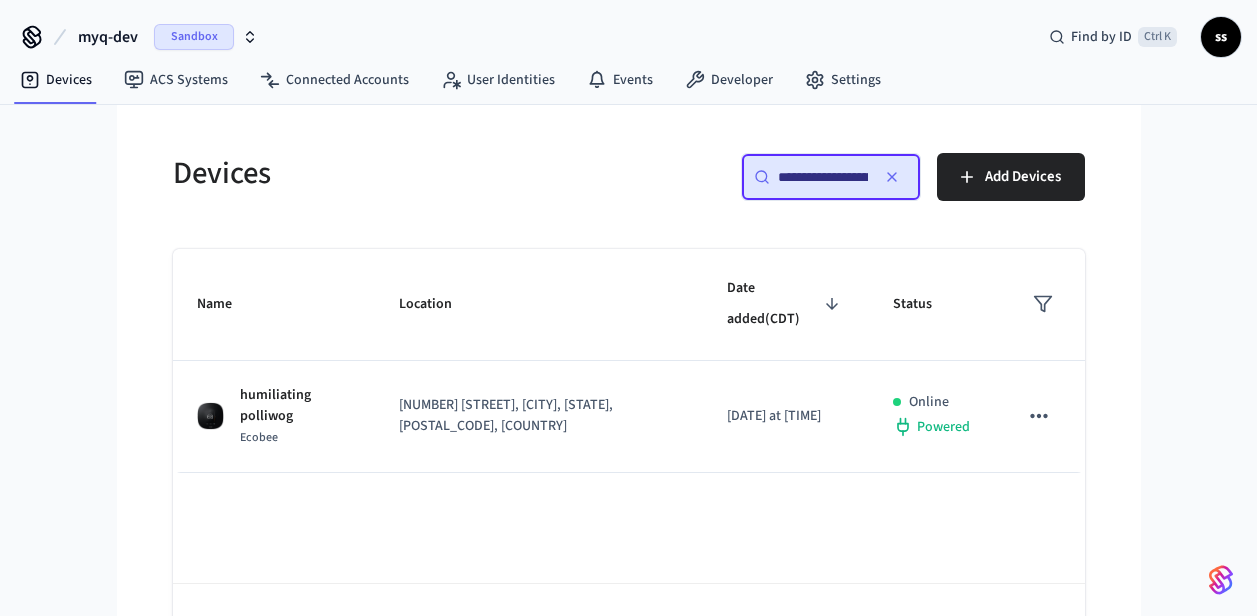 scroll, scrollTop: 0, scrollLeft: 148, axis: horizontal 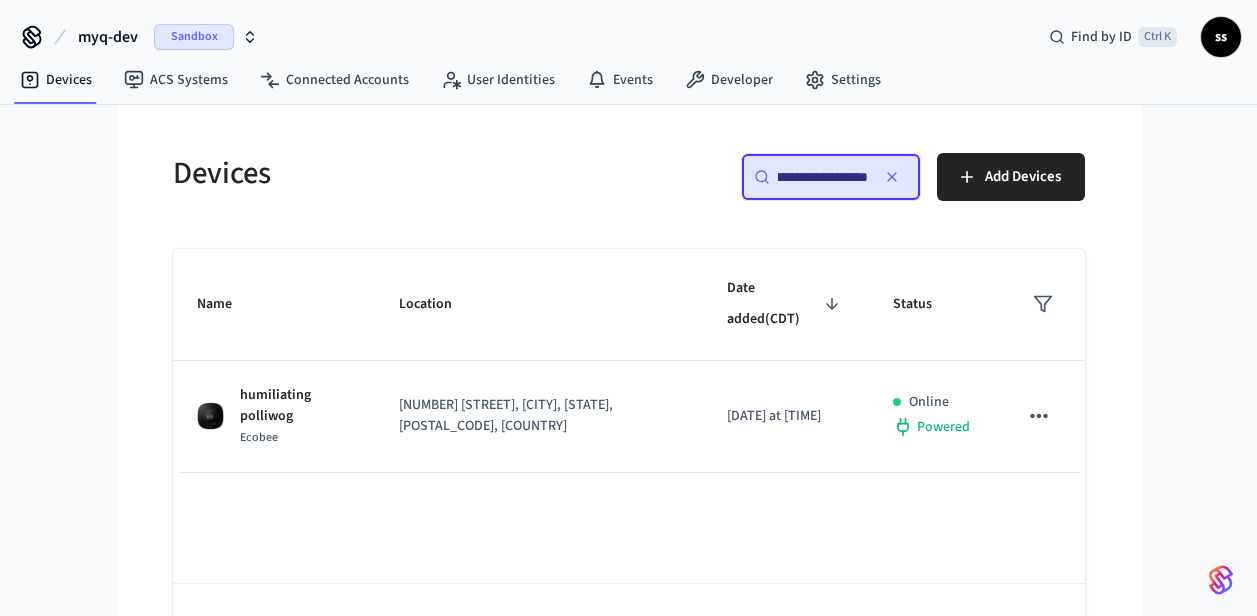 type on "**********" 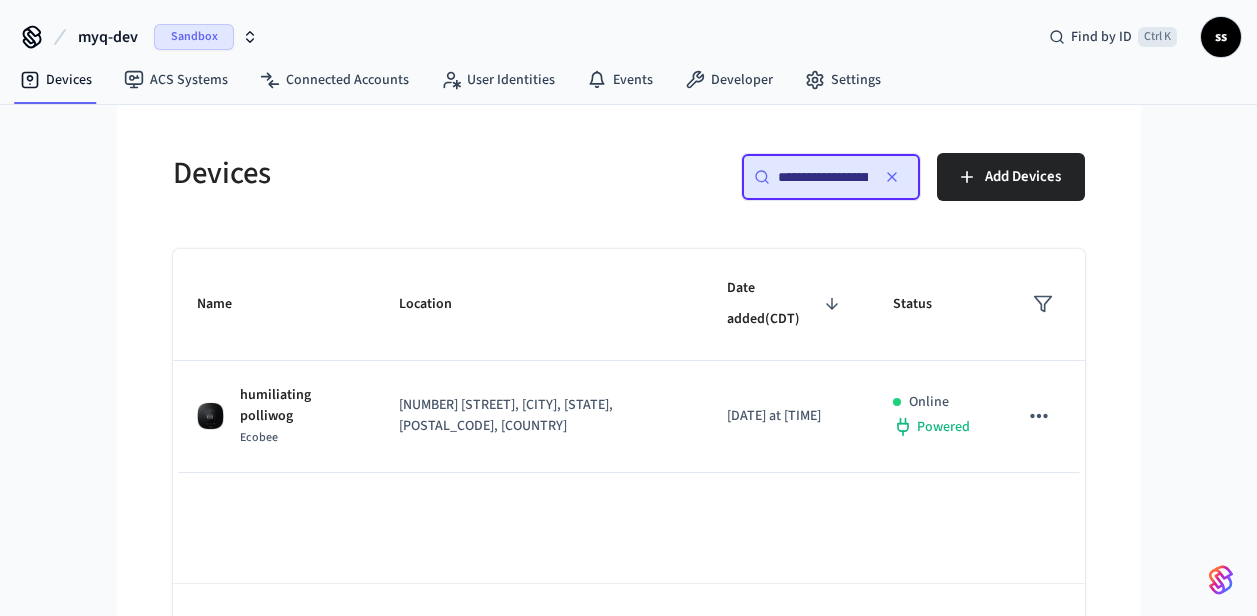 click on "Name Location Date added  (CDT) Status humiliating polliwog Ecobee [NUMBER] [STREET], [CITY], [STATE], [POSTAL_CODE], [COUNTRY] [DATE] at [TIME] Online Powered Rows per page: 10 ** 1–1 of 1" at bounding box center [629, 464] 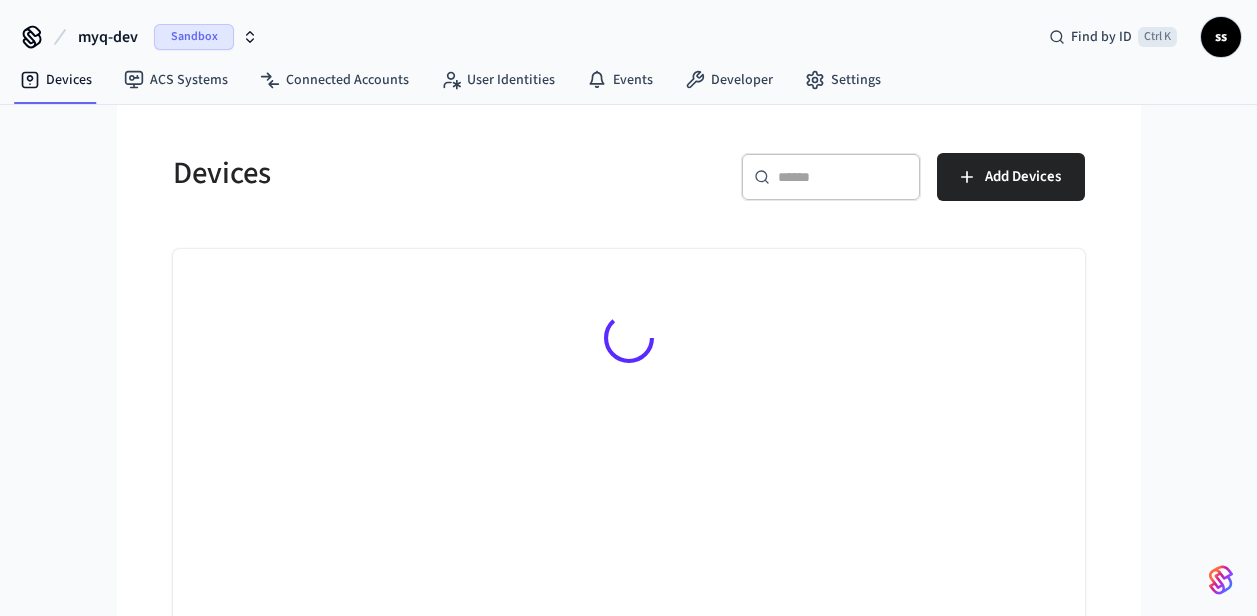 scroll, scrollTop: 0, scrollLeft: 0, axis: both 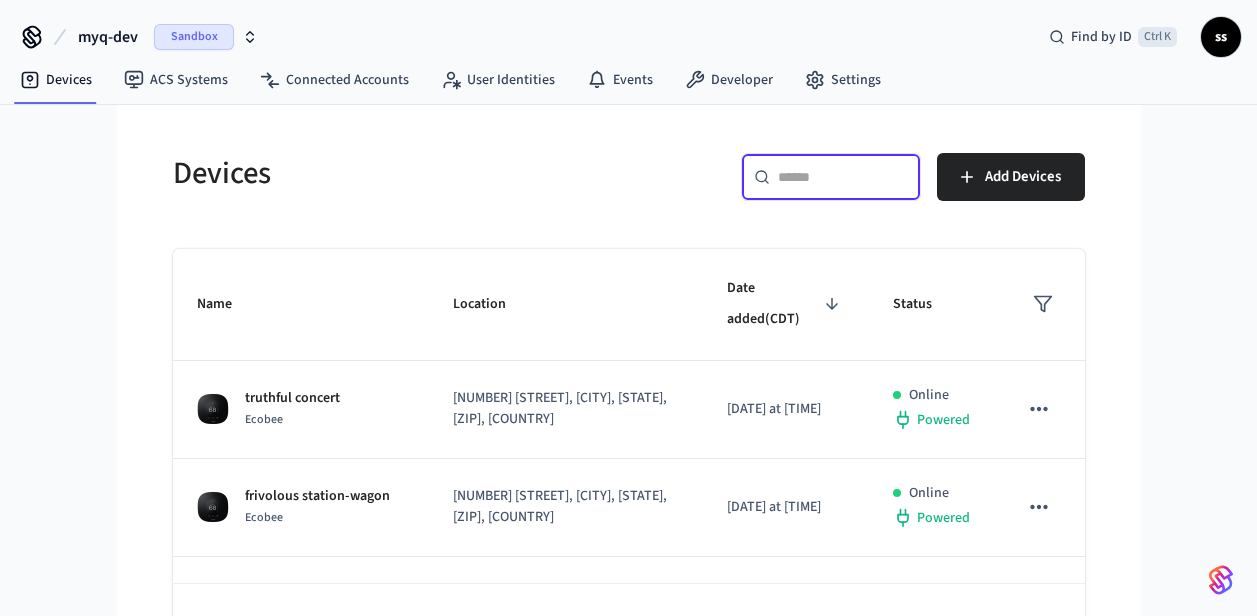 click at bounding box center [843, 177] 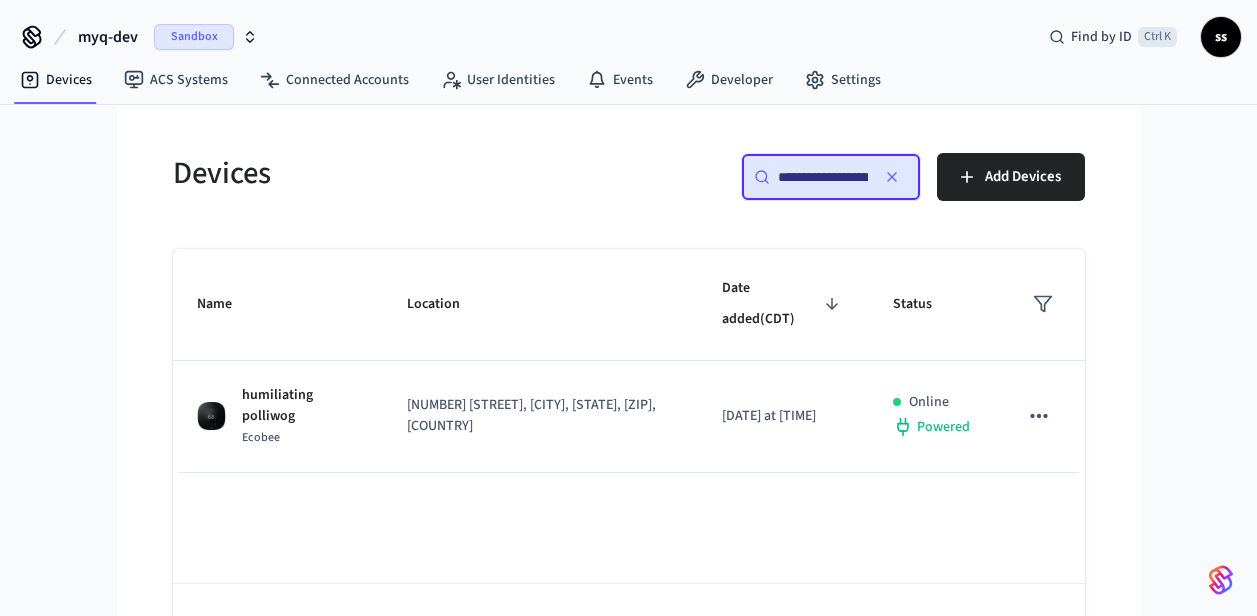 scroll, scrollTop: 0, scrollLeft: 148, axis: horizontal 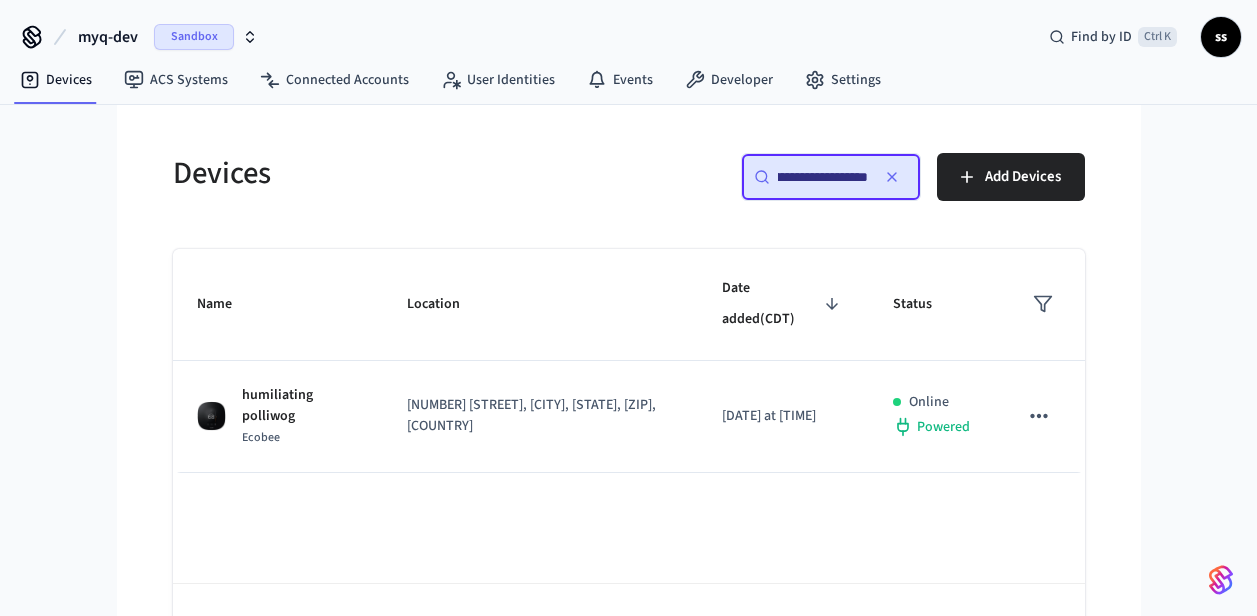 type on "**********" 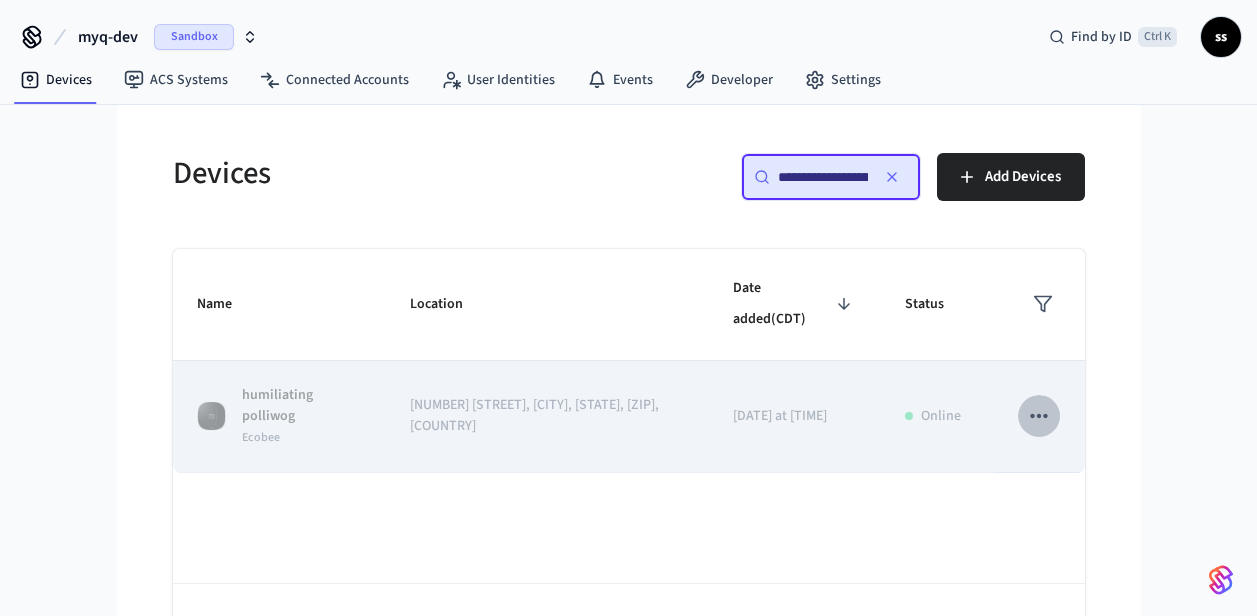 click 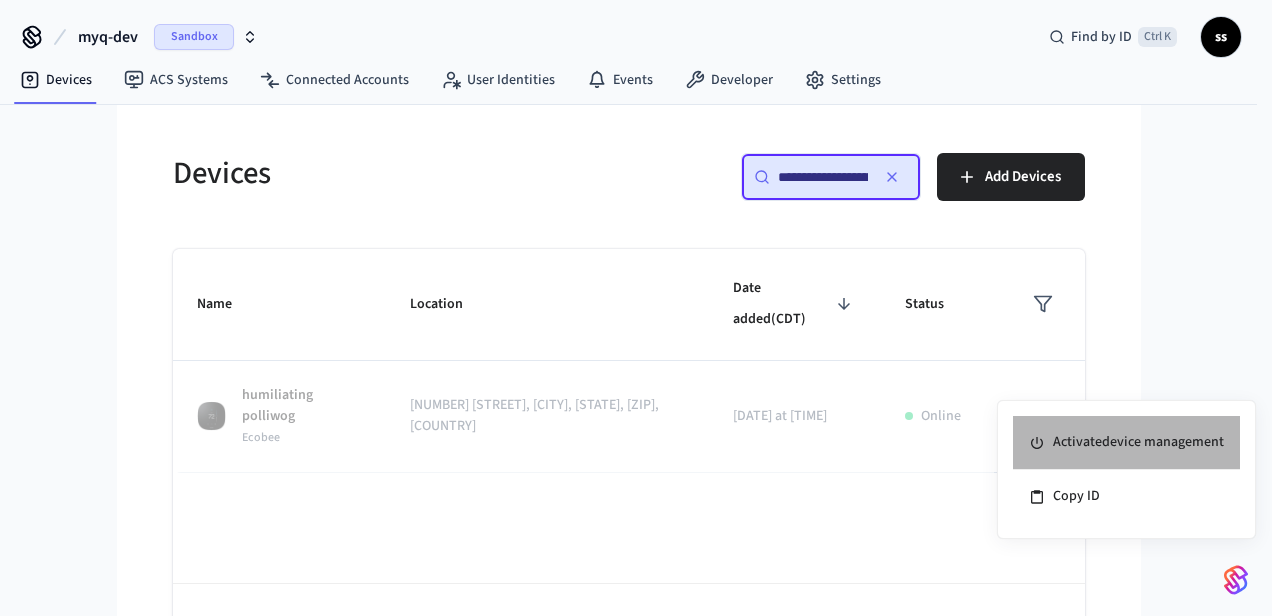 click on "Activate  device management" at bounding box center [1126, 443] 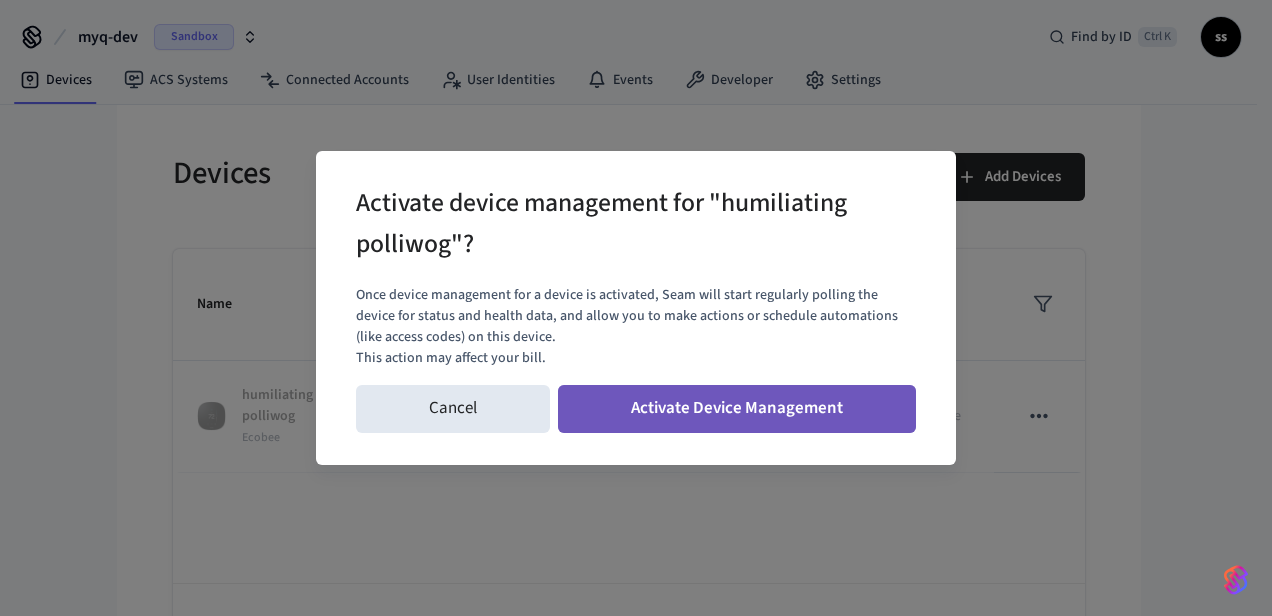click on "Activate Device Management" at bounding box center [737, 409] 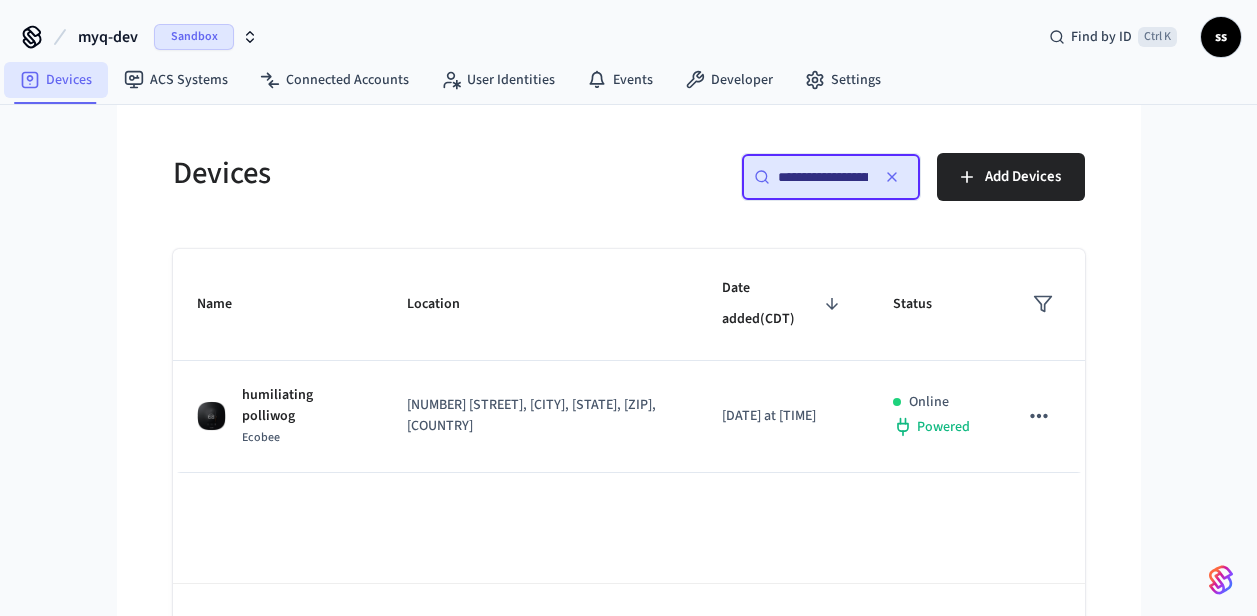 click on "Devices" at bounding box center [56, 80] 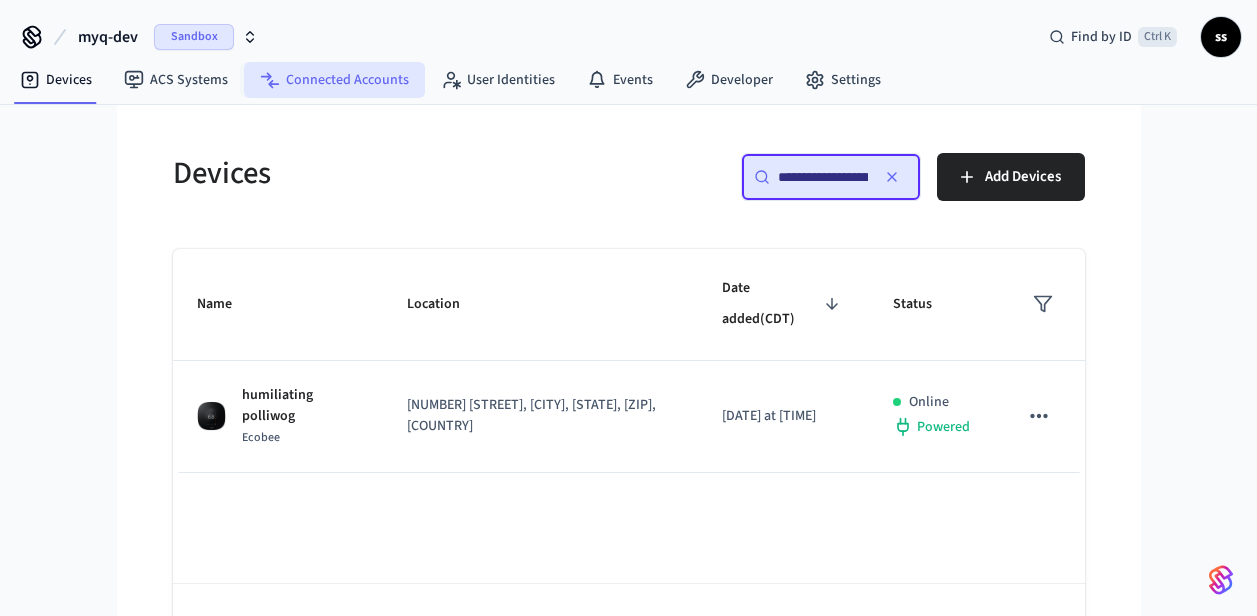 click on "Connected Accounts" at bounding box center [334, 80] 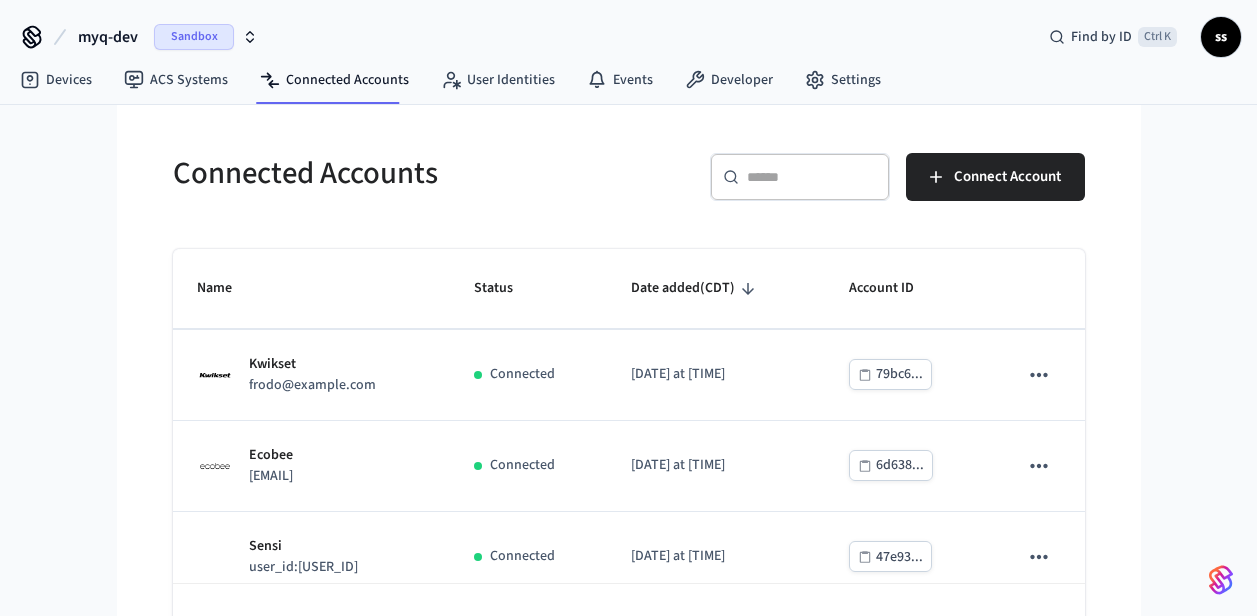scroll, scrollTop: 0, scrollLeft: 0, axis: both 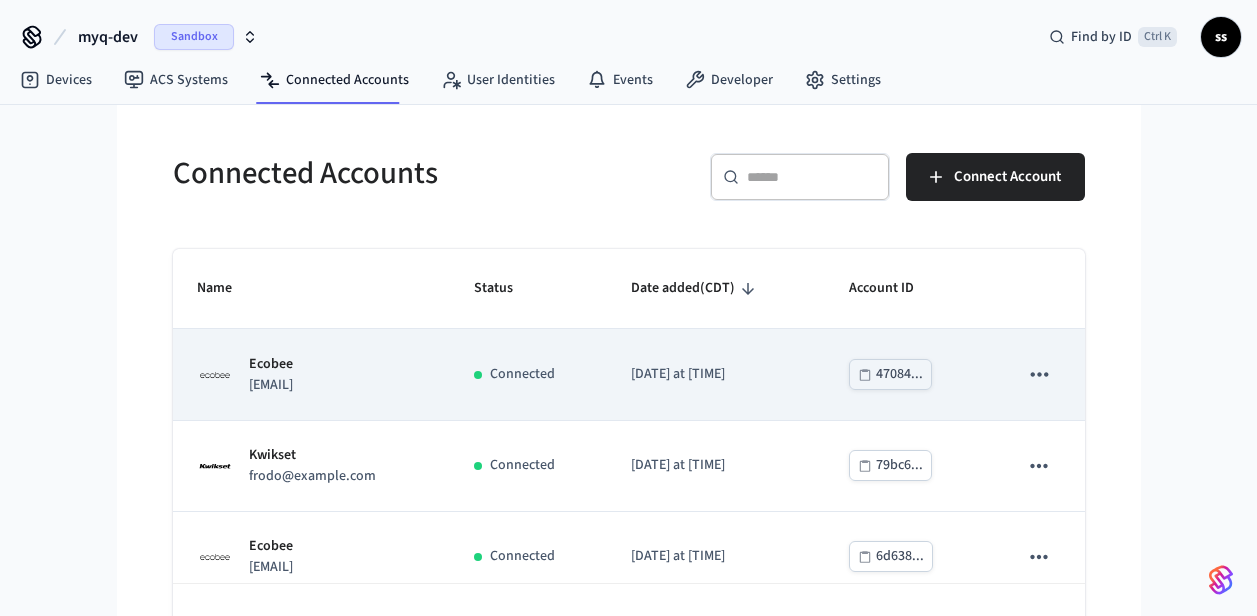 click on "Connected" at bounding box center (529, 374) 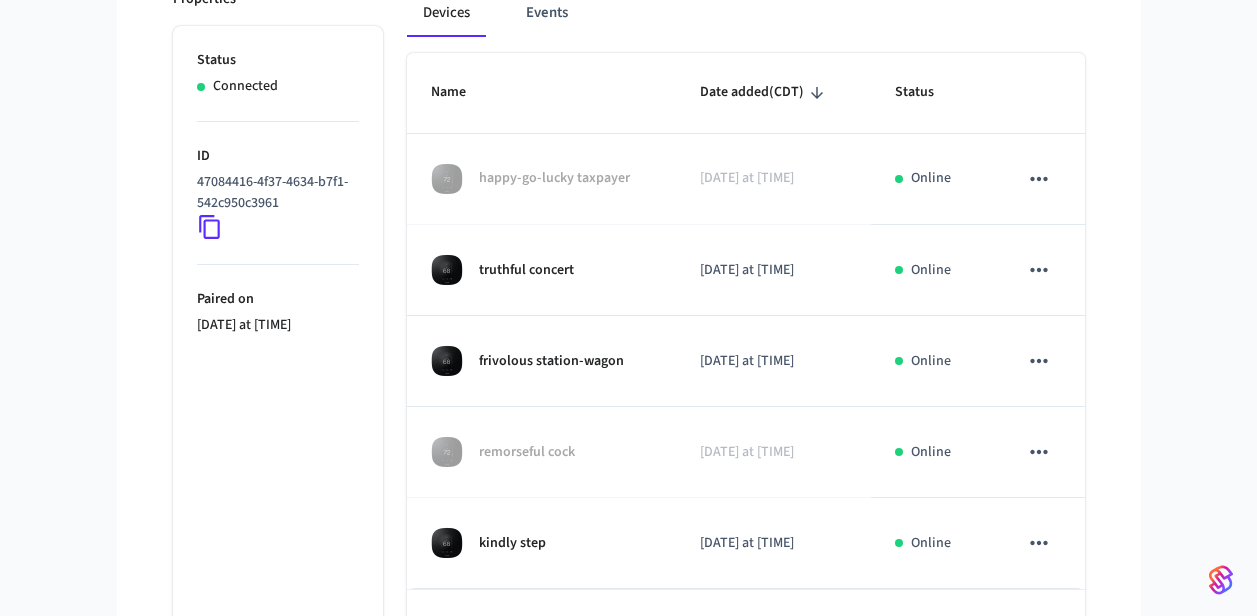 scroll, scrollTop: 319, scrollLeft: 0, axis: vertical 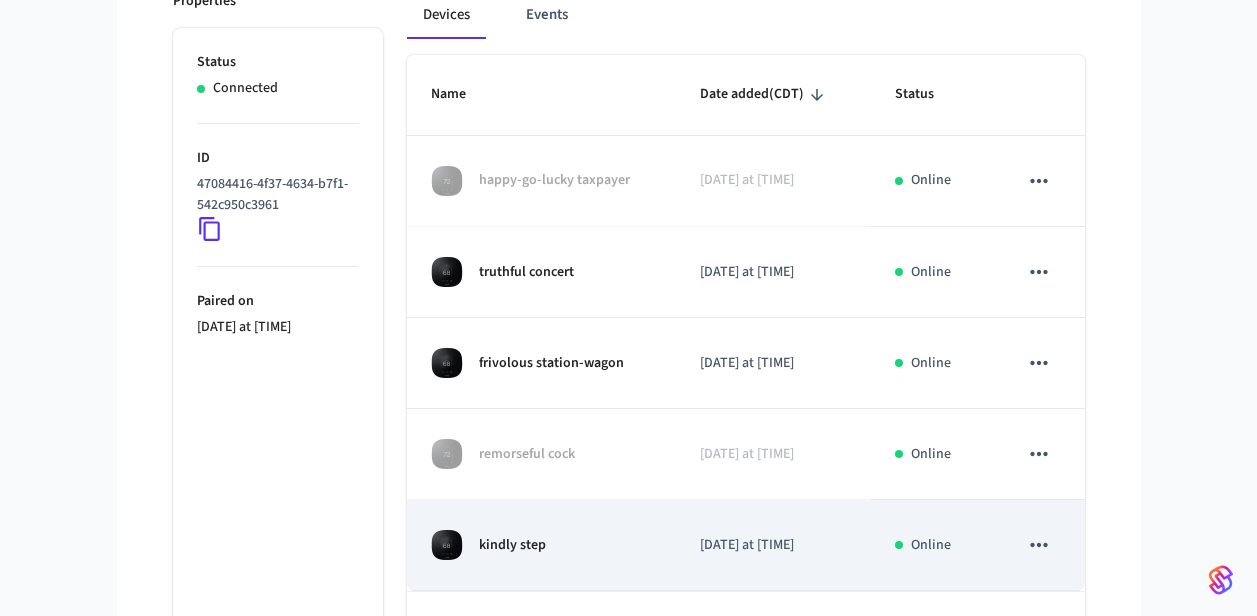 click on "kindly step" at bounding box center (542, 545) 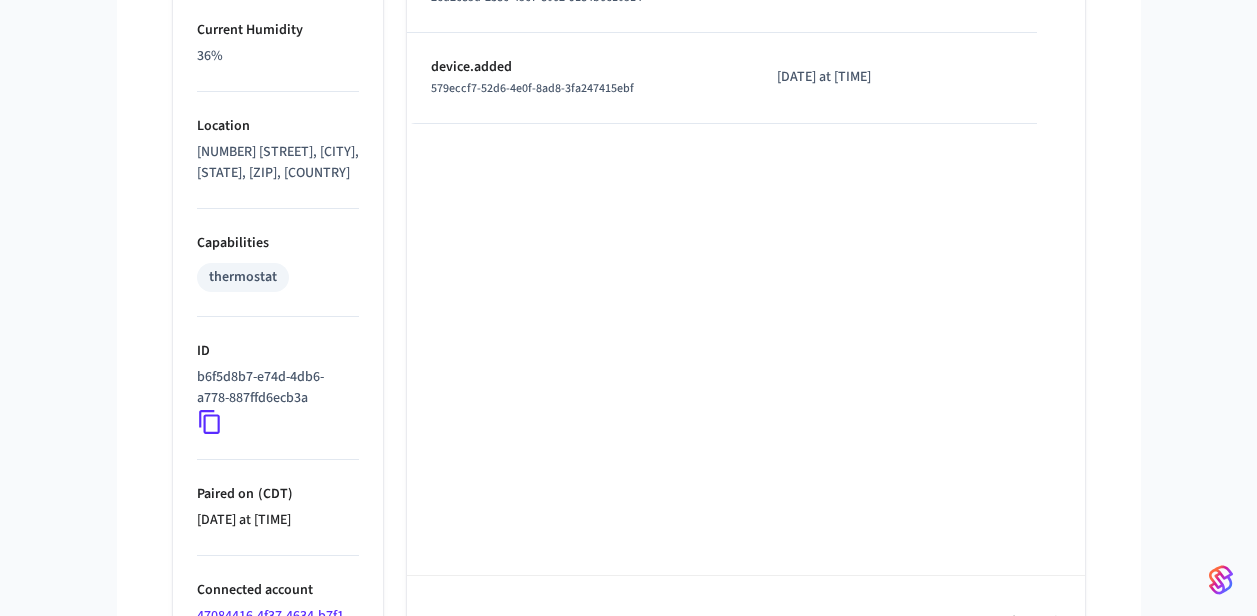 scroll, scrollTop: 1225, scrollLeft: 0, axis: vertical 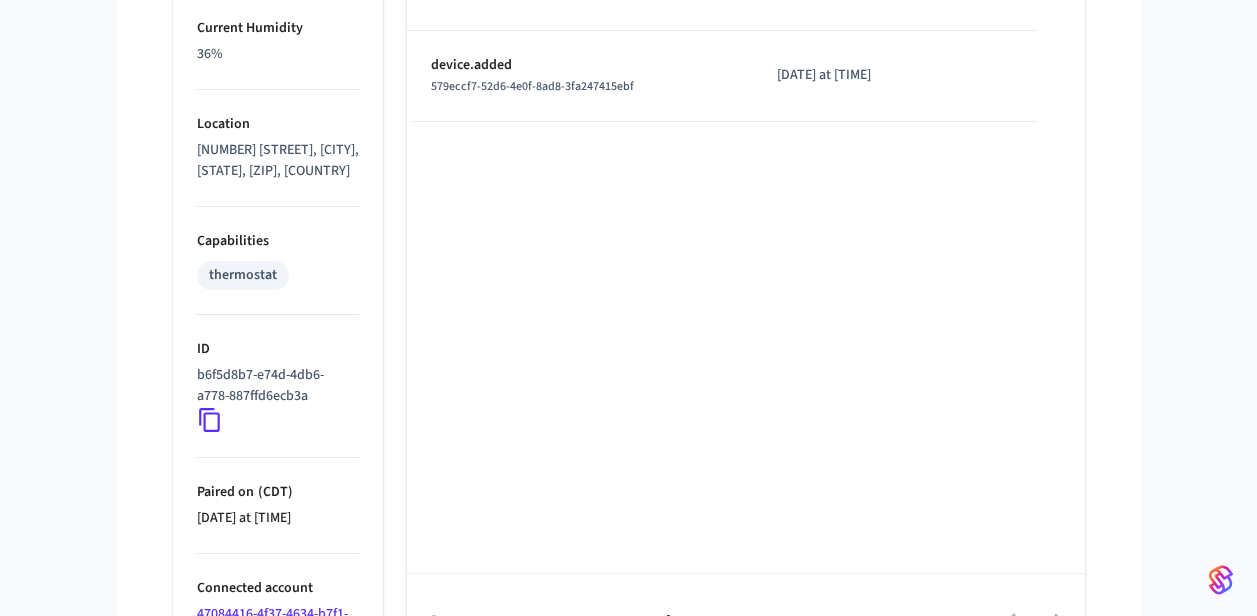 click 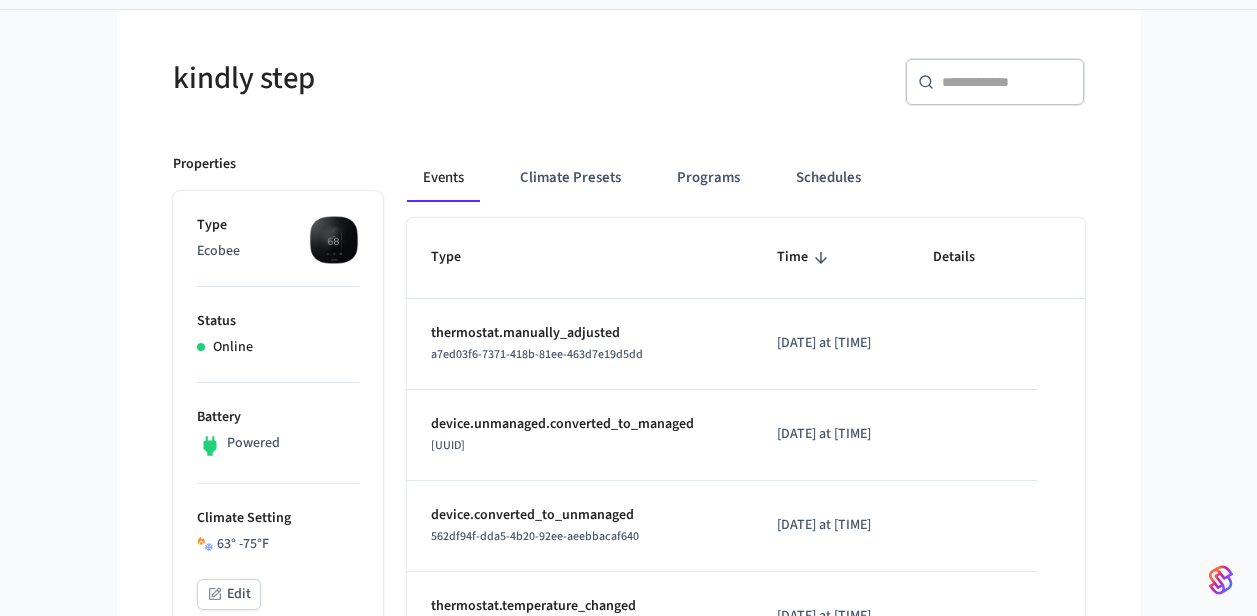 scroll, scrollTop: 17, scrollLeft: 0, axis: vertical 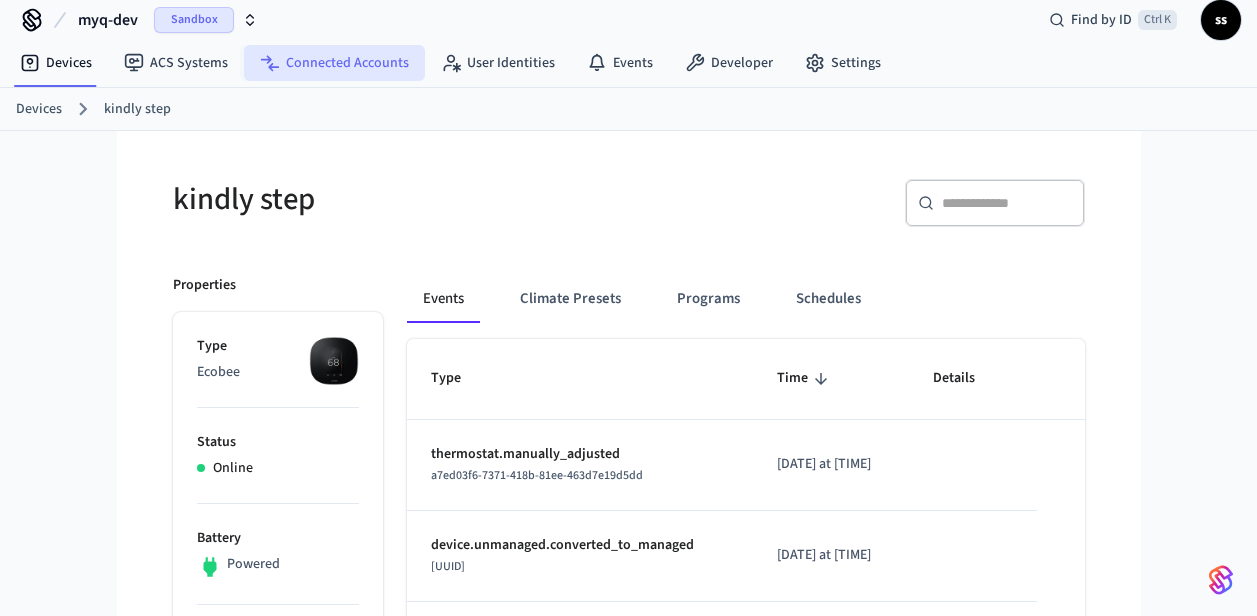 click on "Connected Accounts" at bounding box center [334, 63] 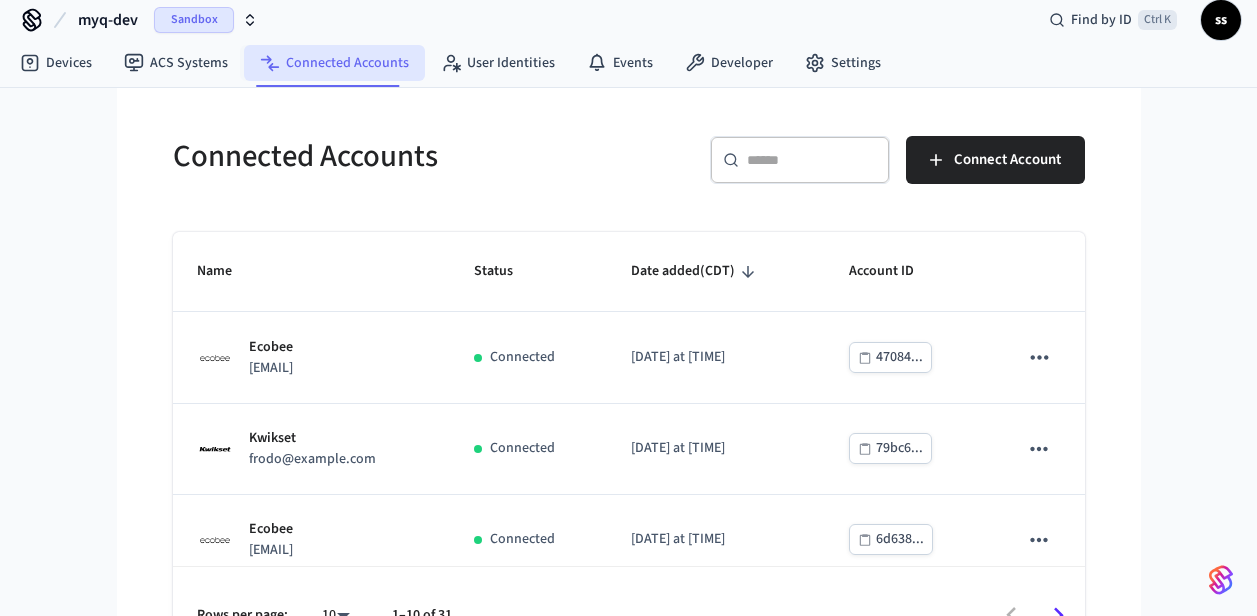 scroll, scrollTop: 0, scrollLeft: 0, axis: both 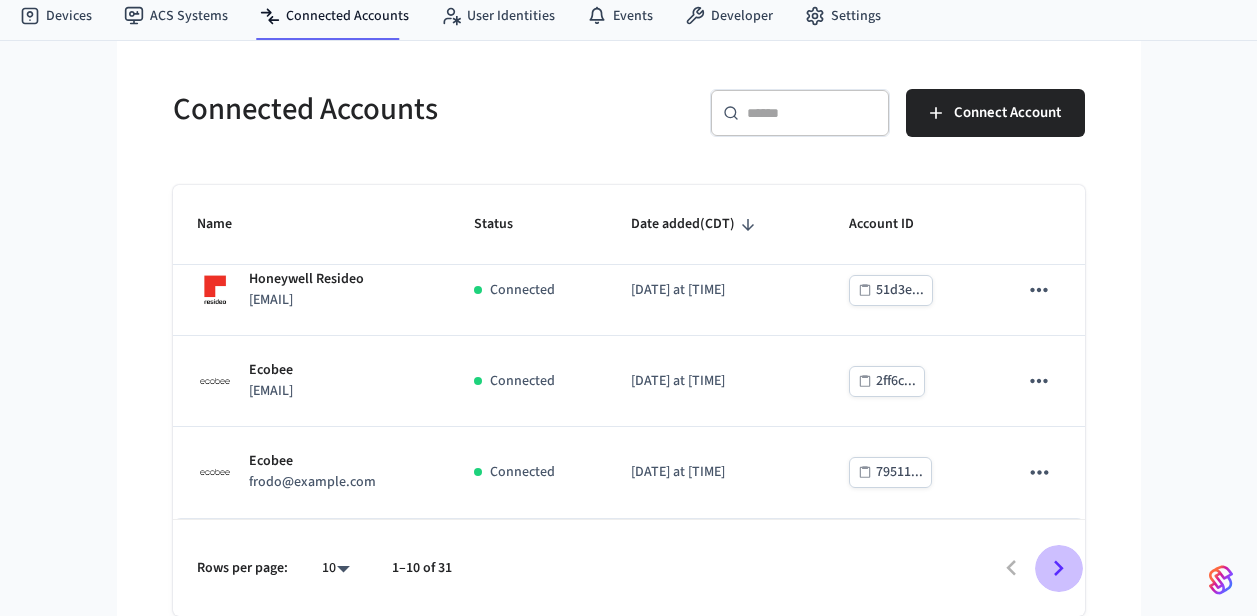 click 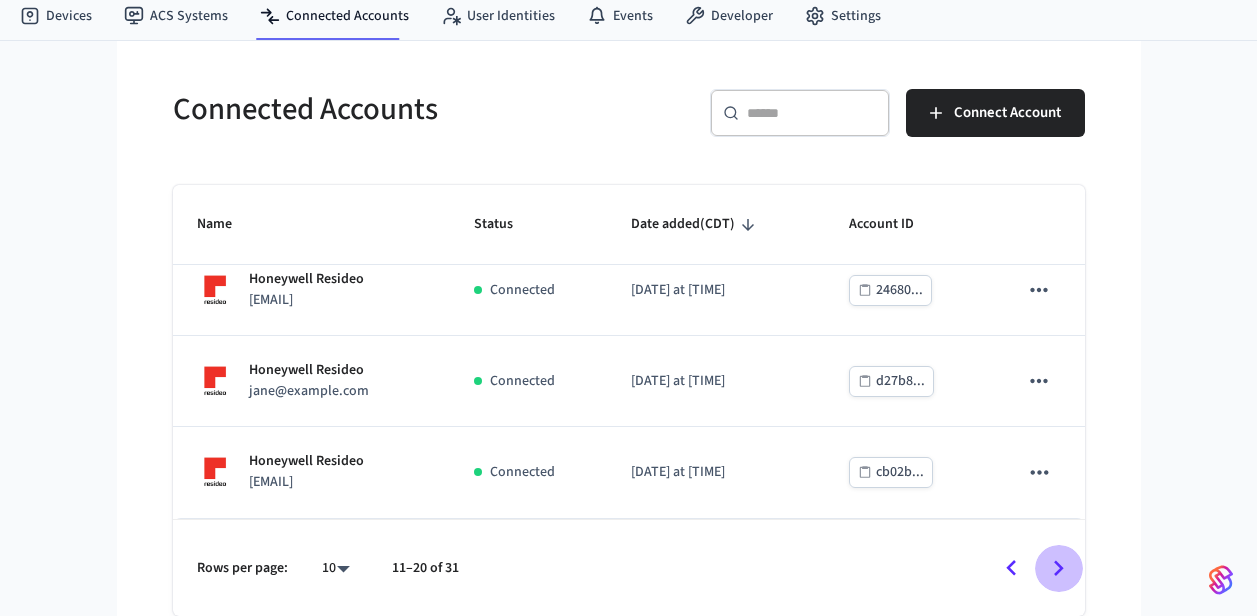 click 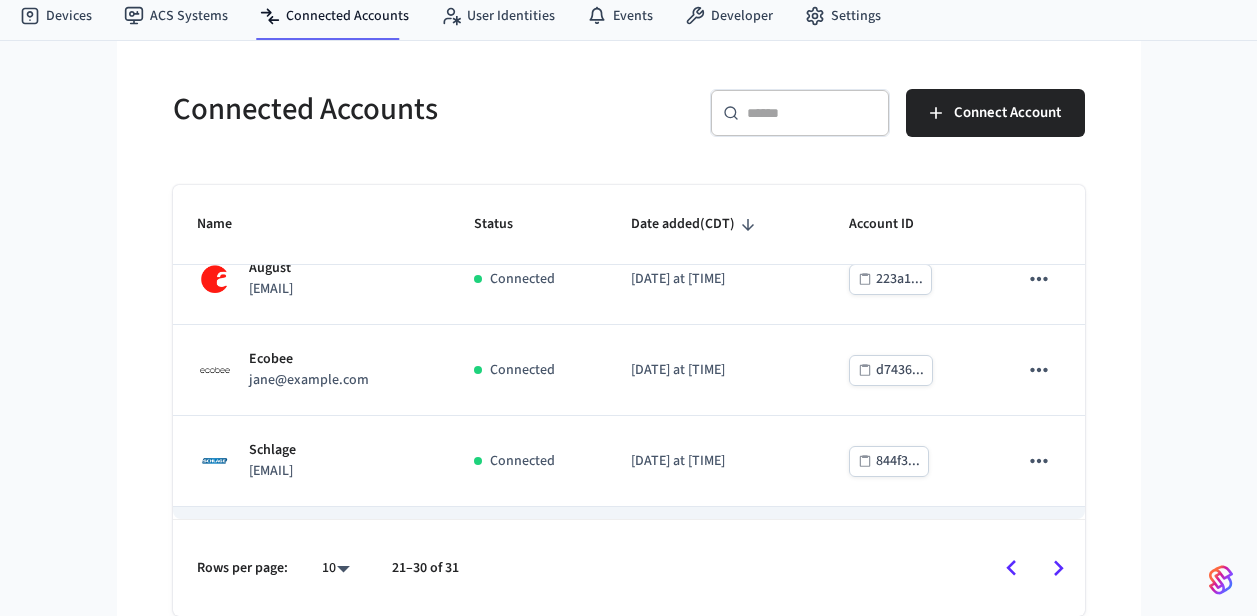 scroll, scrollTop: 658, scrollLeft: 0, axis: vertical 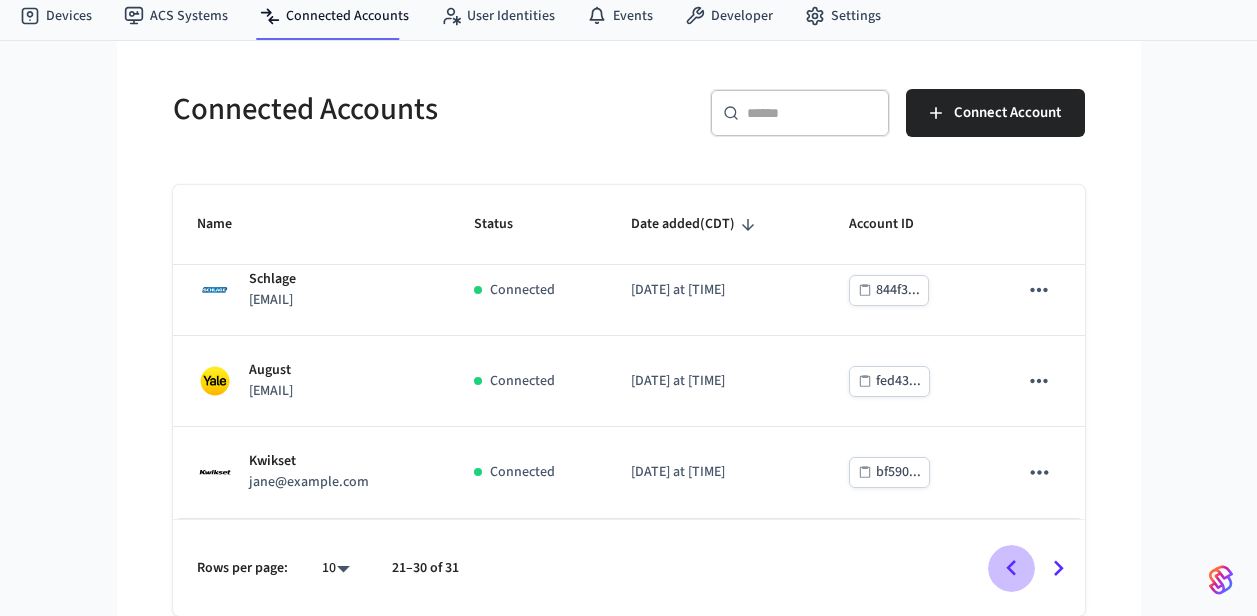 click 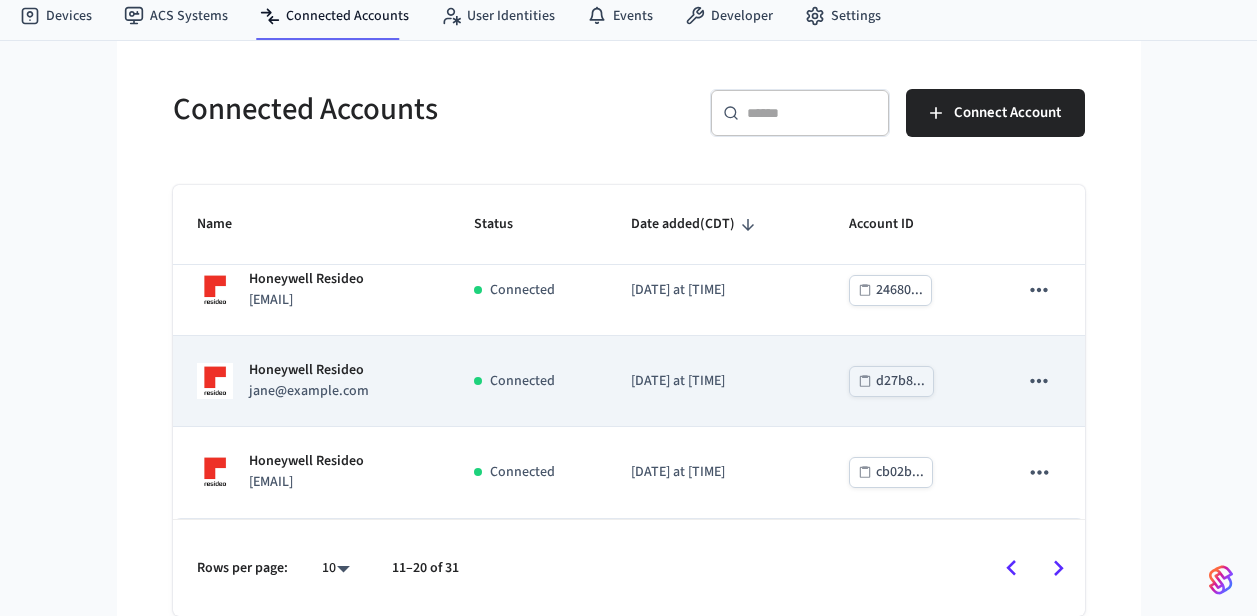 click on "jane@example.com" at bounding box center [309, 391] 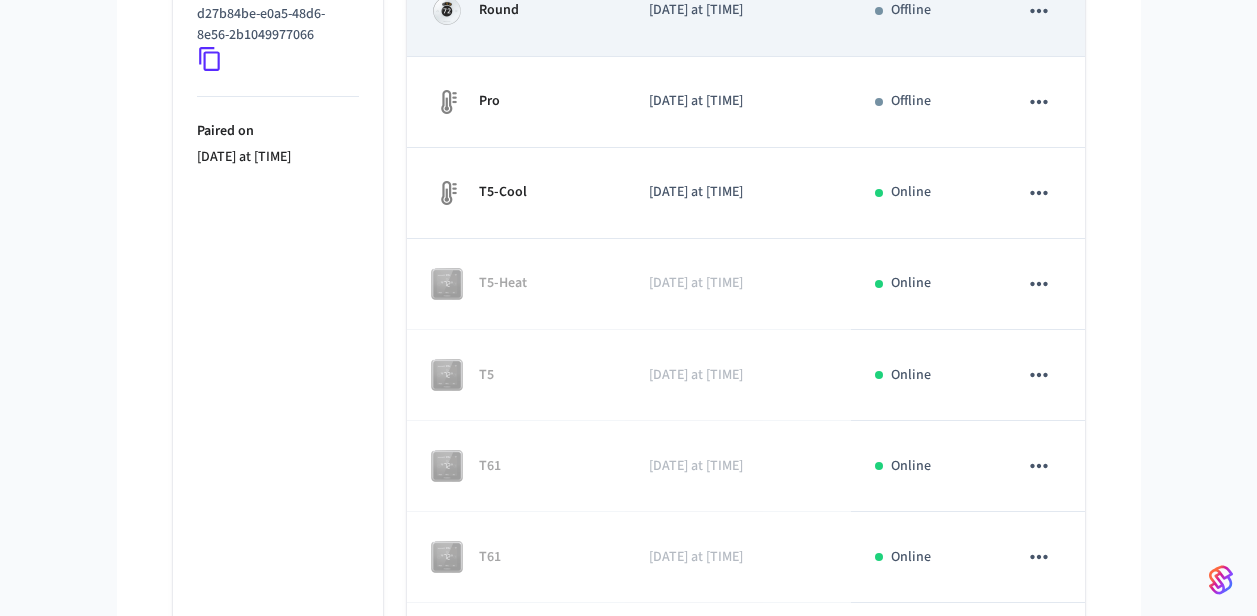 scroll, scrollTop: 469, scrollLeft: 0, axis: vertical 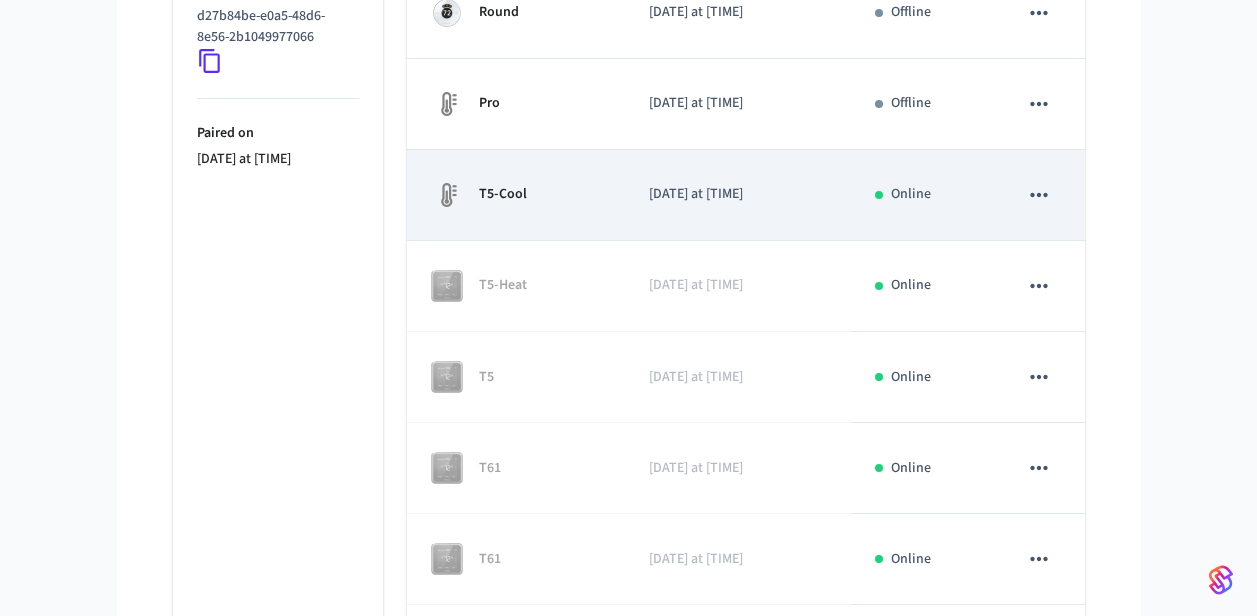 click on "T5-Cool" at bounding box center [516, 195] 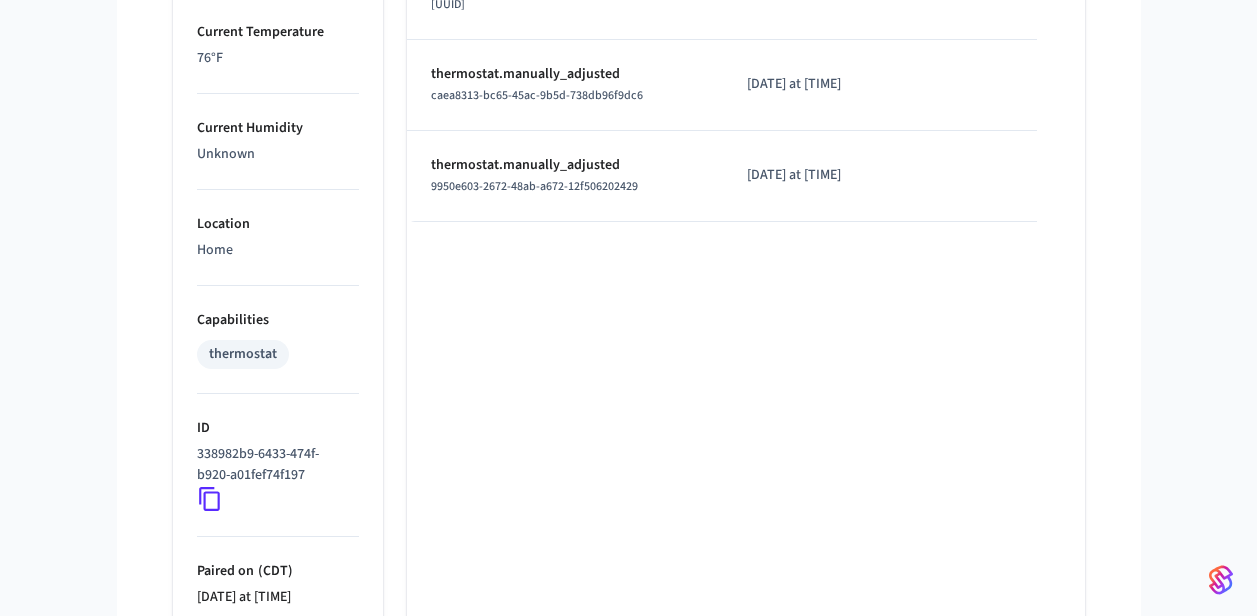 scroll, scrollTop: 1192, scrollLeft: 0, axis: vertical 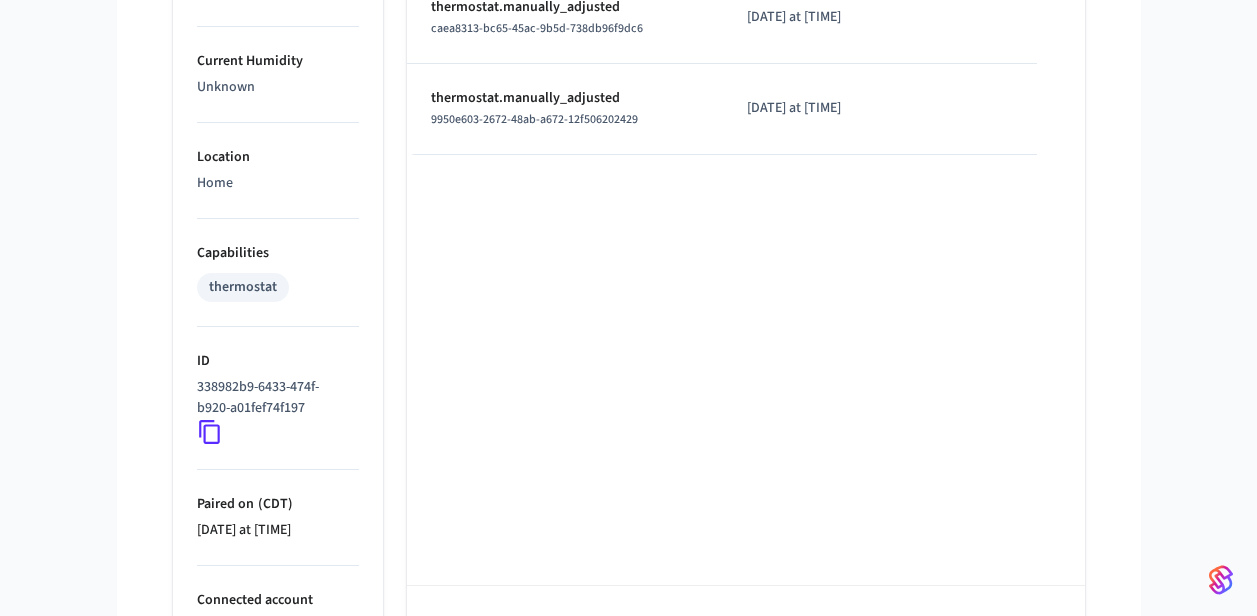 click 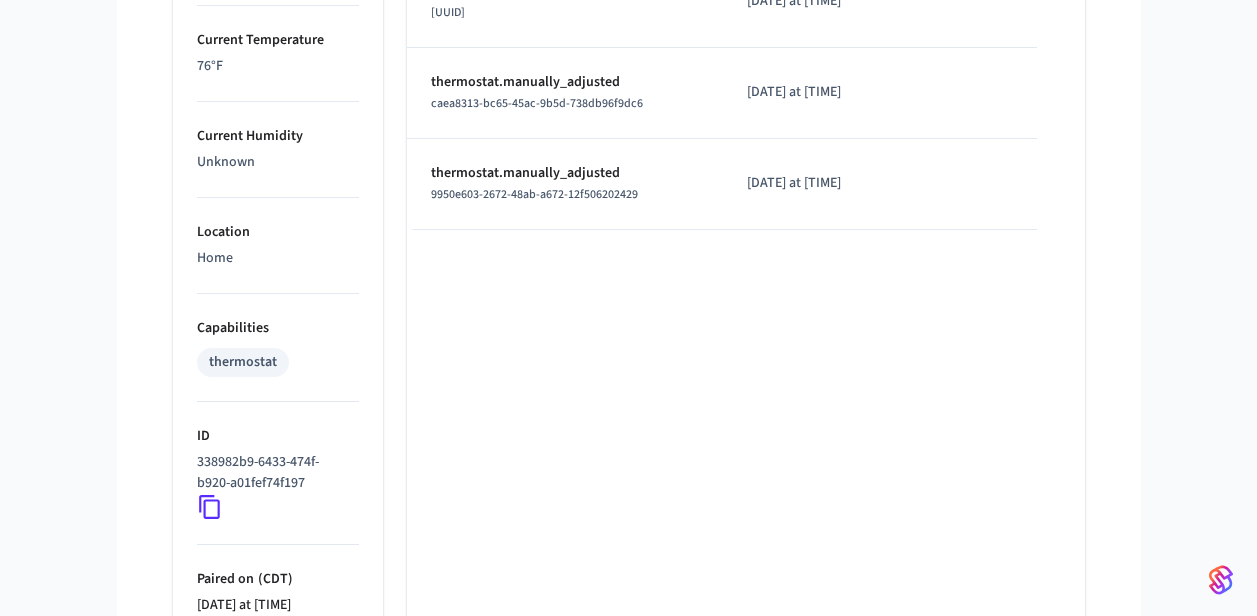 scroll, scrollTop: 1145, scrollLeft: 0, axis: vertical 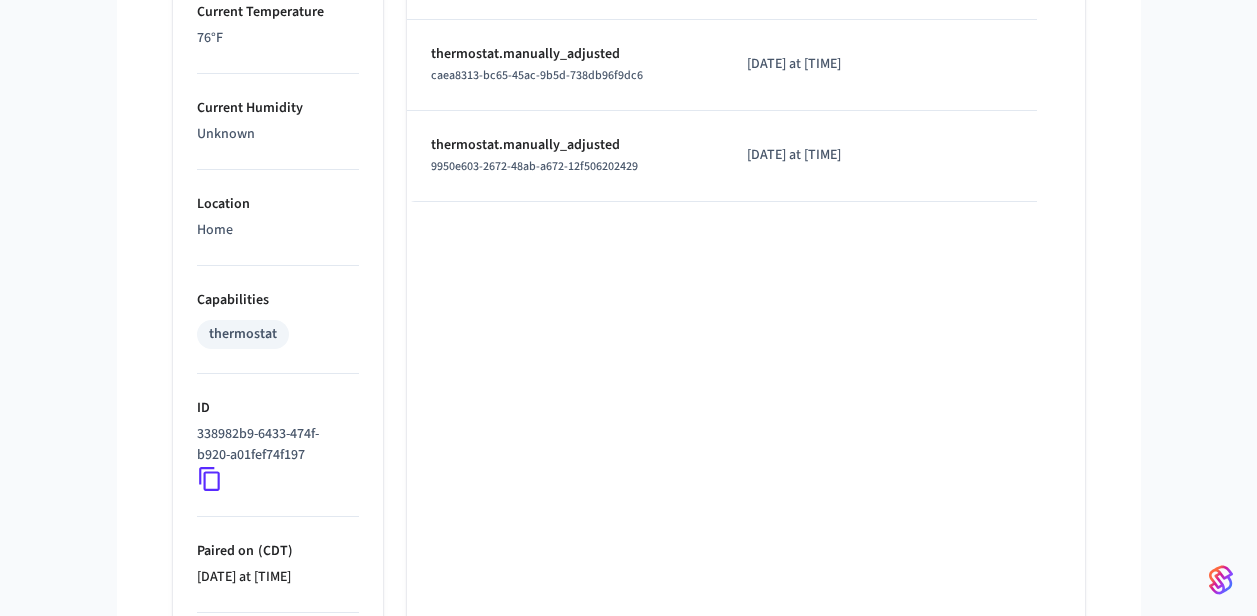 click 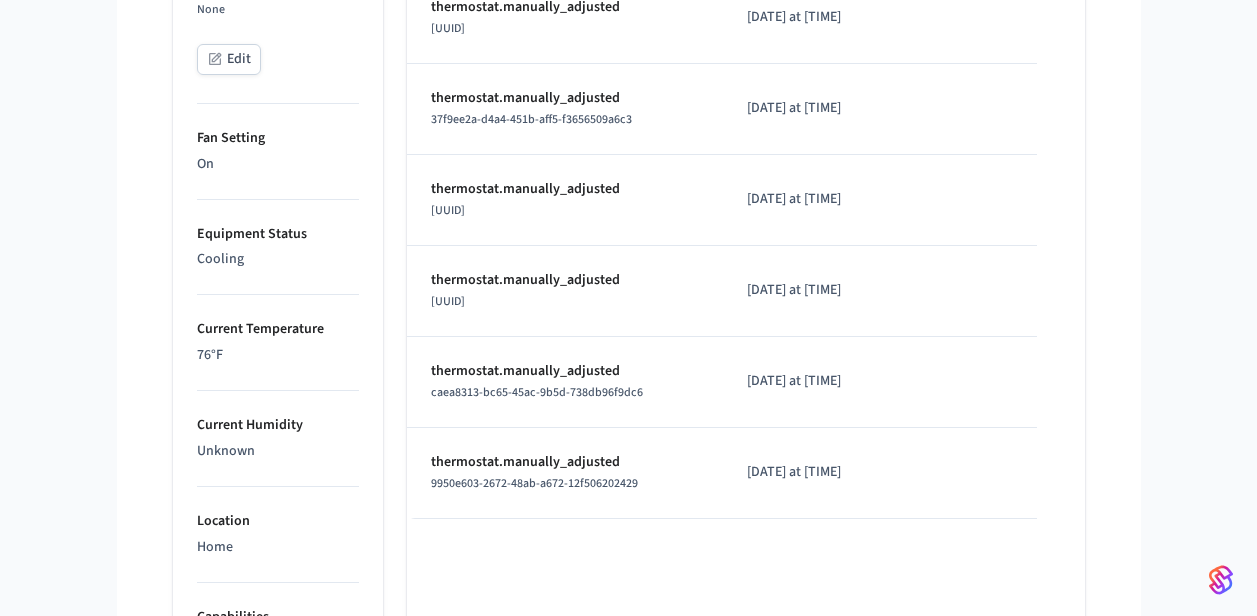 scroll, scrollTop: 672, scrollLeft: 0, axis: vertical 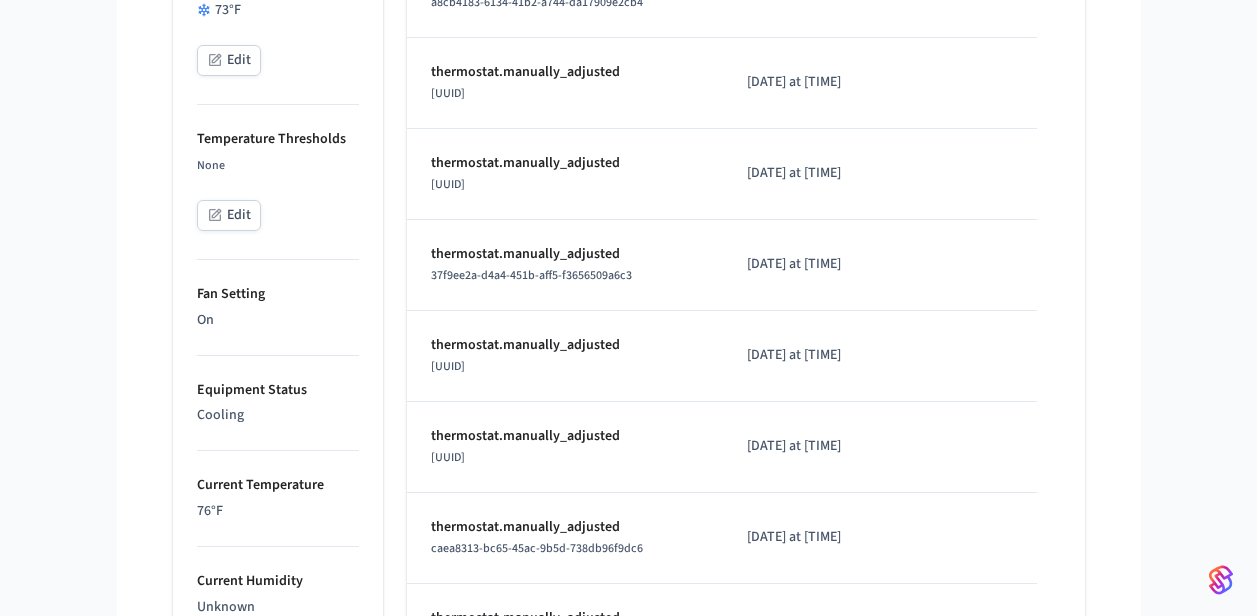 click on "Edit" at bounding box center (229, 215) 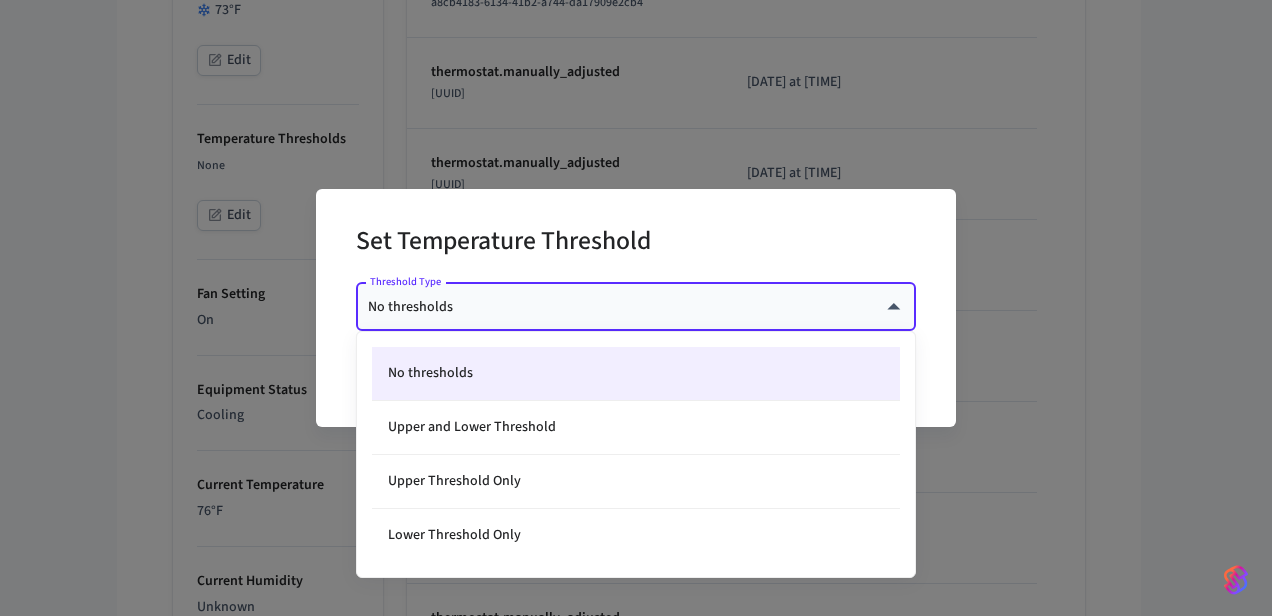 click on "myq-dev Sandbox Find by ID Ctrl K ss Devices ACS Systems Connected Accounts User Identities Events Developer Settings Devices T5-Cool T5-Cool ​ ​ Properties Type Honeywell Status Online Battery Powered Climate Setting 73°F Edit Temperature Thresholds None Edit Fan Setting On Equipment Status Cooling Current Temperature 76°F Current Humidity Unknown Location Home Capabilities thermostat ID 338982b9-6433-474f-b920-a01fef74f197 Paired on ( CDT ) 2025/05/02 at 4:32 pm Connected account d27b84be-e0a5-48d6-8e56-2b1049977066 Events Climate Presets Programs Schedules Type Time Details thermostat.manually_adjusted b162e2d8-e139-4e94-b1ea-f8e05b96f751 2025/07/30 at 11:52 pm thermostat.manually_adjusted 24b2450d-2aa9-4edf-9969-d114d6addc41 2025/07/30 at 11:41 pm thermostat.manually_adjusted a8cb4183-6134-41b2-a744-da17909e2cb4 2025/07/02 at 2:58 am thermostat.manually_adjusted 2a08e94a-2f43-46f5-92a6-65860cce21b5 2025/05/15 at 9:19 am thermostat.manually_adjusted 33eec024-2df0-415d-895f-efda363dd789 Rows per page:" at bounding box center [636, 265] 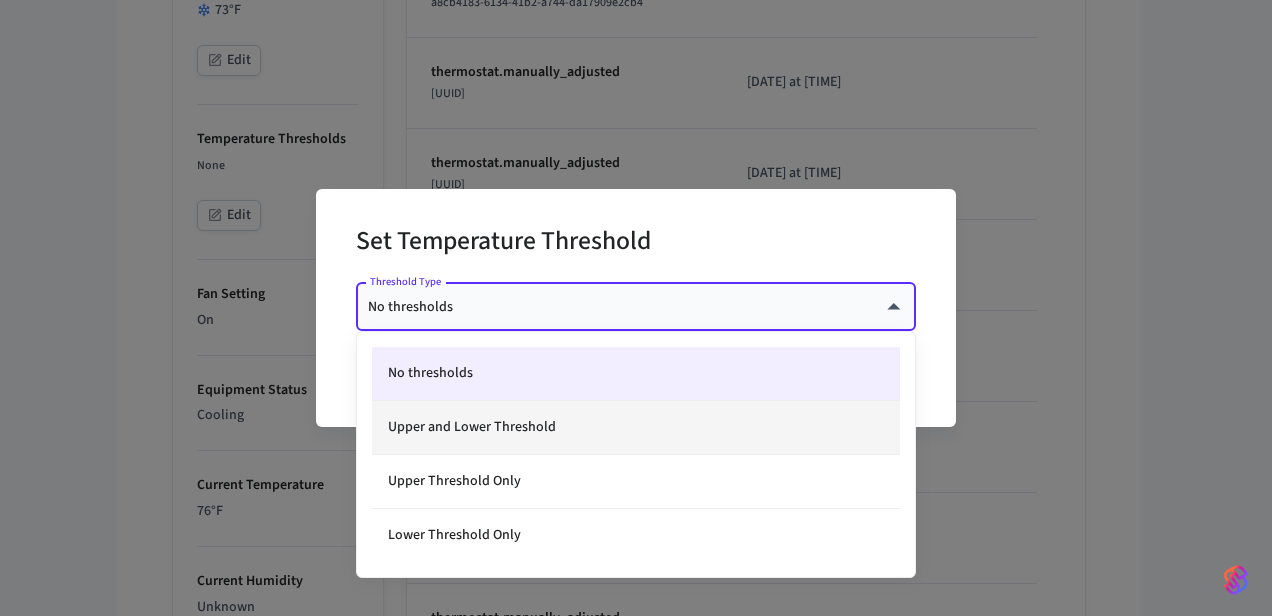 click on "Upper and Lower Threshold" at bounding box center [636, 428] 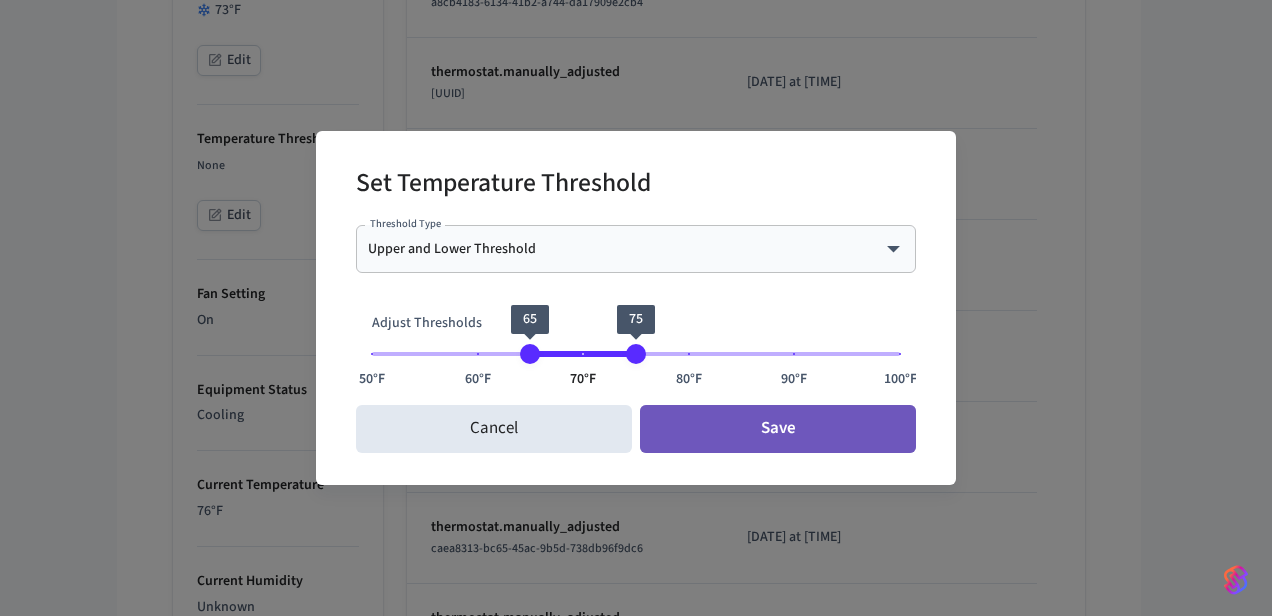 click on "Save" at bounding box center (778, 429) 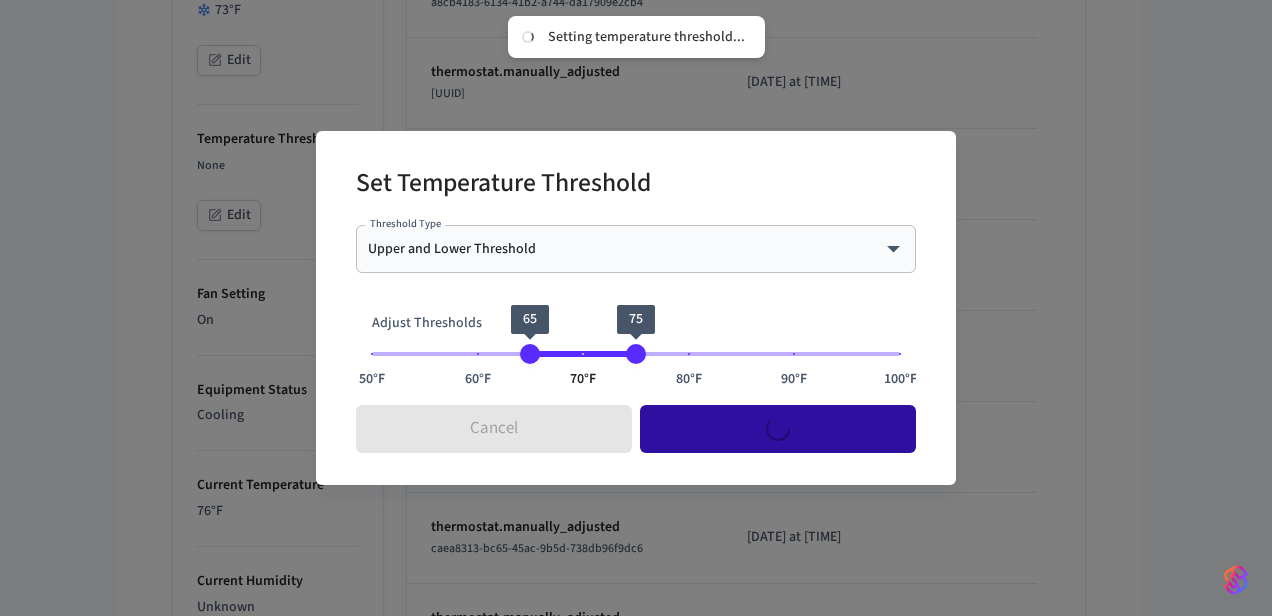 type on "****" 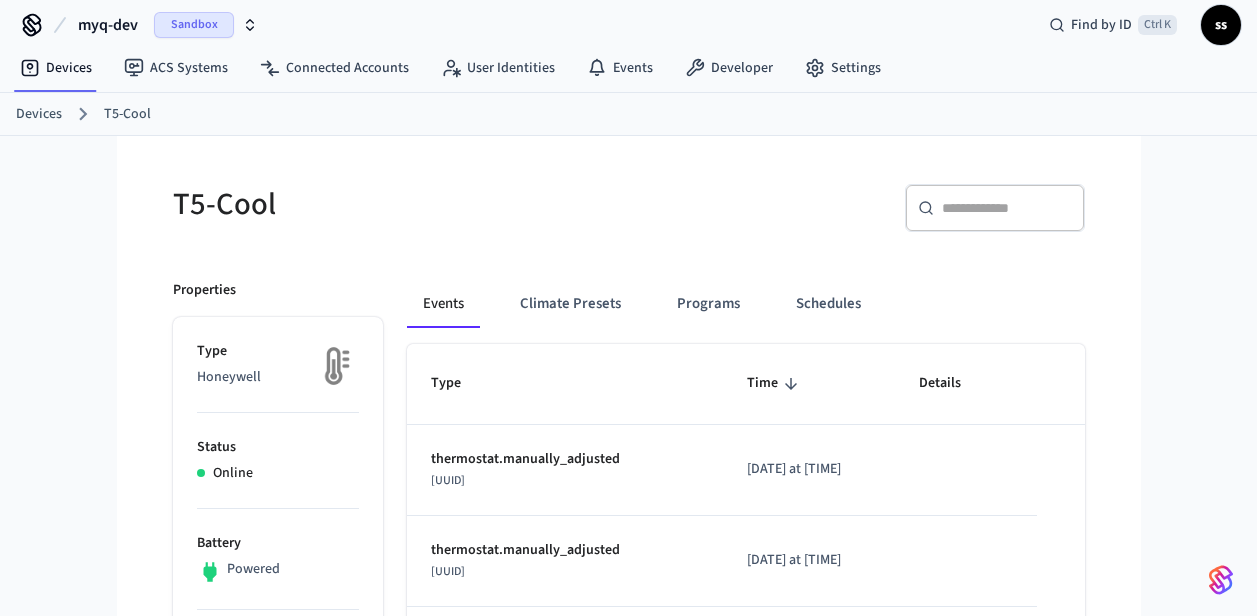 scroll, scrollTop: 0, scrollLeft: 0, axis: both 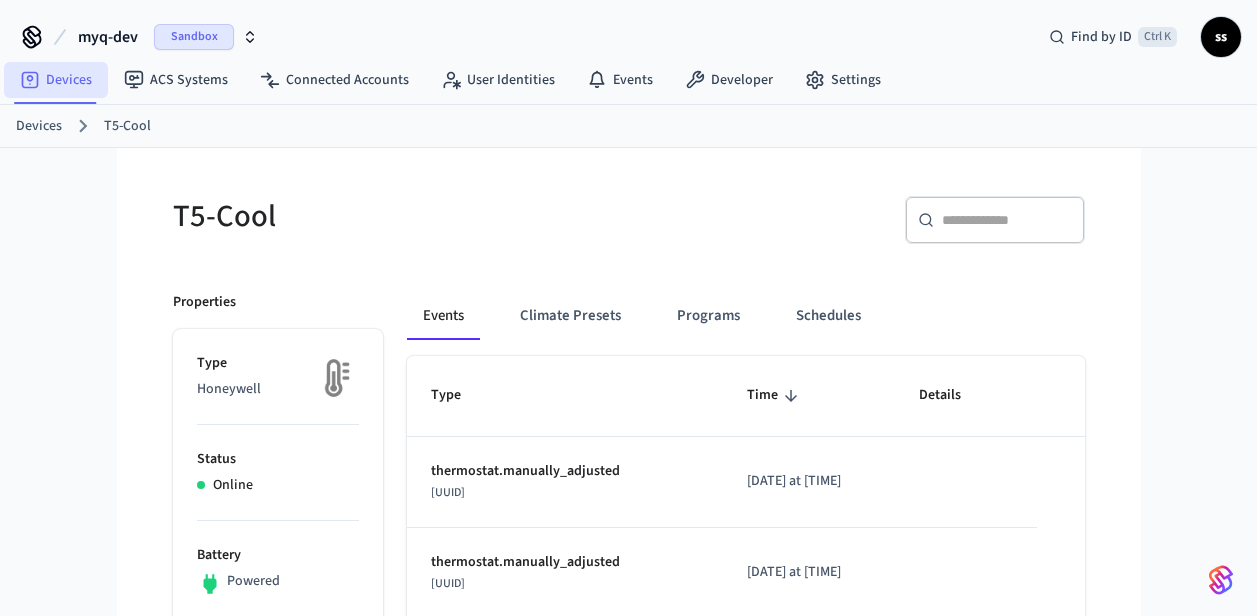 click on "Devices" at bounding box center (56, 80) 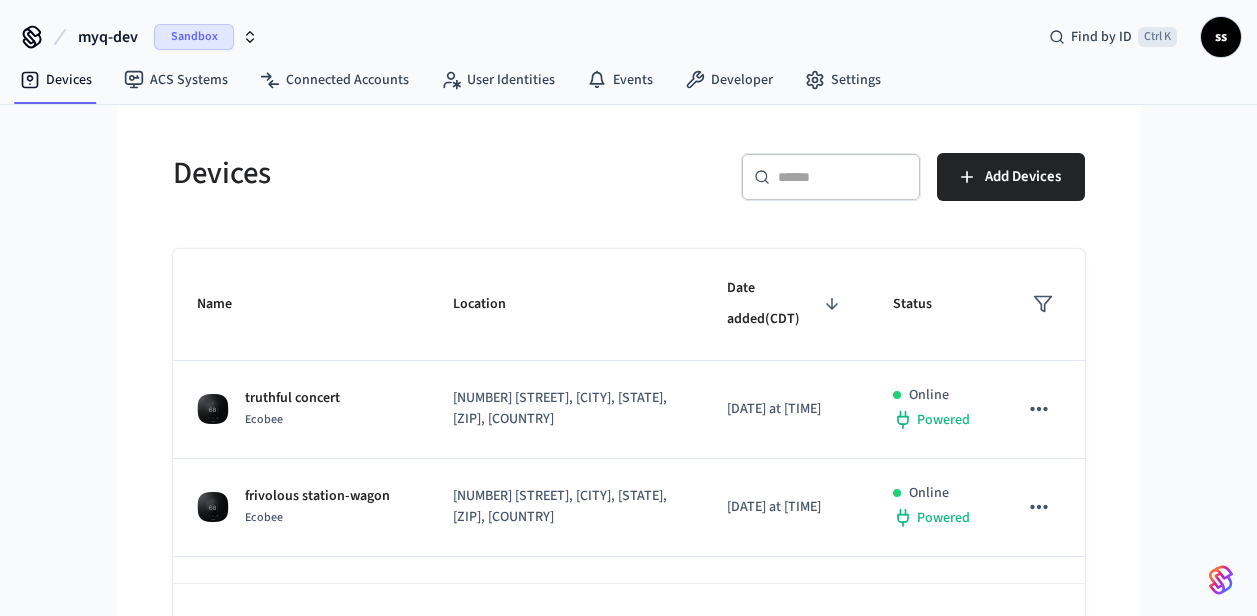 click on "​ ​" at bounding box center [831, 177] 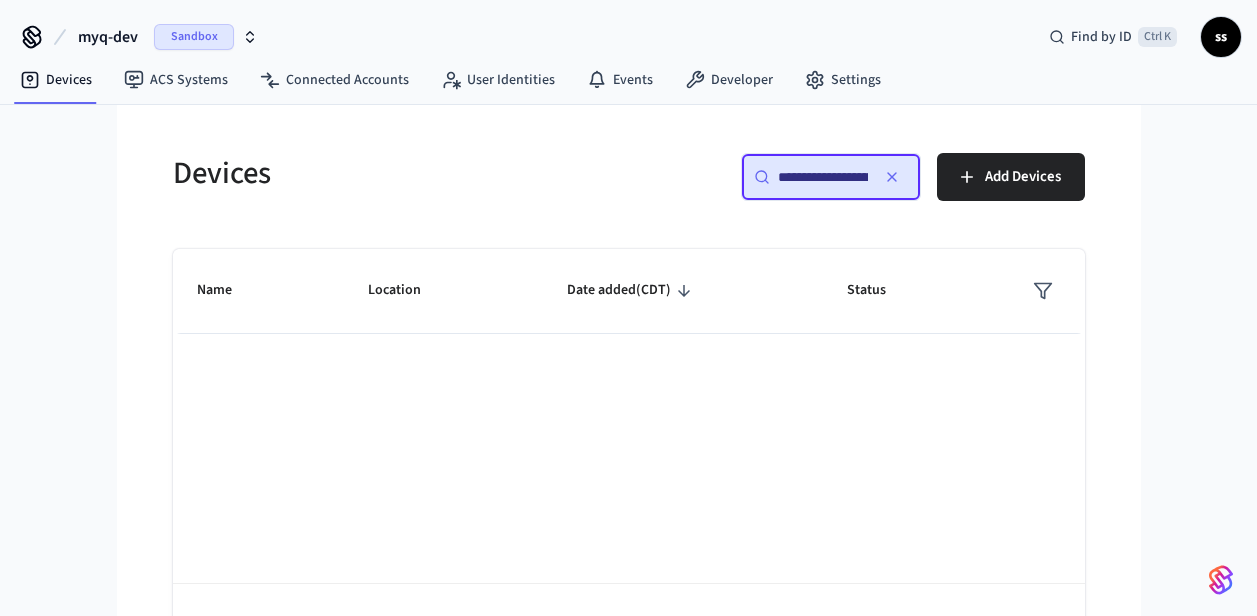 scroll, scrollTop: 0, scrollLeft: 152, axis: horizontal 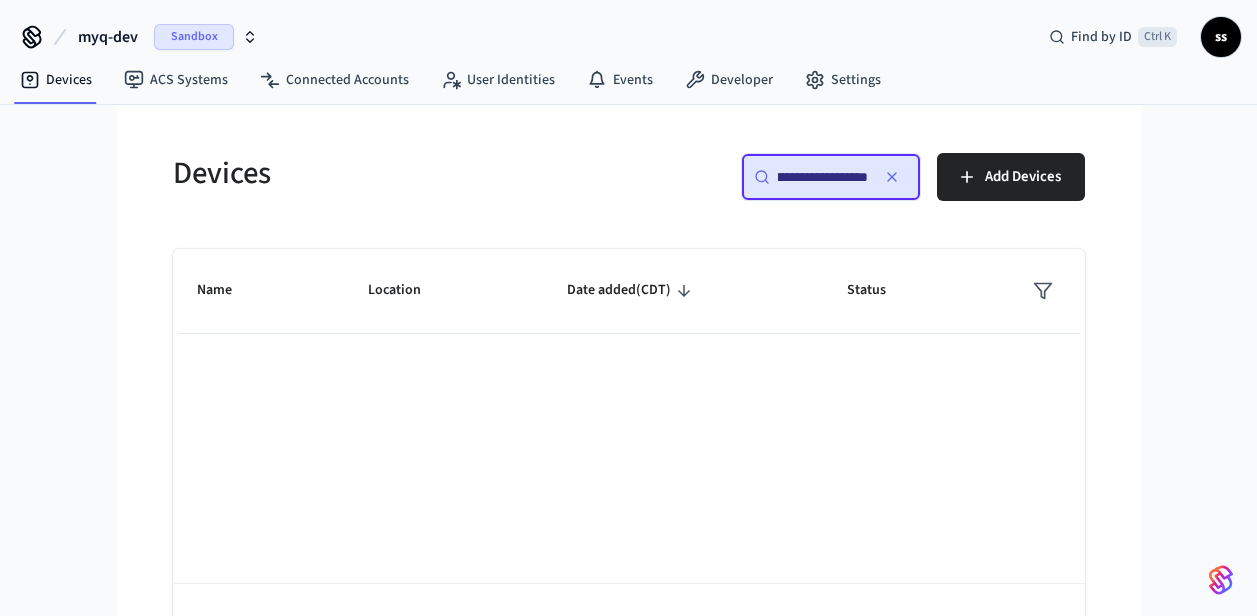 type on "**********" 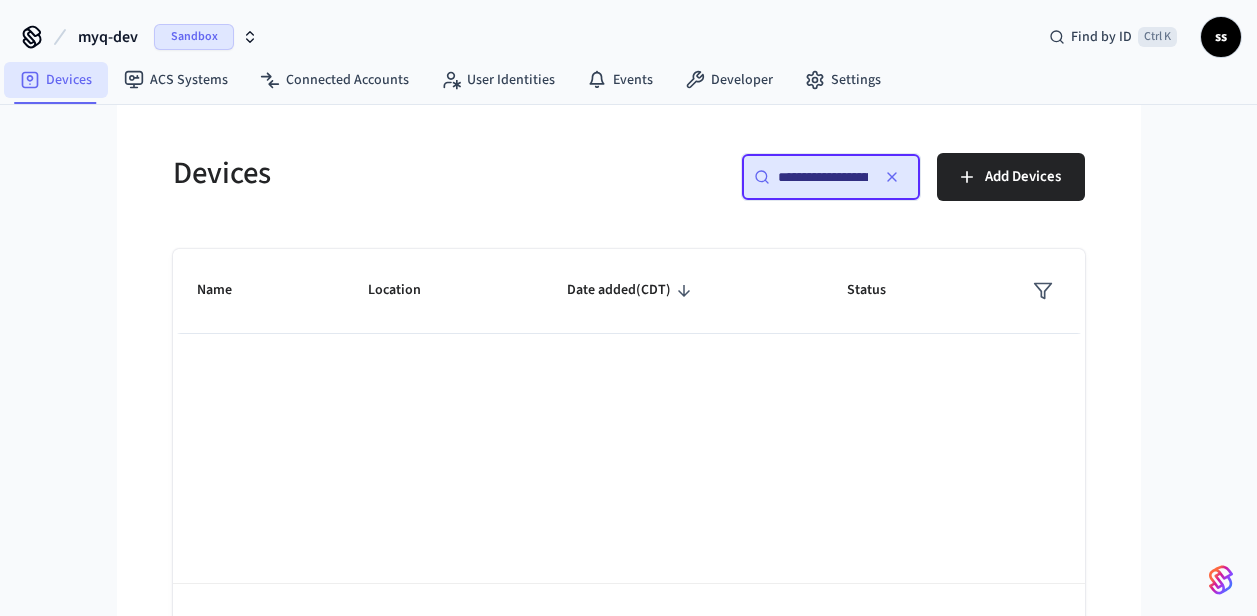 click on "Devices" at bounding box center (56, 80) 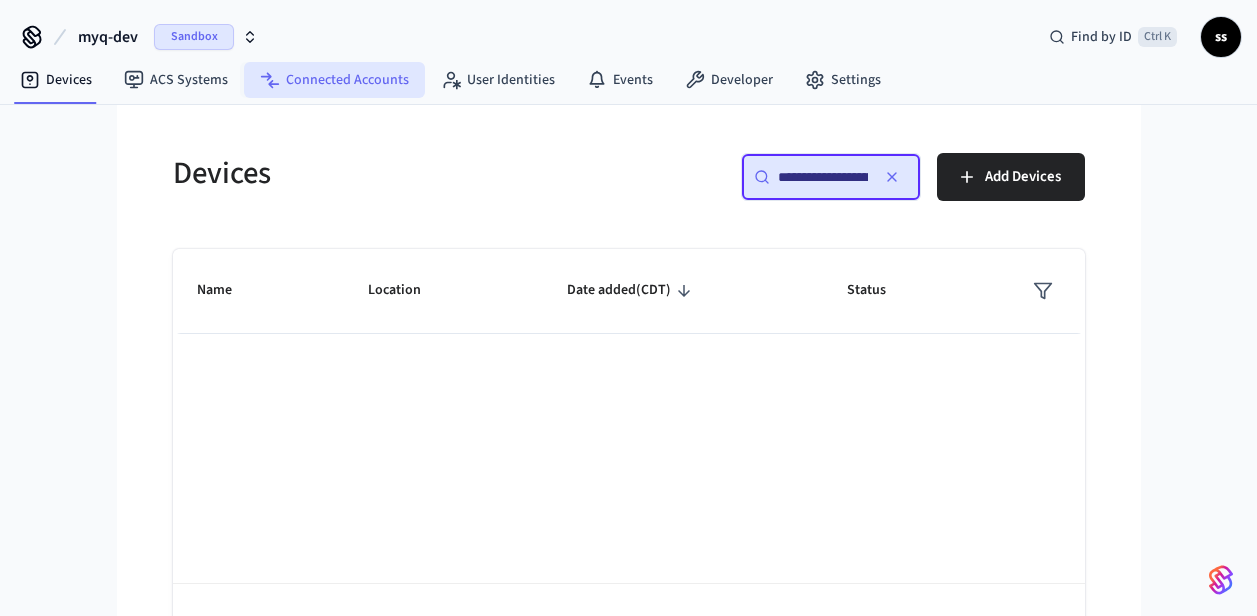 click on "Connected Accounts" at bounding box center (334, 80) 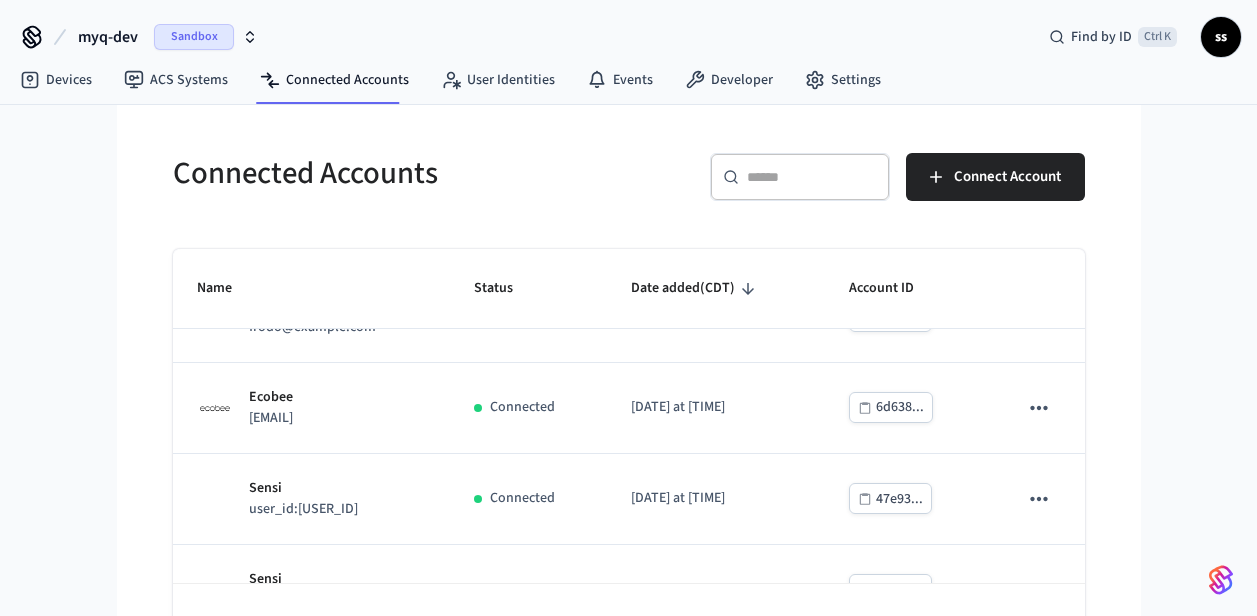 scroll, scrollTop: 146, scrollLeft: 0, axis: vertical 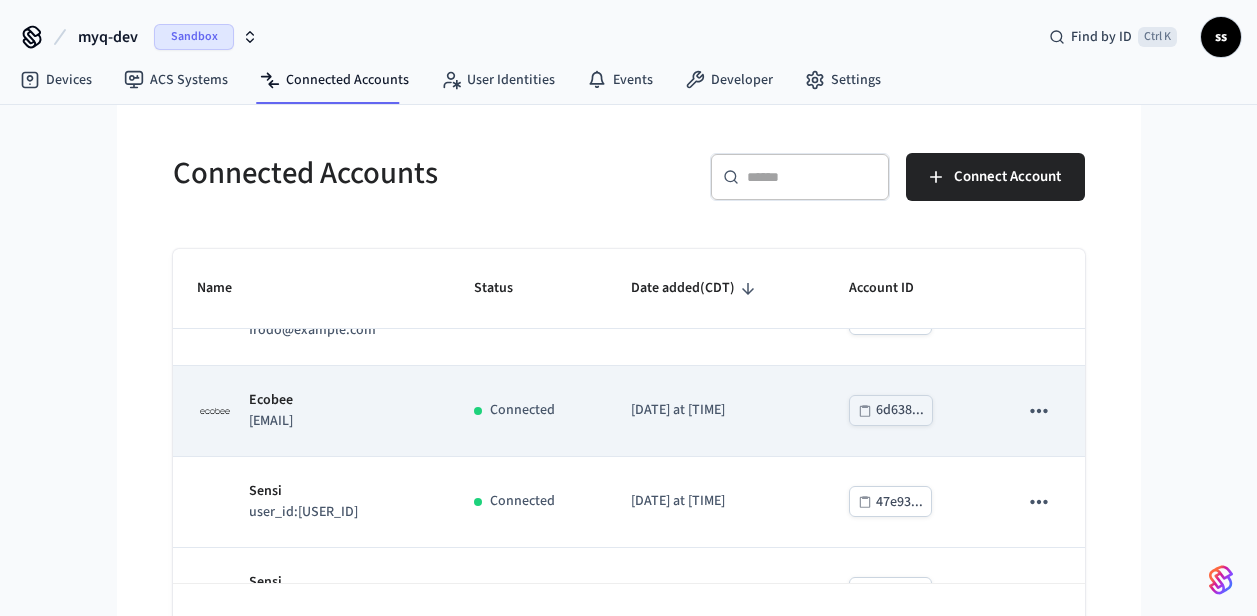 click on "Ecobee john@example.com" at bounding box center [311, 411] 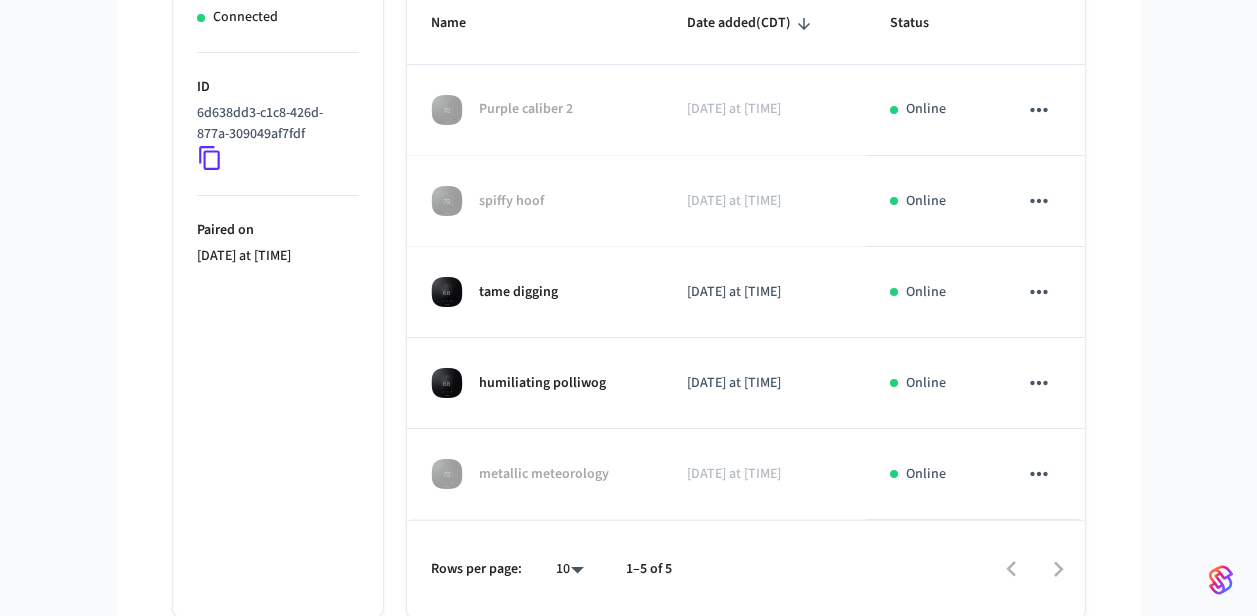 scroll, scrollTop: 392, scrollLeft: 0, axis: vertical 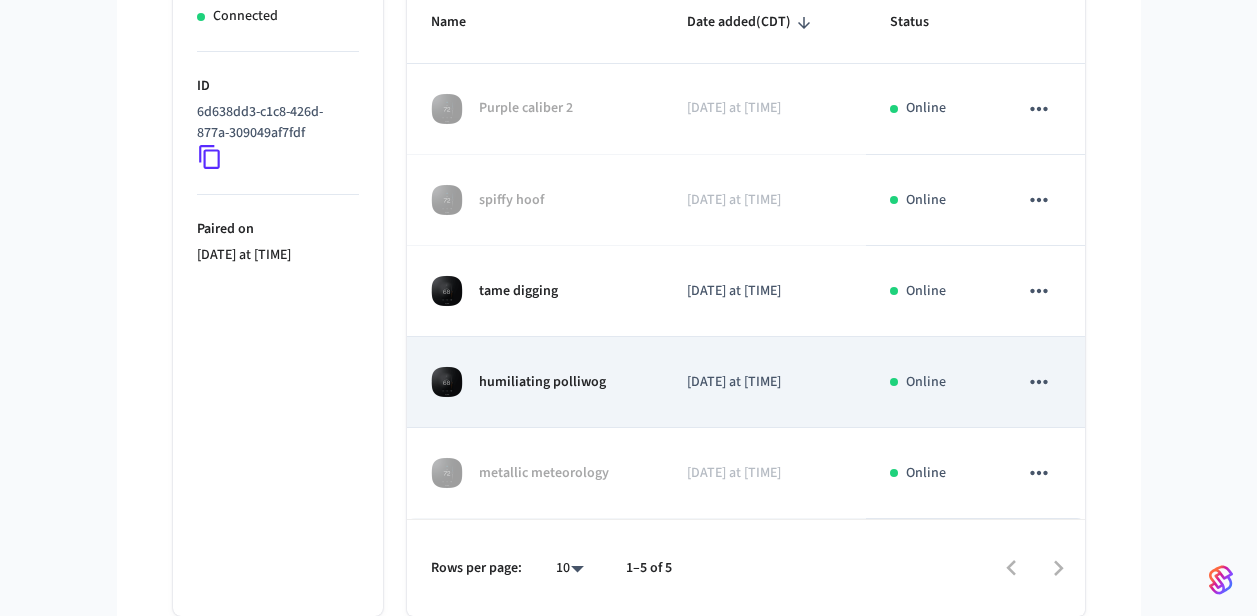 click on "humiliating polliwog" at bounding box center [542, 382] 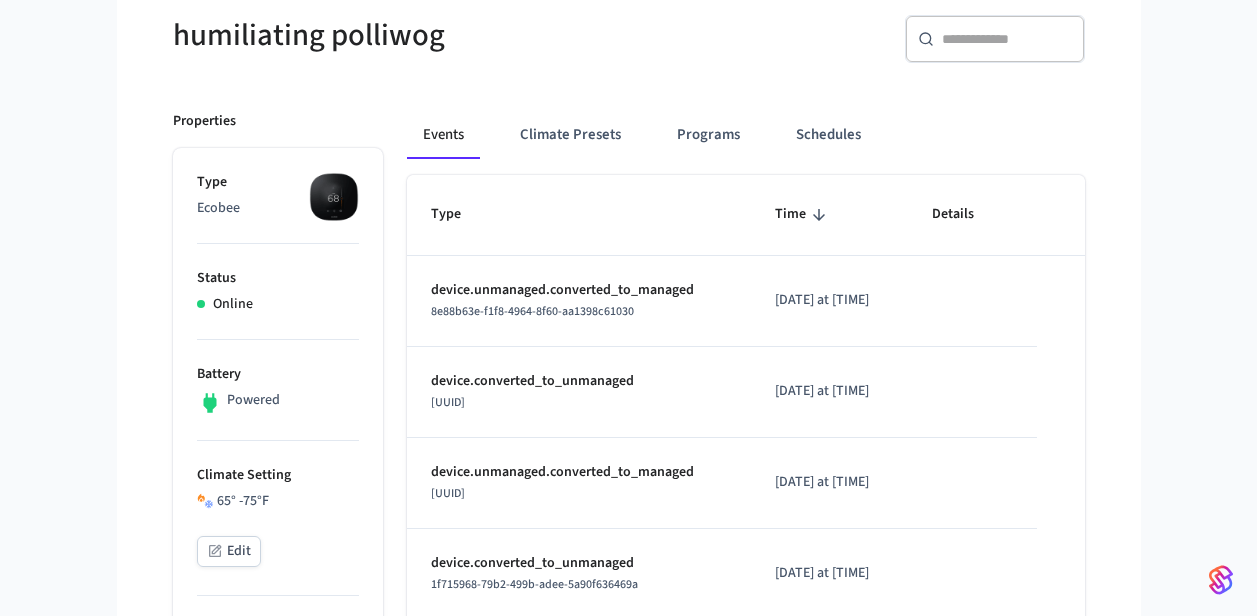 scroll, scrollTop: 0, scrollLeft: 0, axis: both 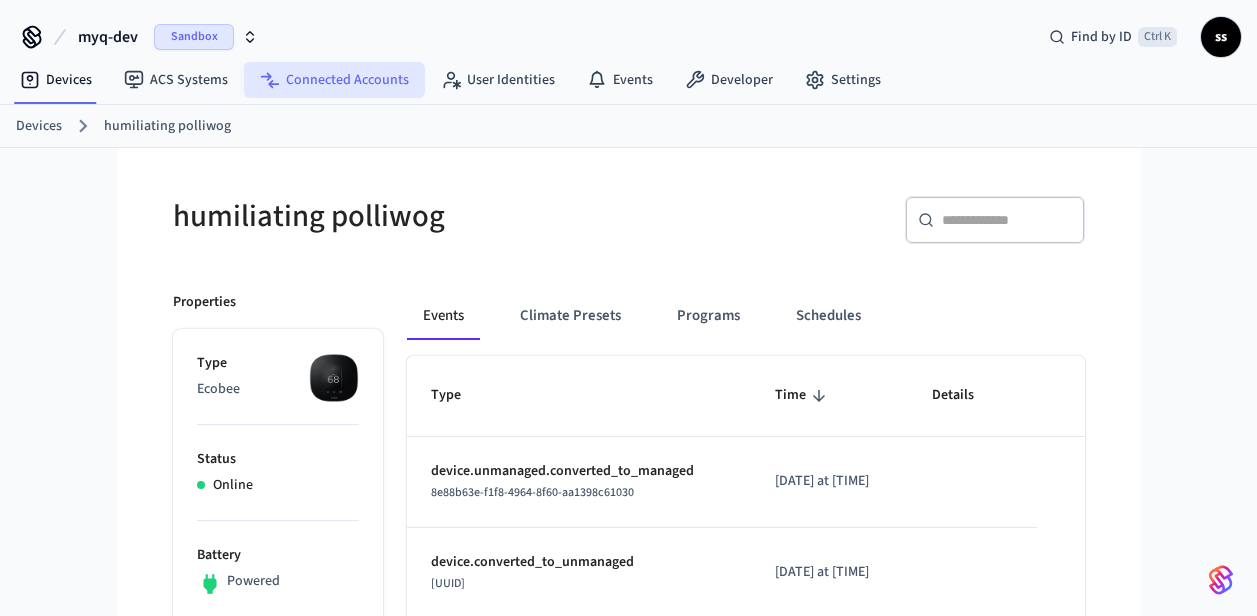 click on "Connected Accounts" at bounding box center [334, 80] 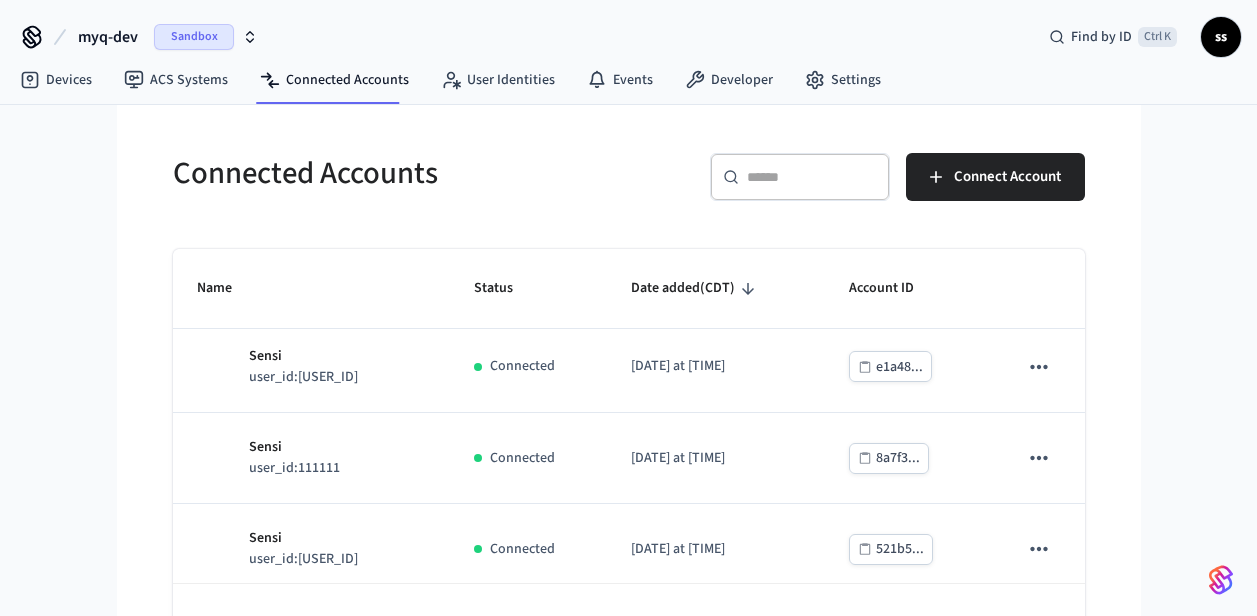 scroll, scrollTop: 370, scrollLeft: 0, axis: vertical 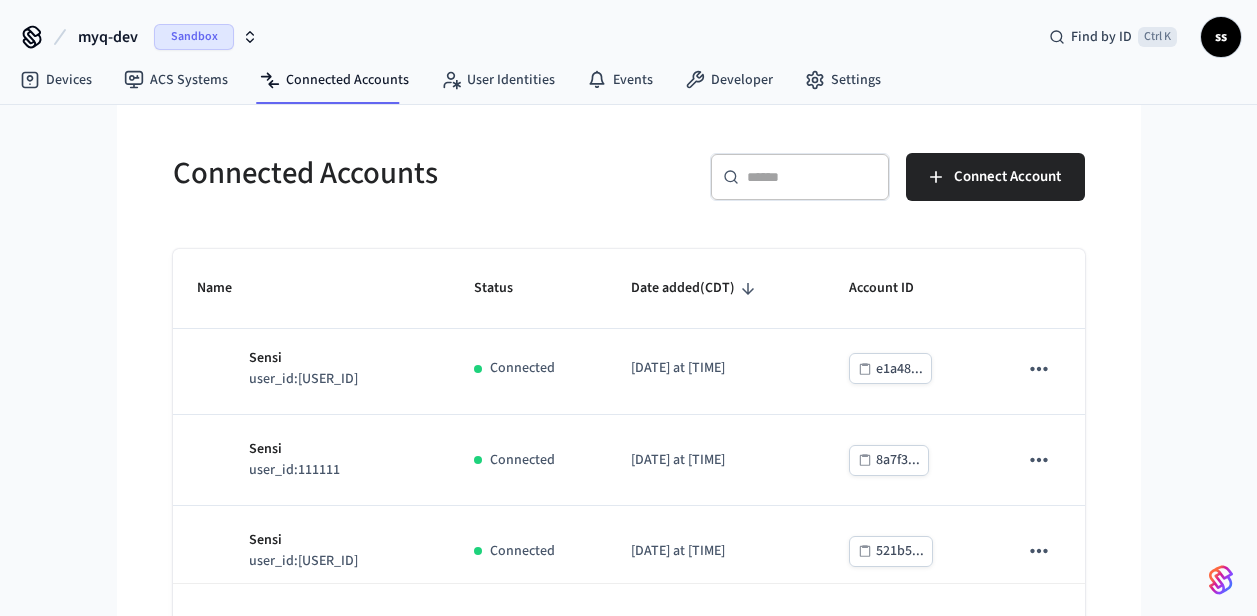 click on "Sensi user_id:111111" at bounding box center (311, 460) 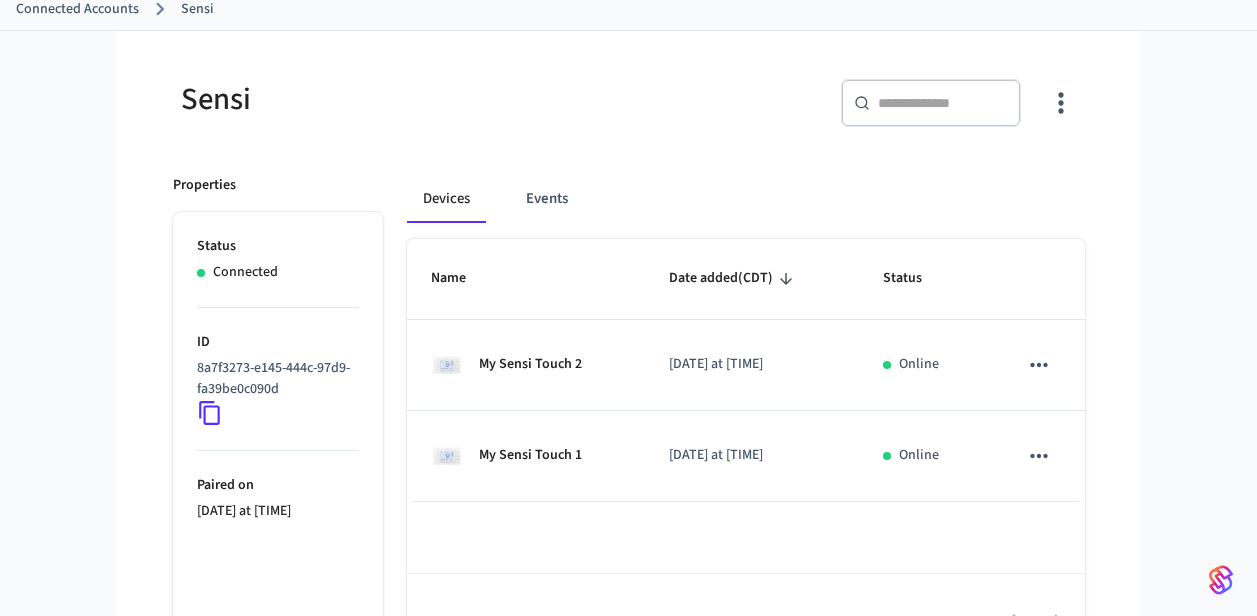 scroll, scrollTop: 171, scrollLeft: 0, axis: vertical 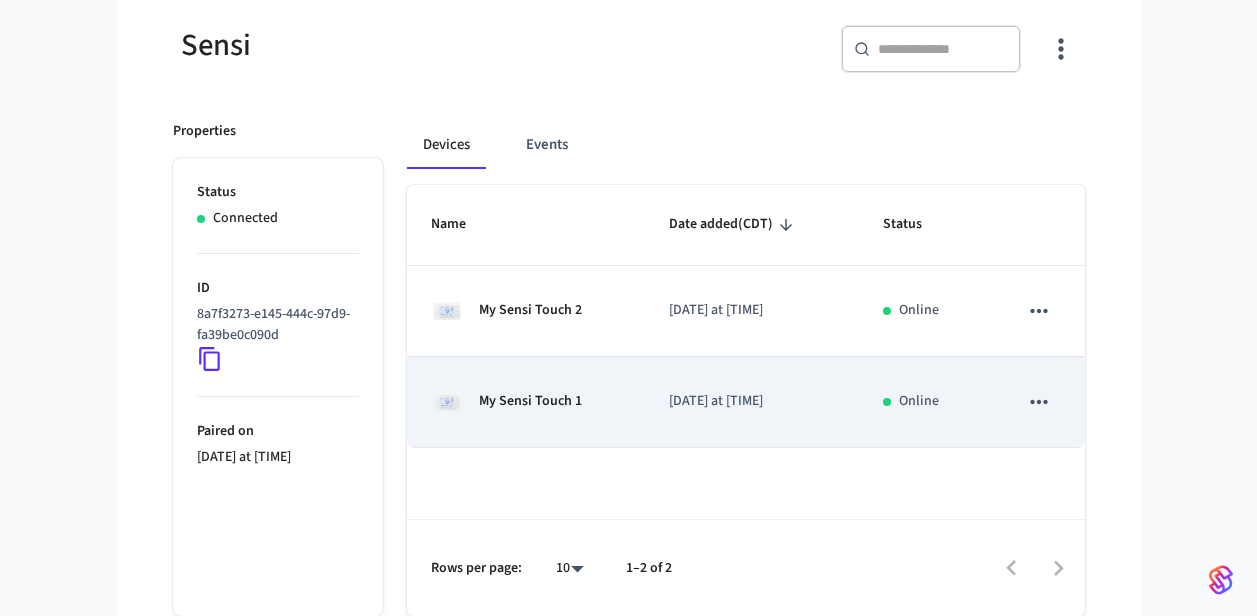 click on "My Sensi Touch 1" at bounding box center [526, 402] 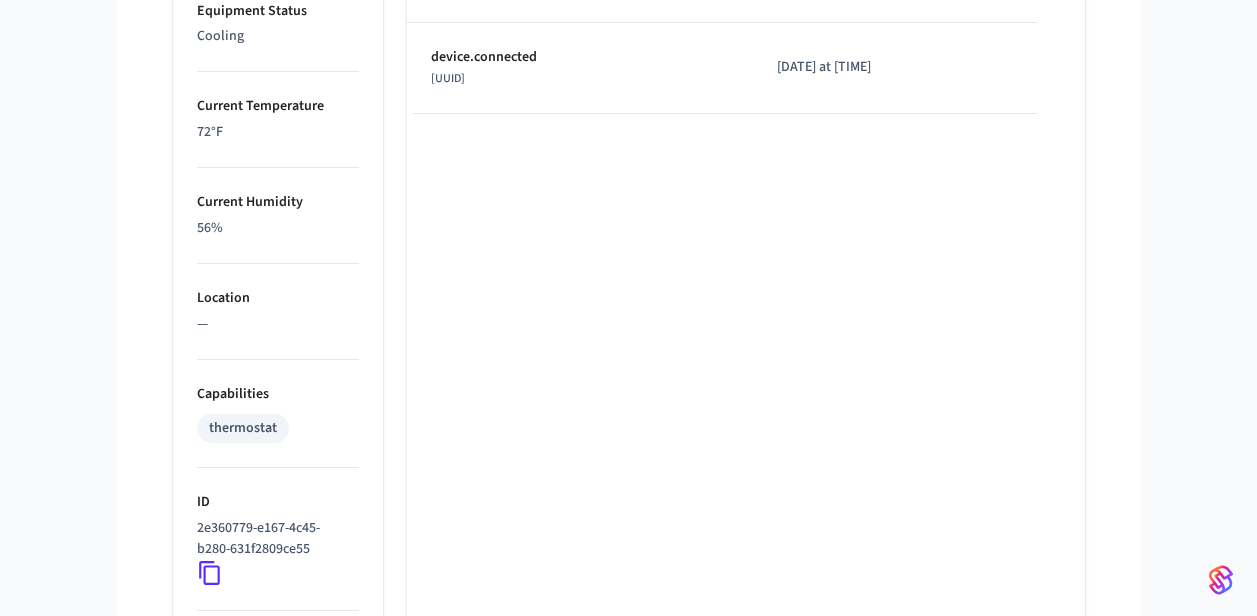 scroll, scrollTop: 1052, scrollLeft: 0, axis: vertical 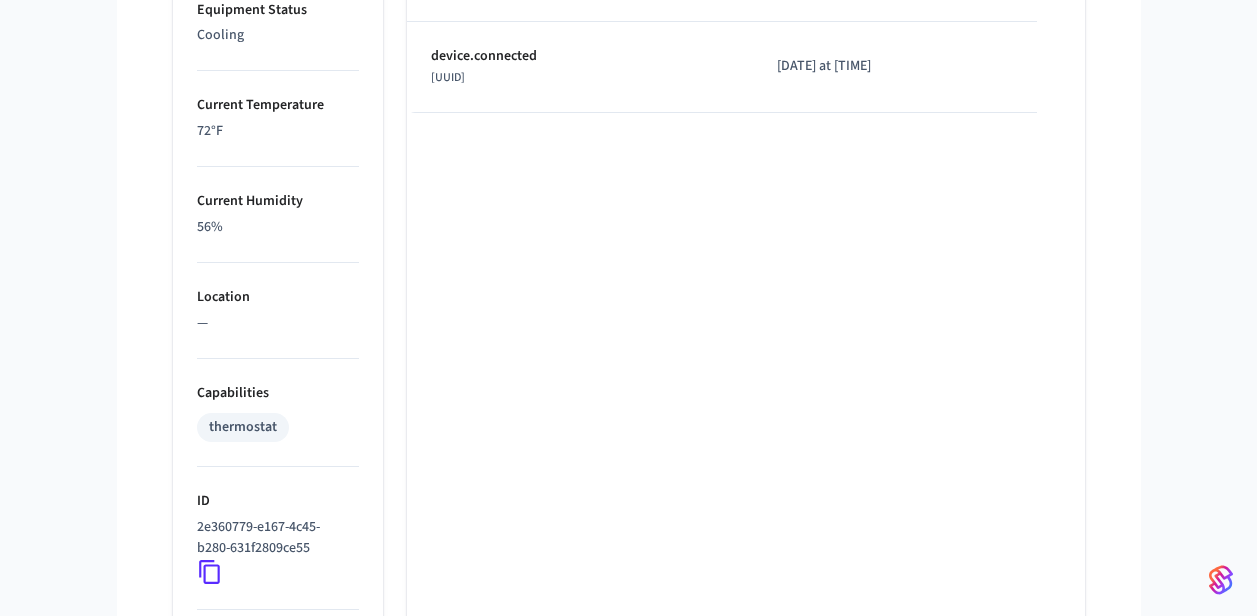 click 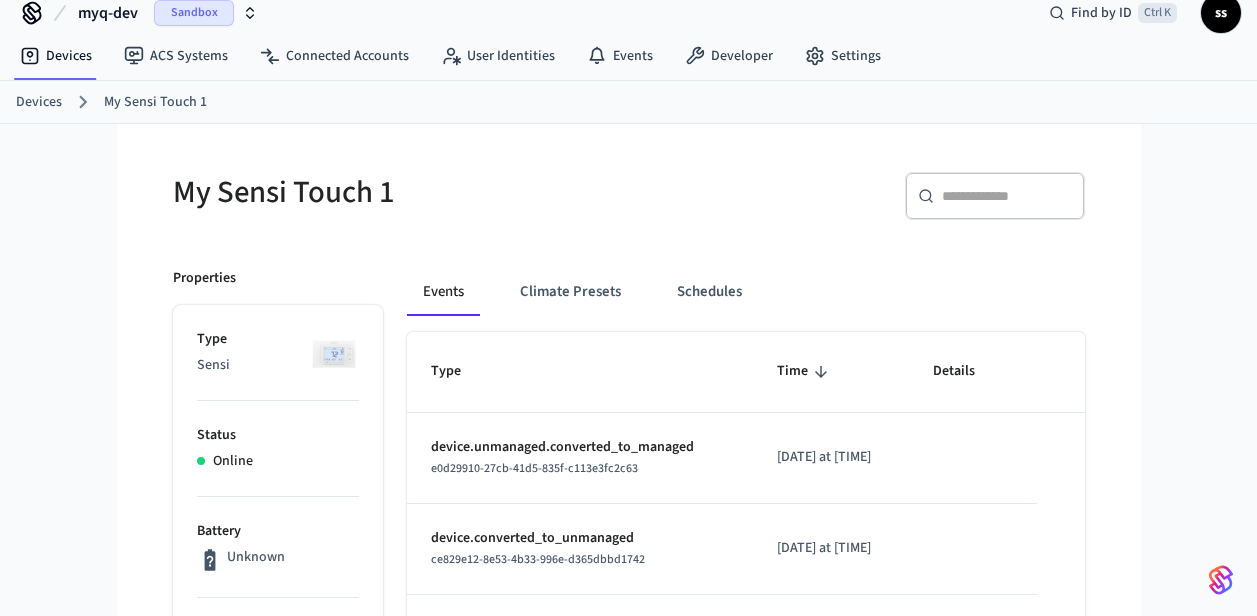 scroll, scrollTop: 0, scrollLeft: 0, axis: both 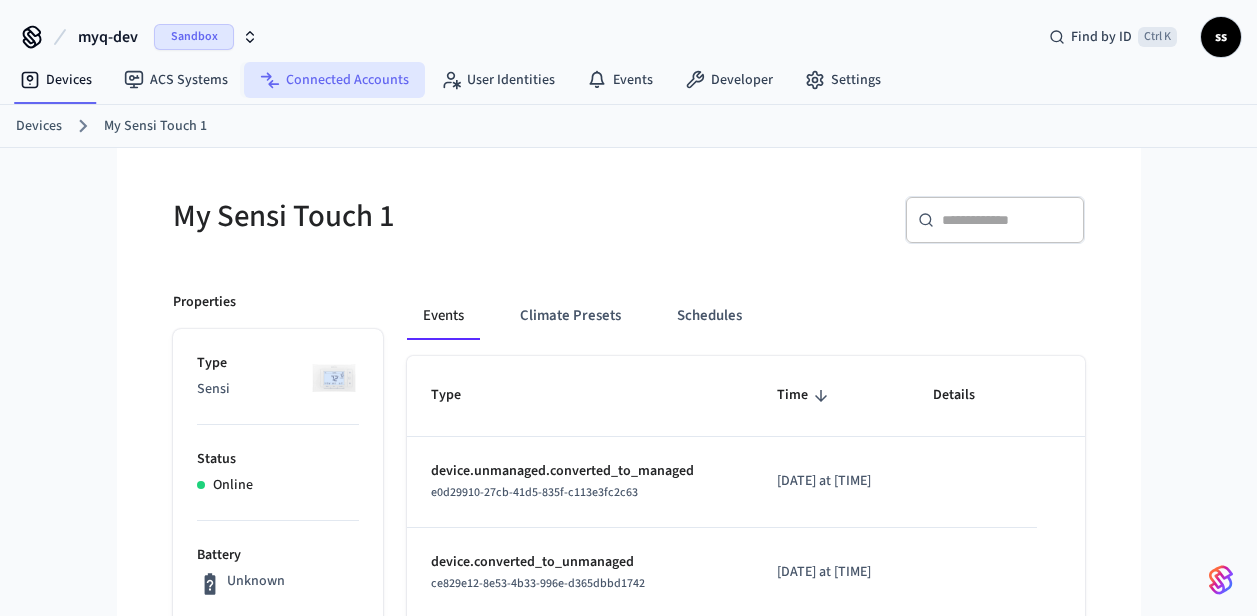 click on "Connected Accounts" at bounding box center [334, 80] 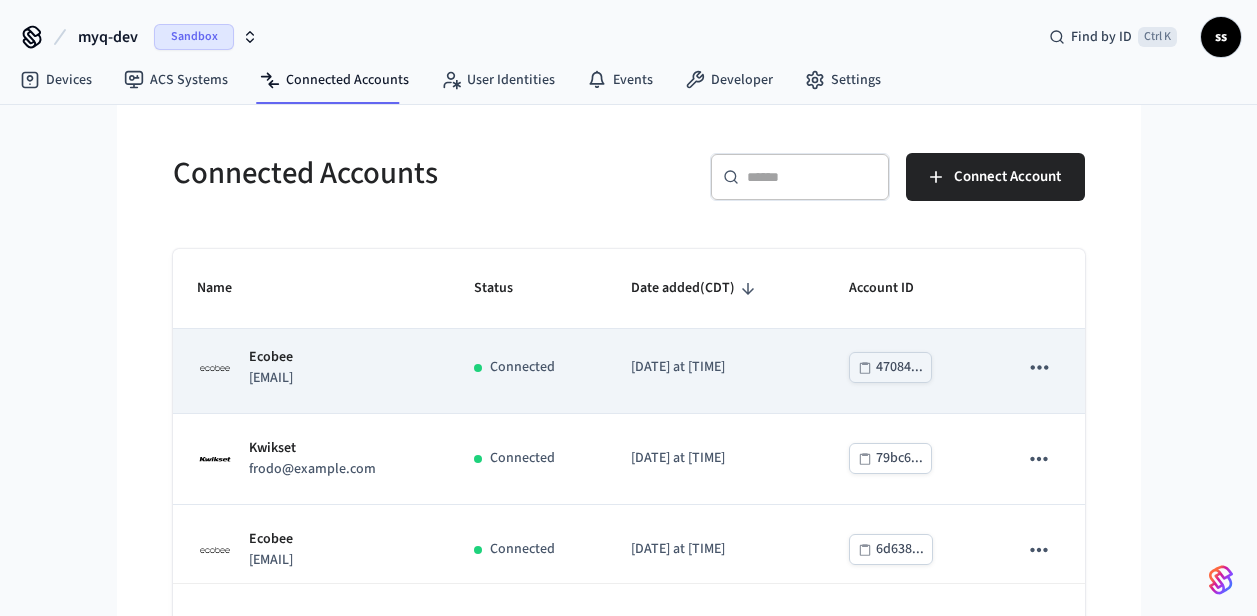 scroll, scrollTop: 0, scrollLeft: 0, axis: both 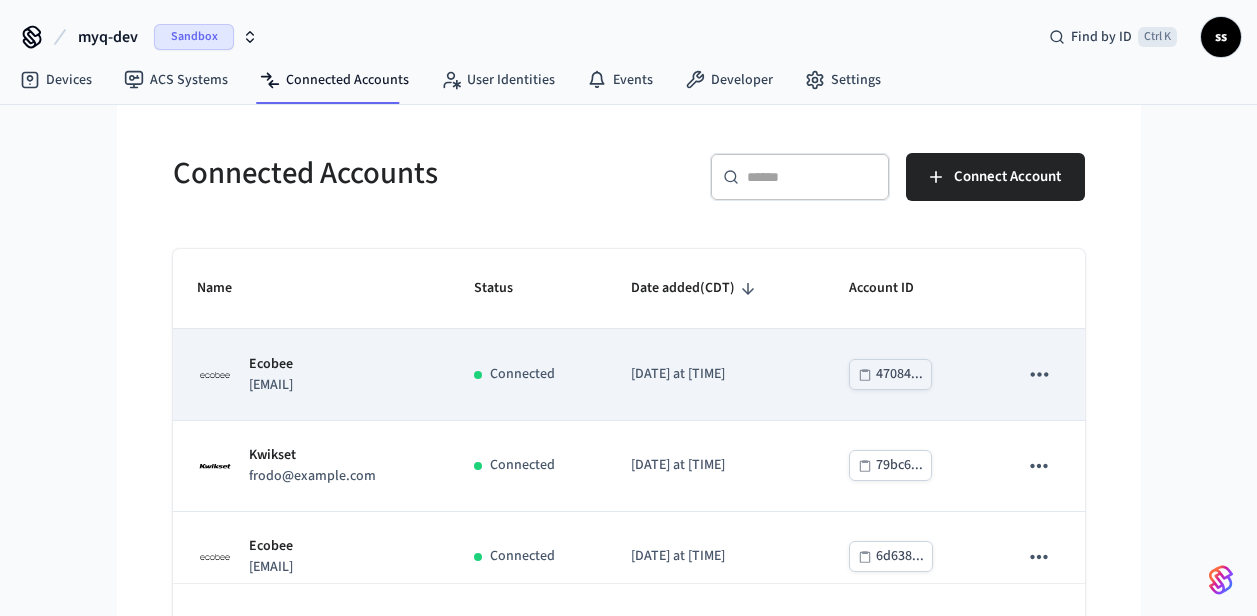 click on "Ecobee test@example.com" at bounding box center (311, 374) 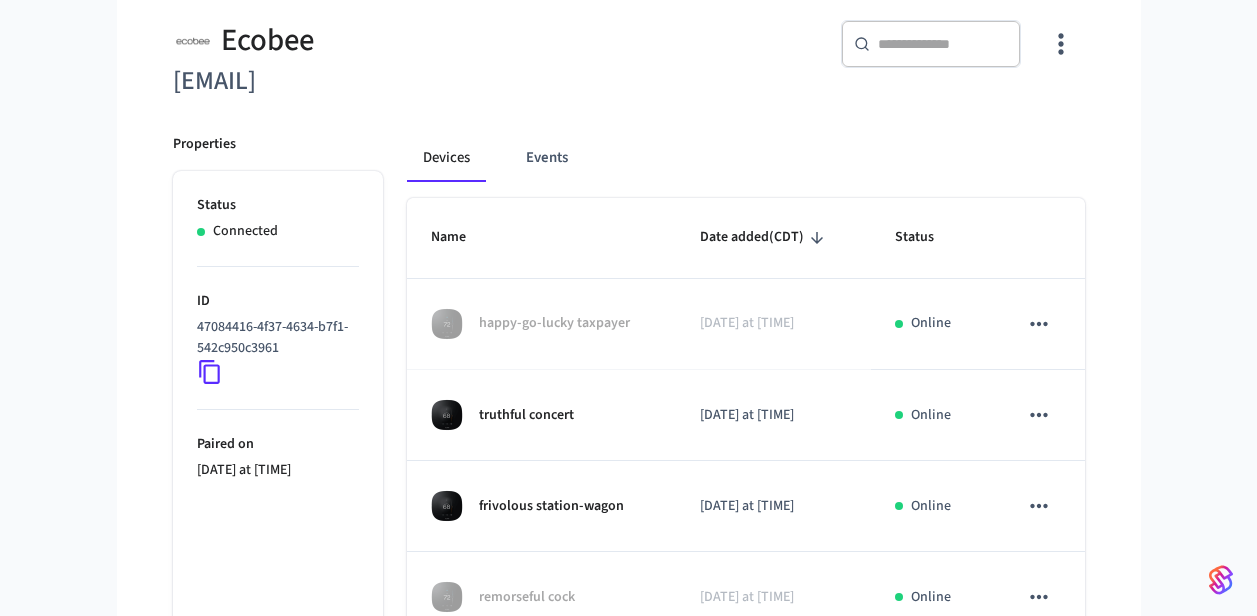 scroll, scrollTop: 195, scrollLeft: 0, axis: vertical 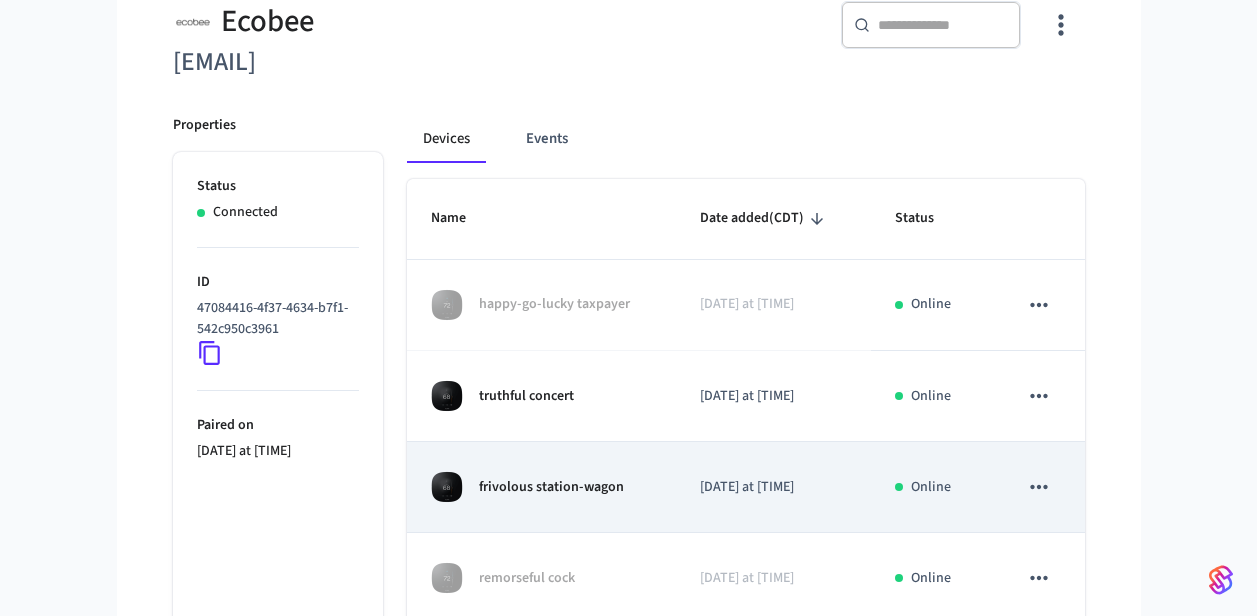 click on "frivolous station-wagon" at bounding box center (542, 487) 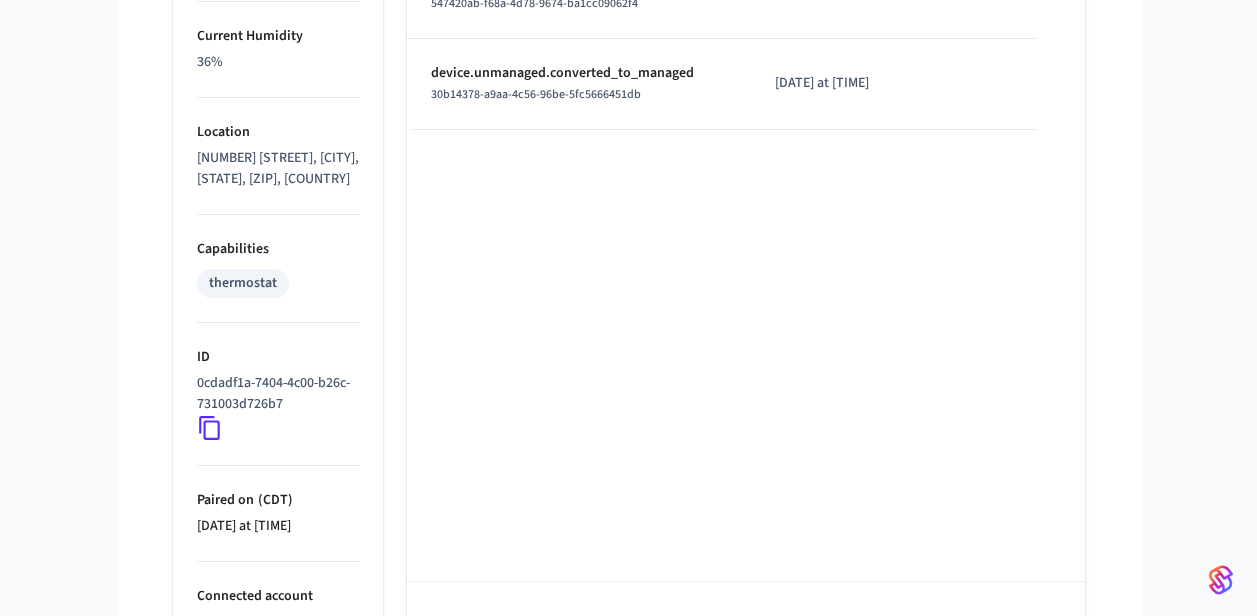 scroll, scrollTop: 1216, scrollLeft: 0, axis: vertical 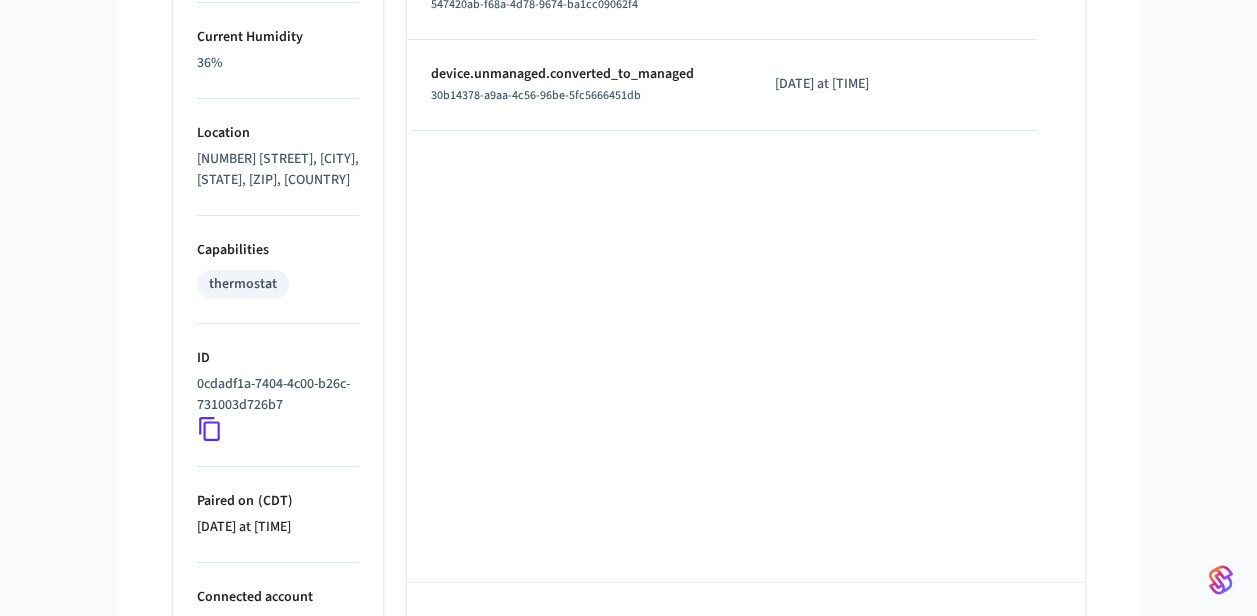 click 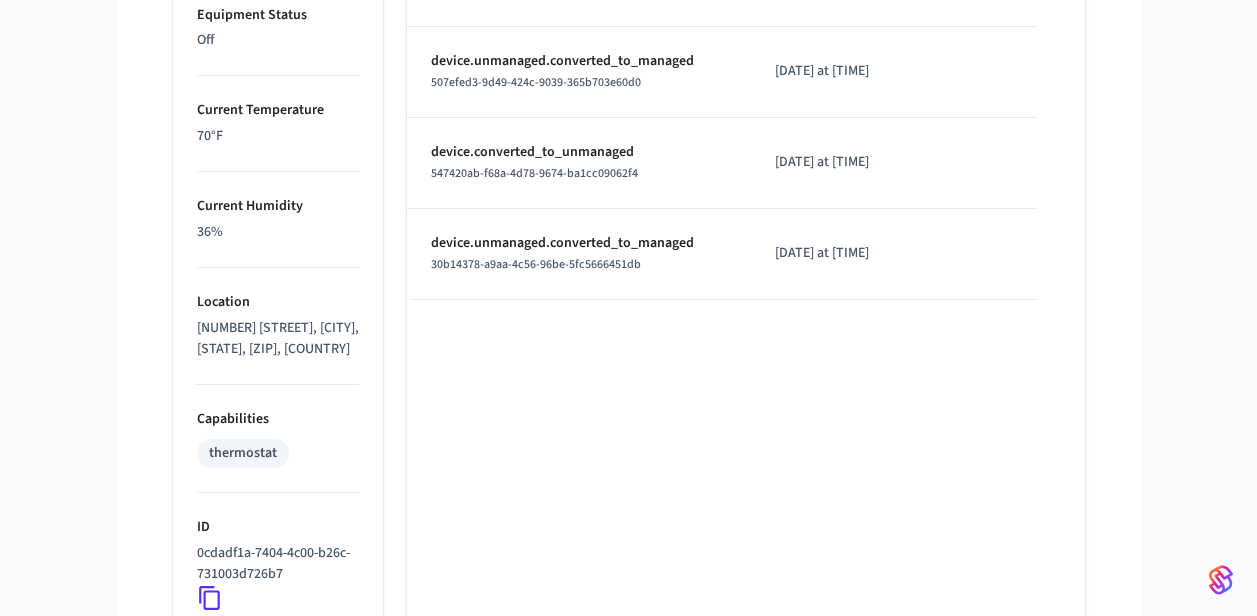 scroll, scrollTop: 1279, scrollLeft: 0, axis: vertical 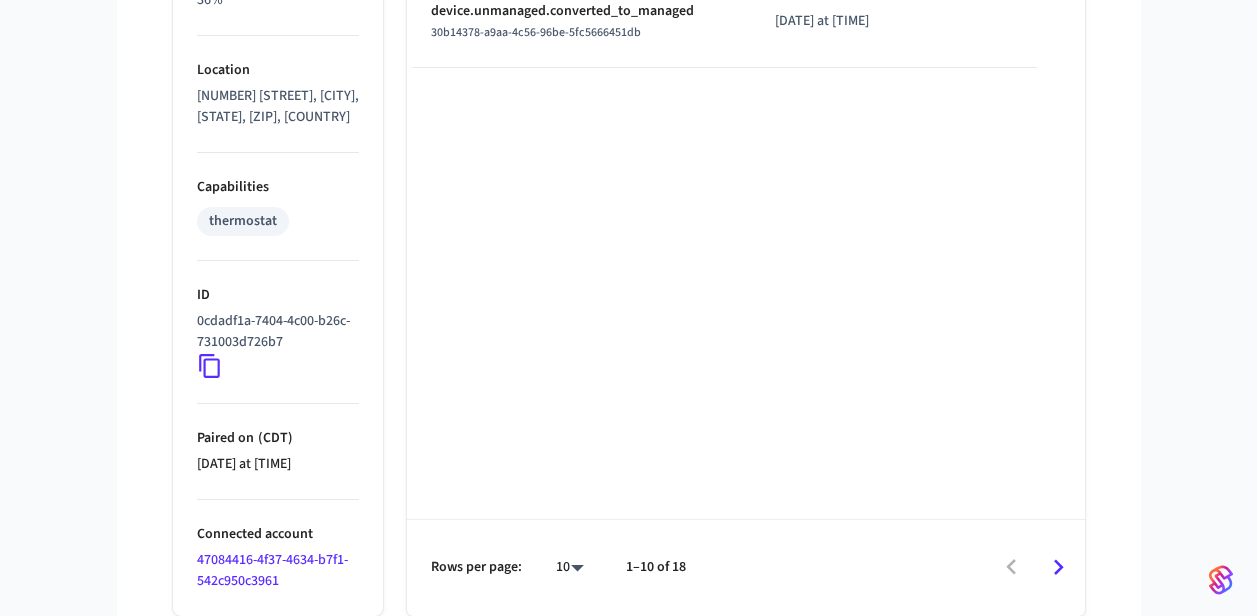 click on "47084416-4f37-4634-b7f1-542c950c3961" at bounding box center (272, 570) 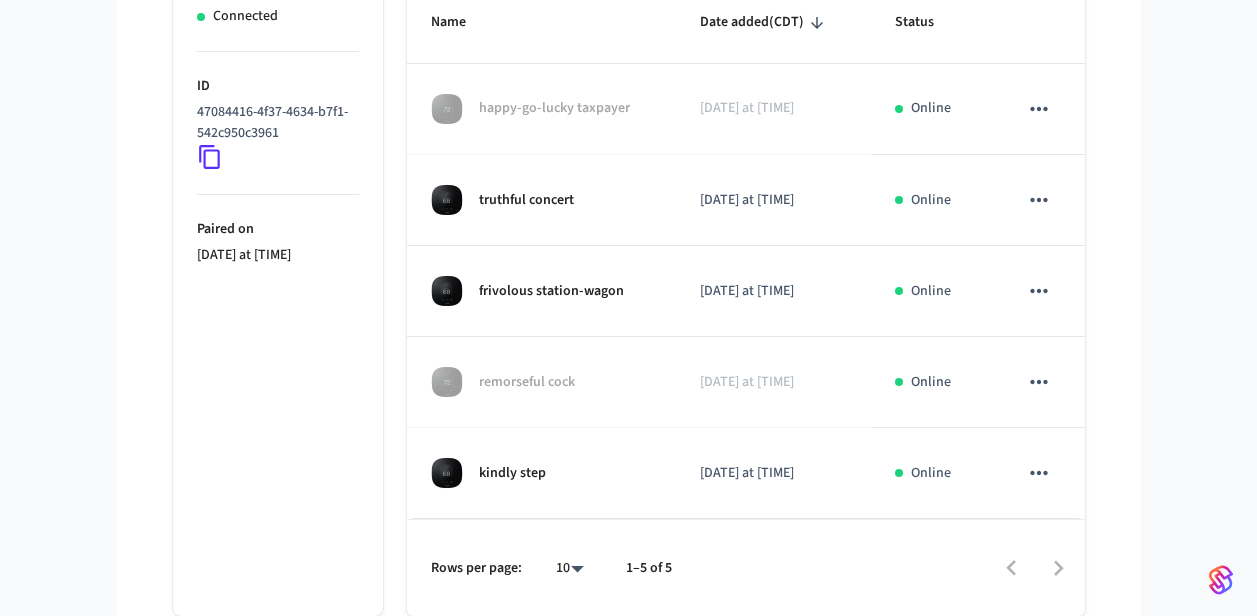 scroll, scrollTop: 392, scrollLeft: 0, axis: vertical 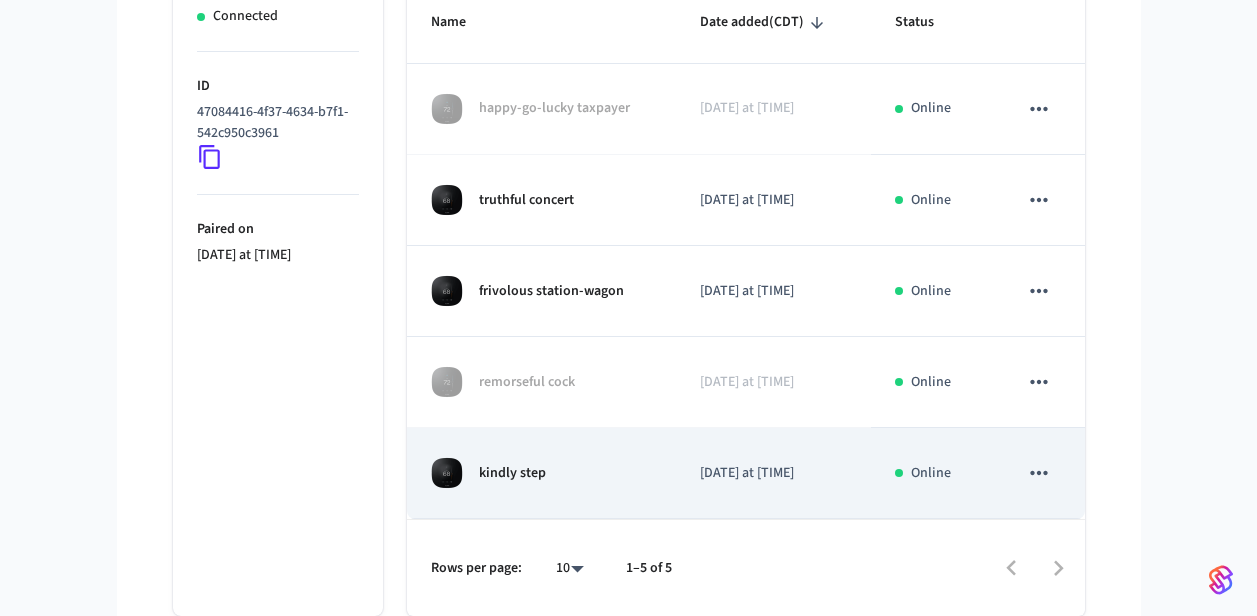 click on "kindly step" at bounding box center [512, 473] 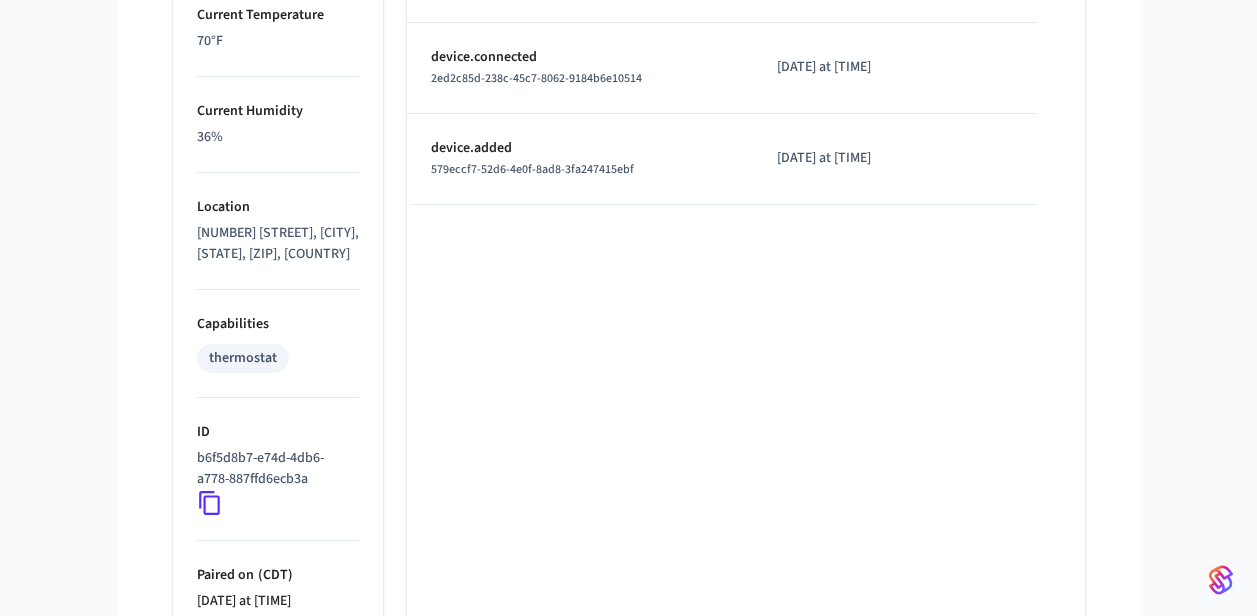 scroll, scrollTop: 1150, scrollLeft: 0, axis: vertical 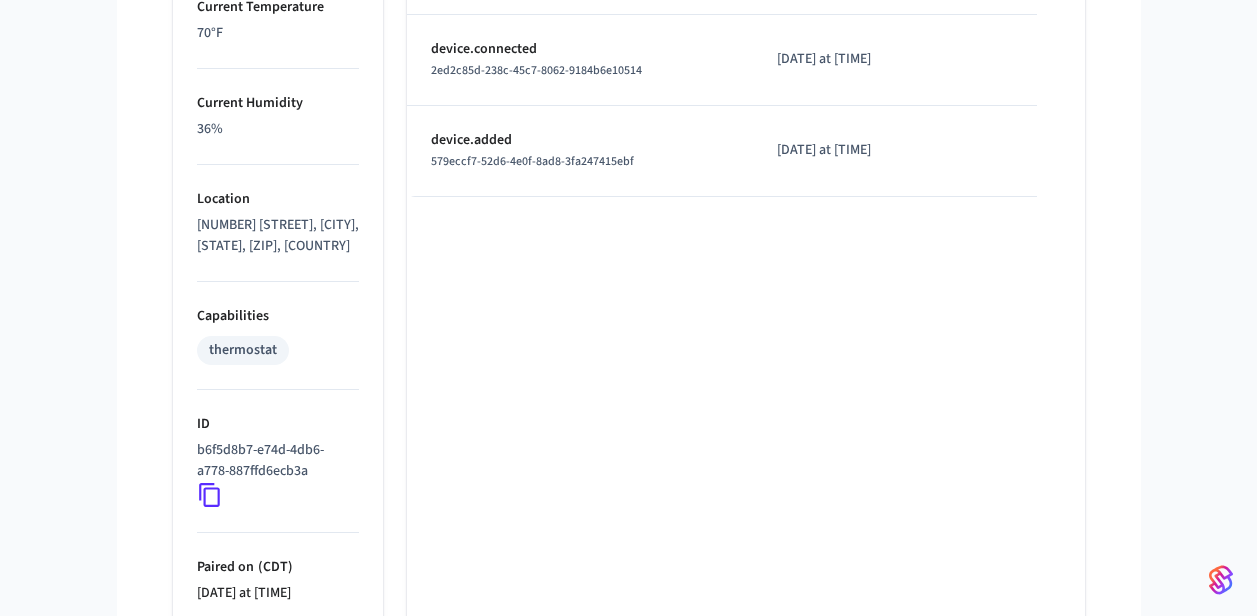 click 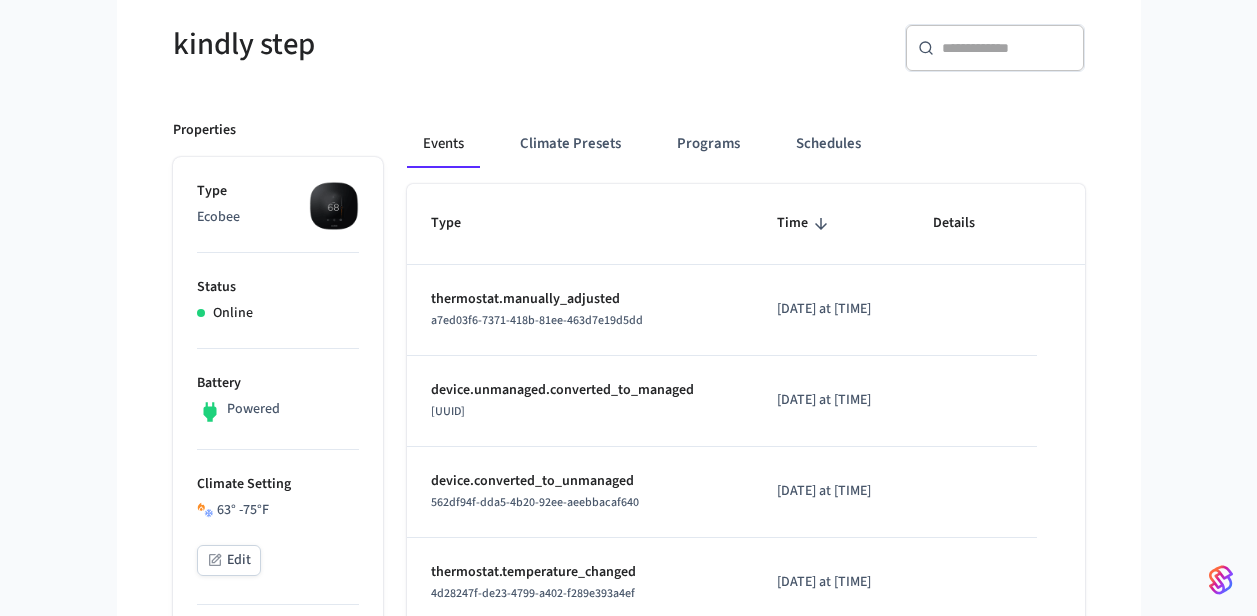 scroll, scrollTop: 0, scrollLeft: 0, axis: both 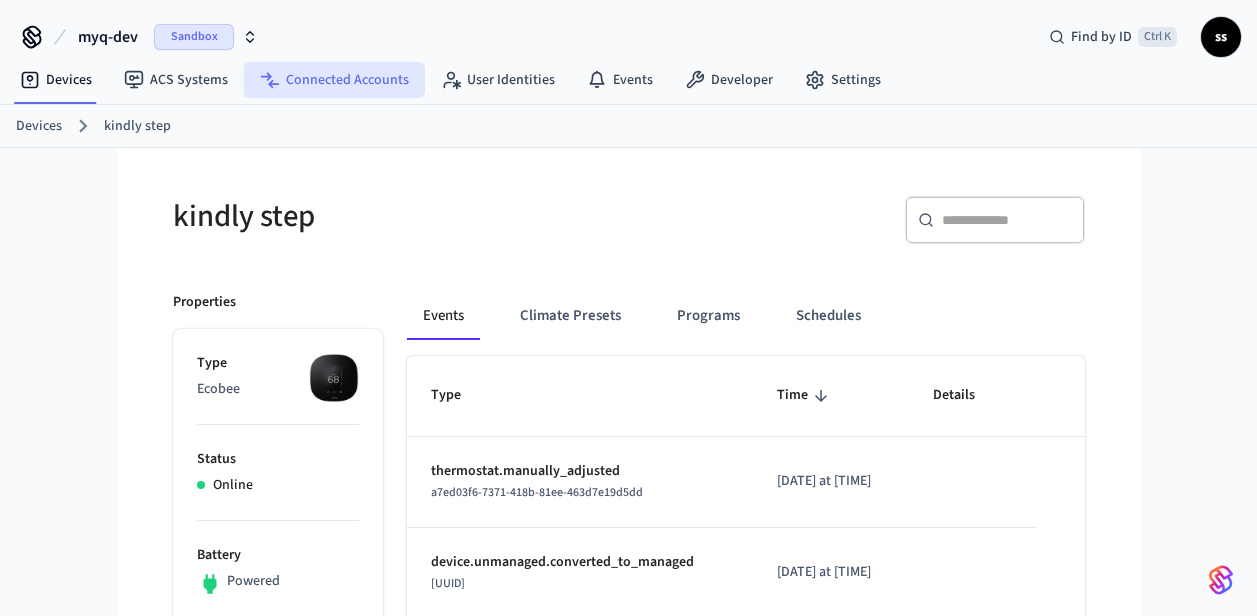 click on "Connected Accounts" at bounding box center [334, 80] 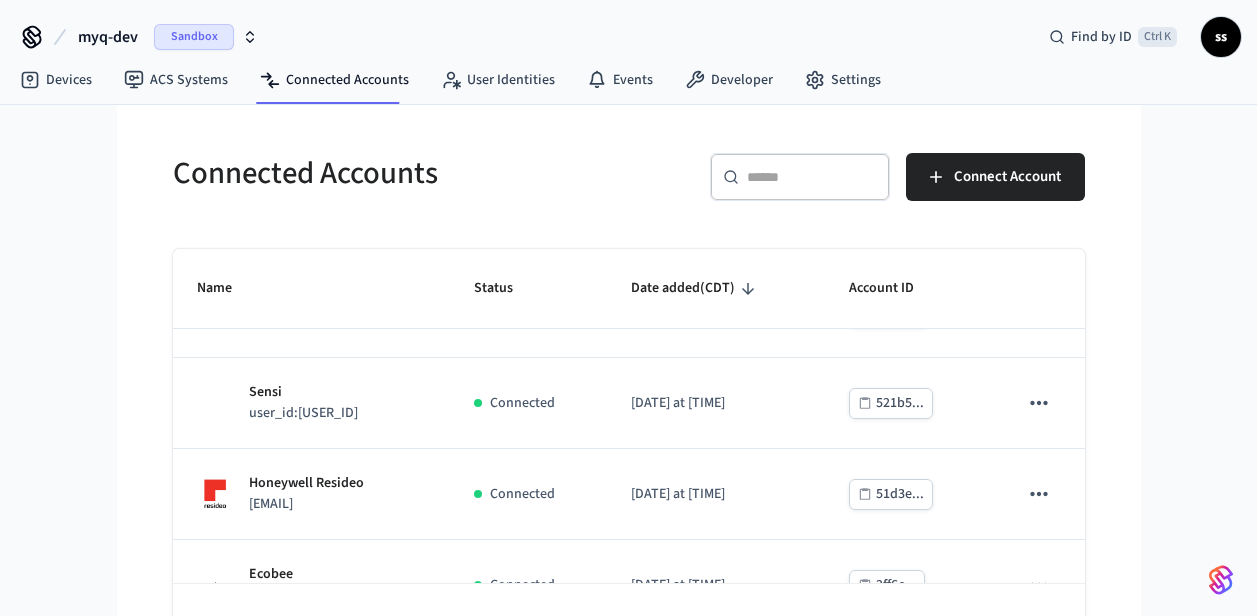 scroll, scrollTop: 525, scrollLeft: 0, axis: vertical 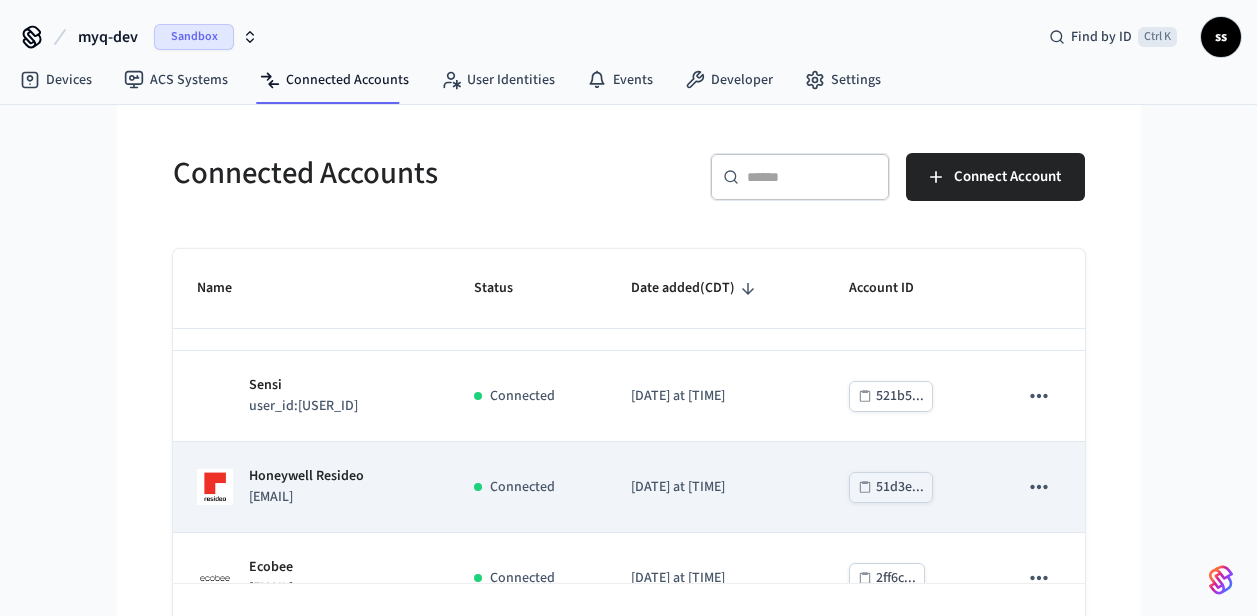 click on "sam@example.com" at bounding box center (306, 497) 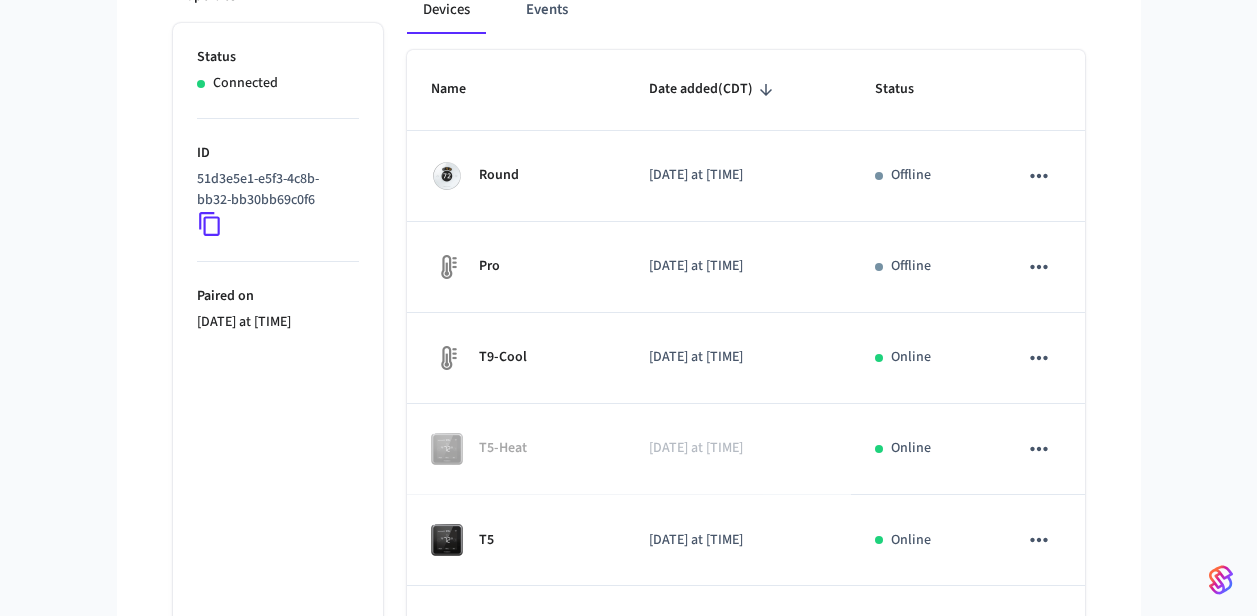scroll, scrollTop: 391, scrollLeft: 0, axis: vertical 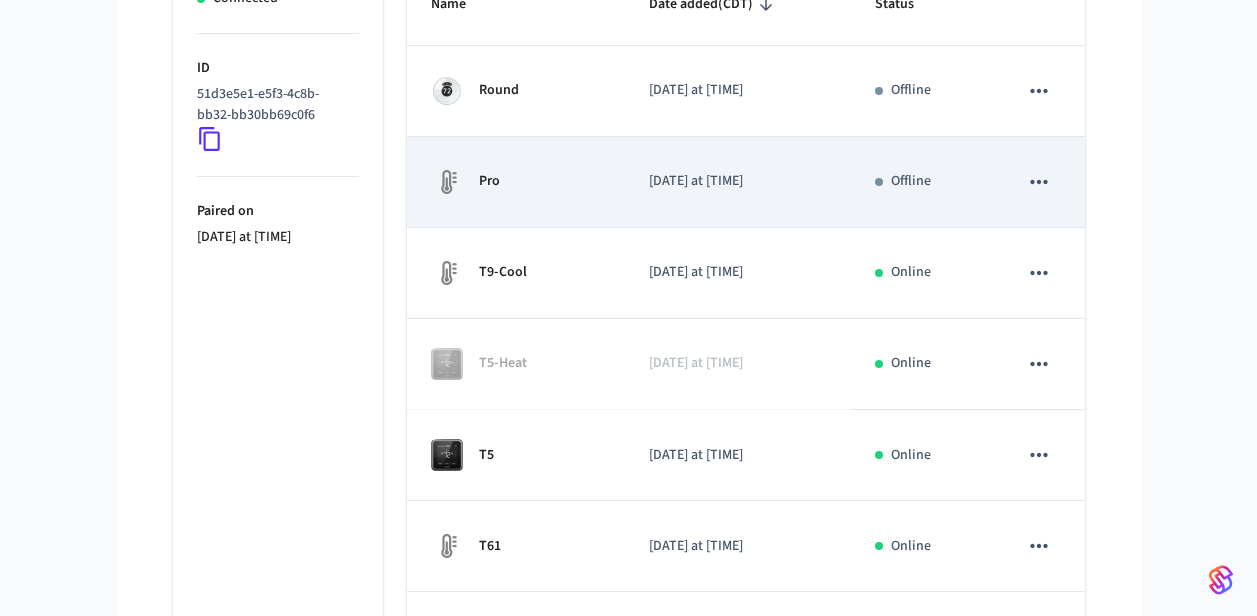 click on "Pro" at bounding box center [516, 182] 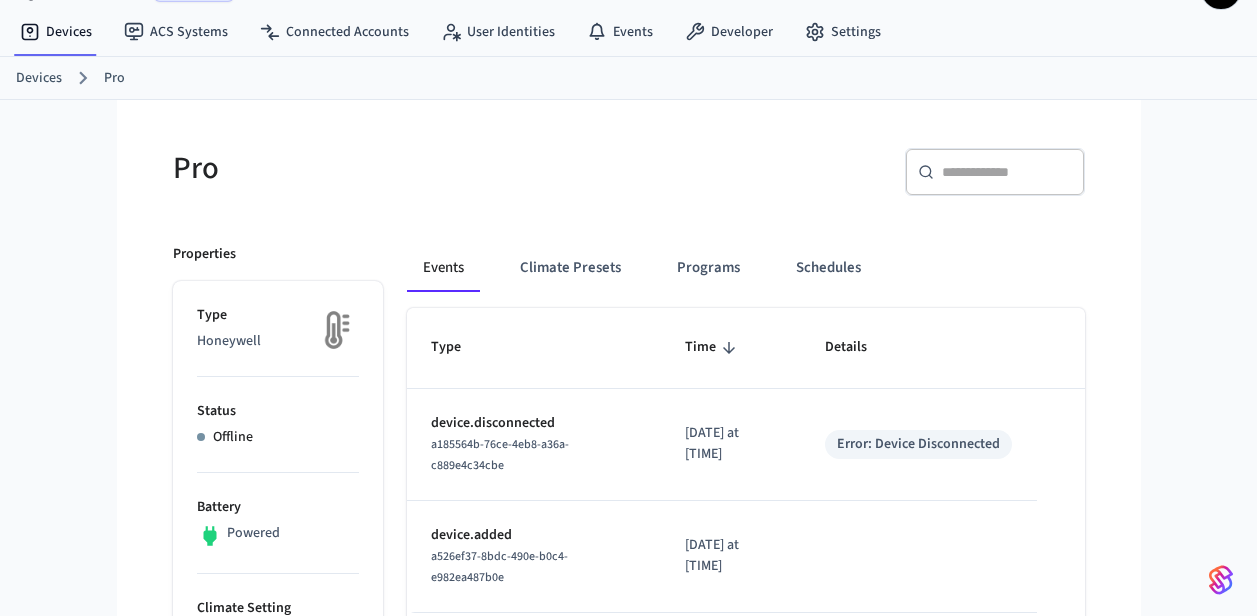 scroll, scrollTop: 0, scrollLeft: 0, axis: both 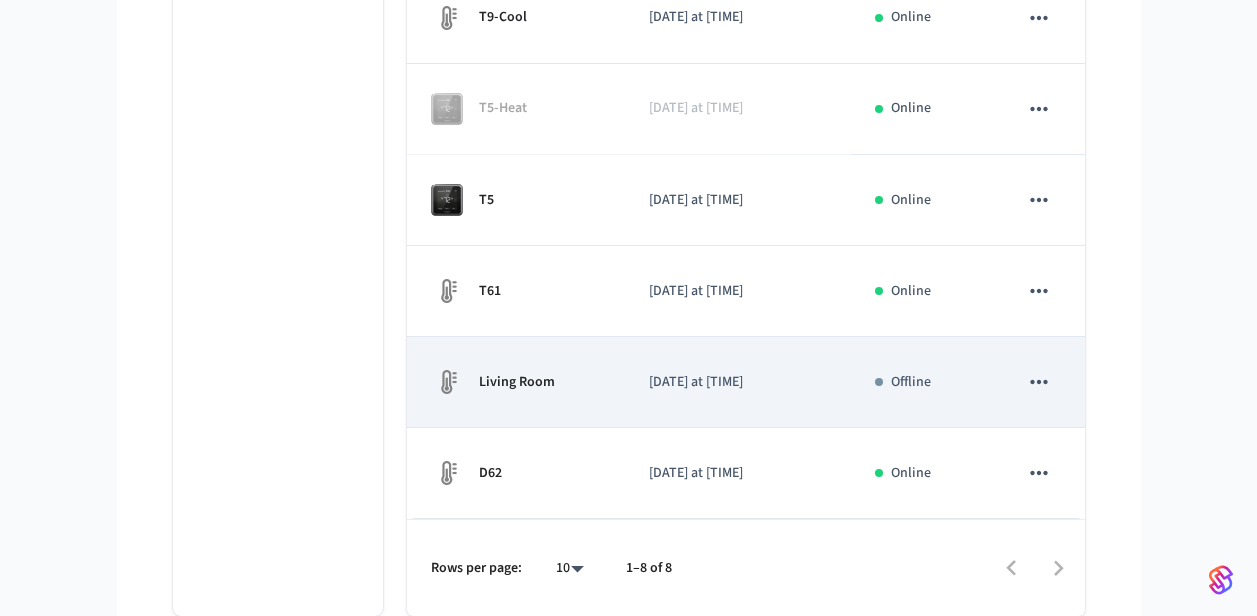 click on "Living Room" at bounding box center (516, 382) 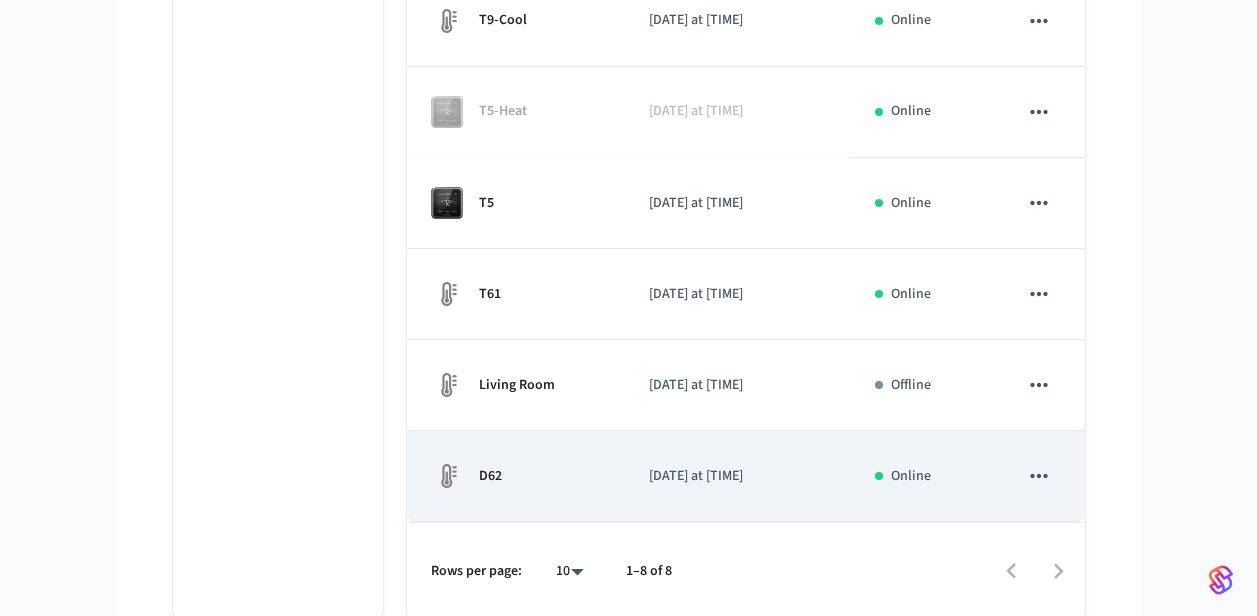 scroll, scrollTop: 647, scrollLeft: 0, axis: vertical 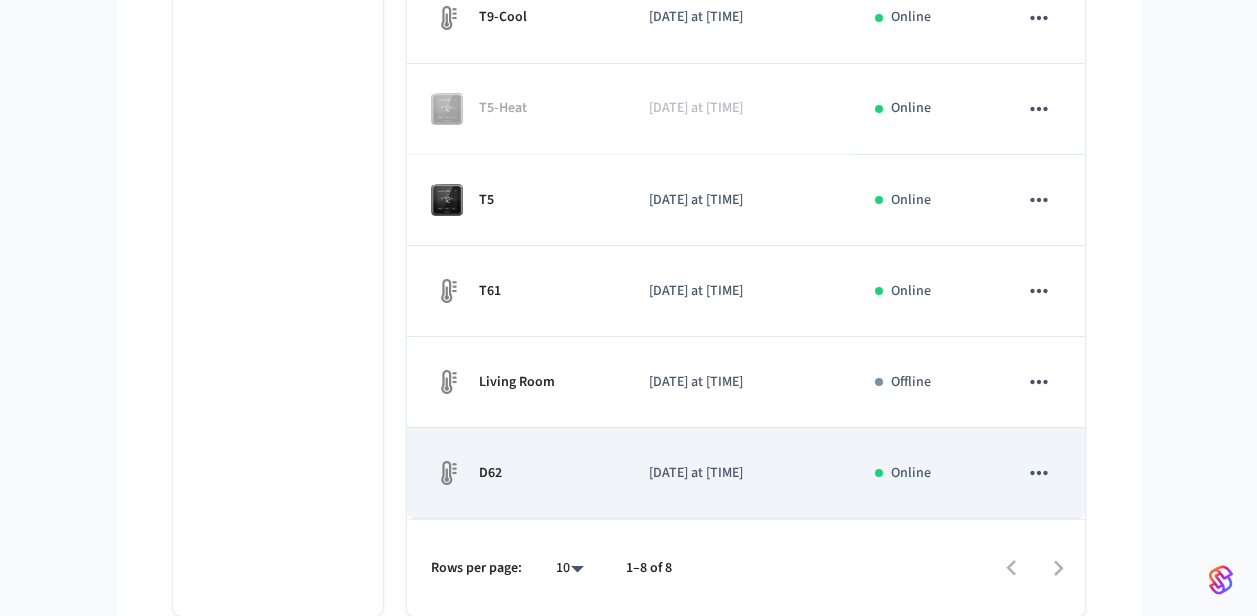 click on "D62" at bounding box center [516, 473] 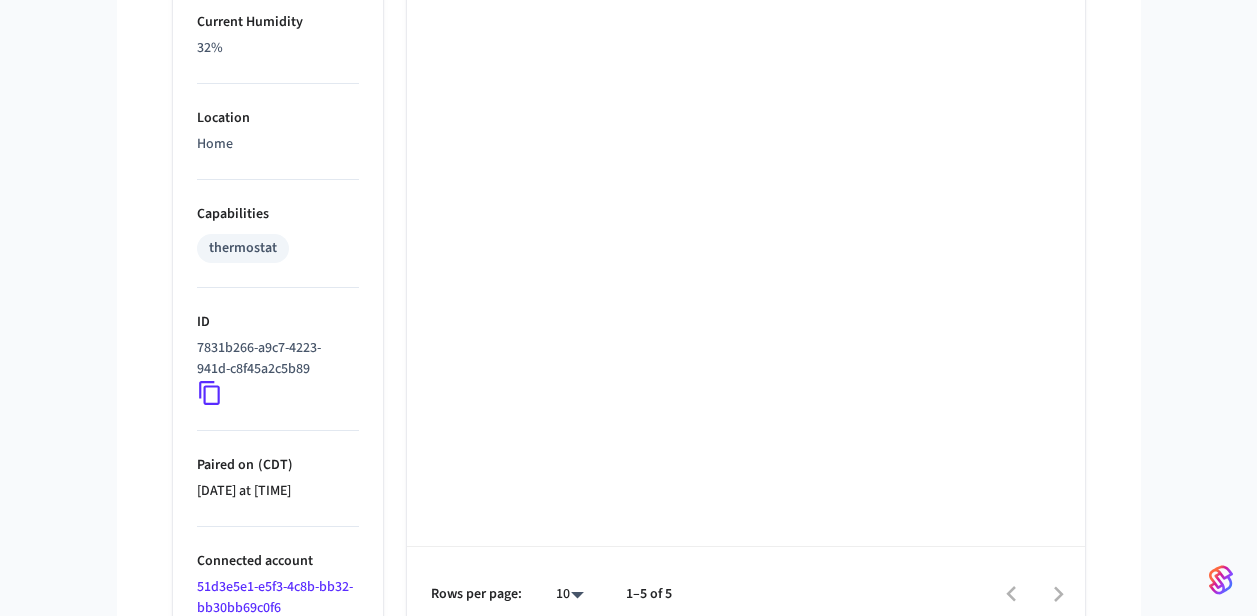 scroll, scrollTop: 1258, scrollLeft: 0, axis: vertical 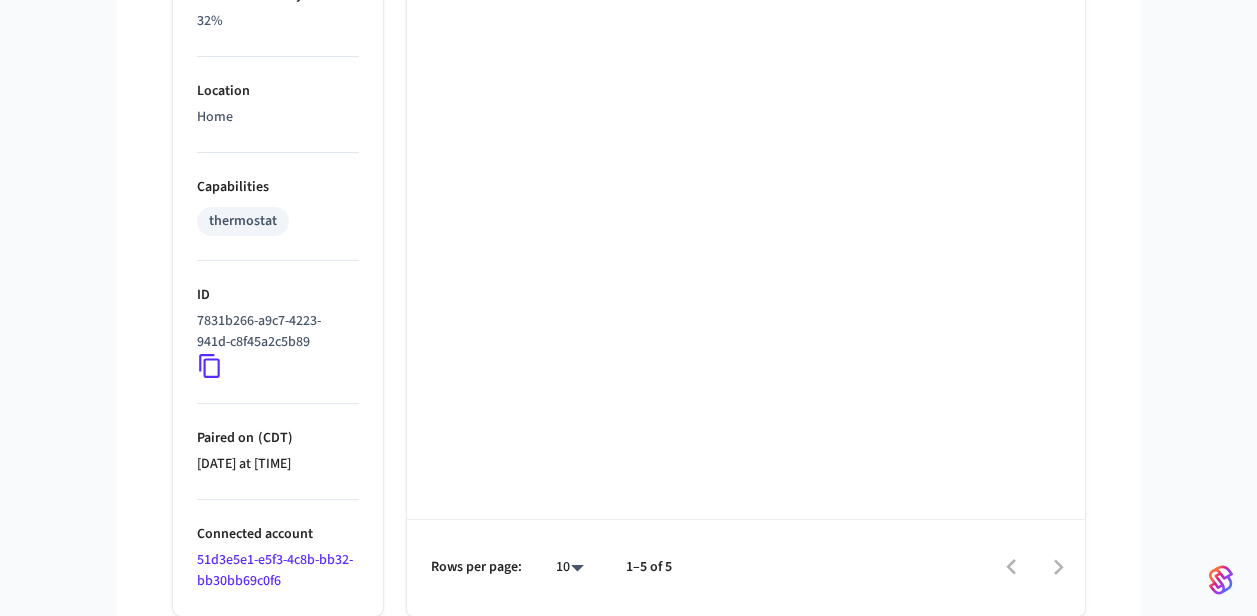 click 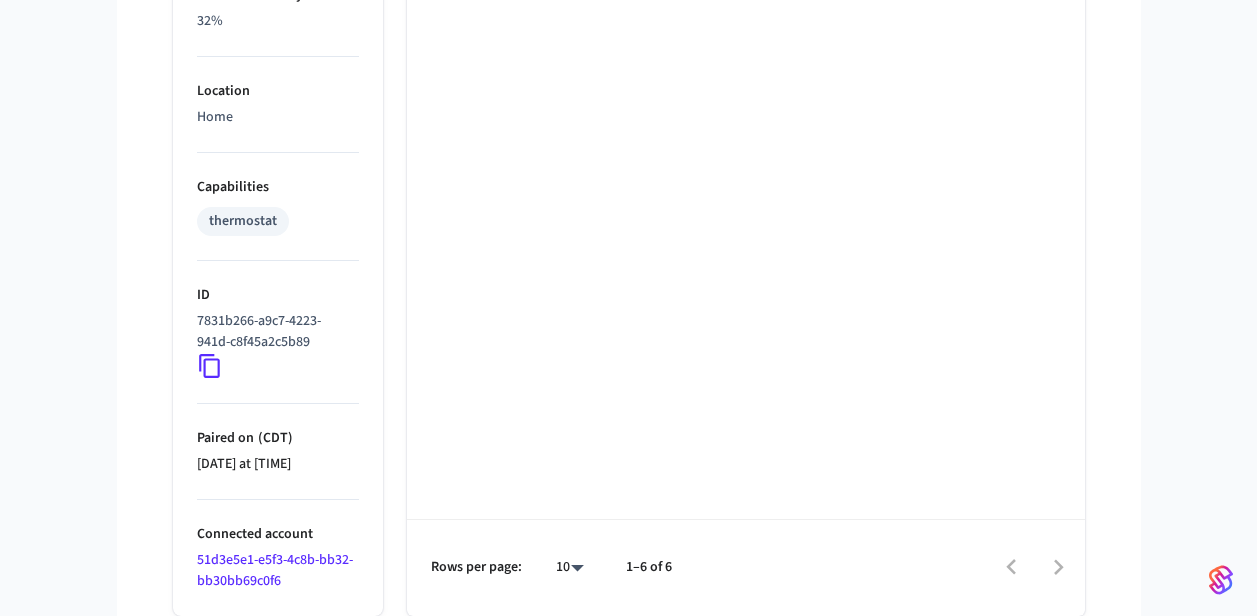 click 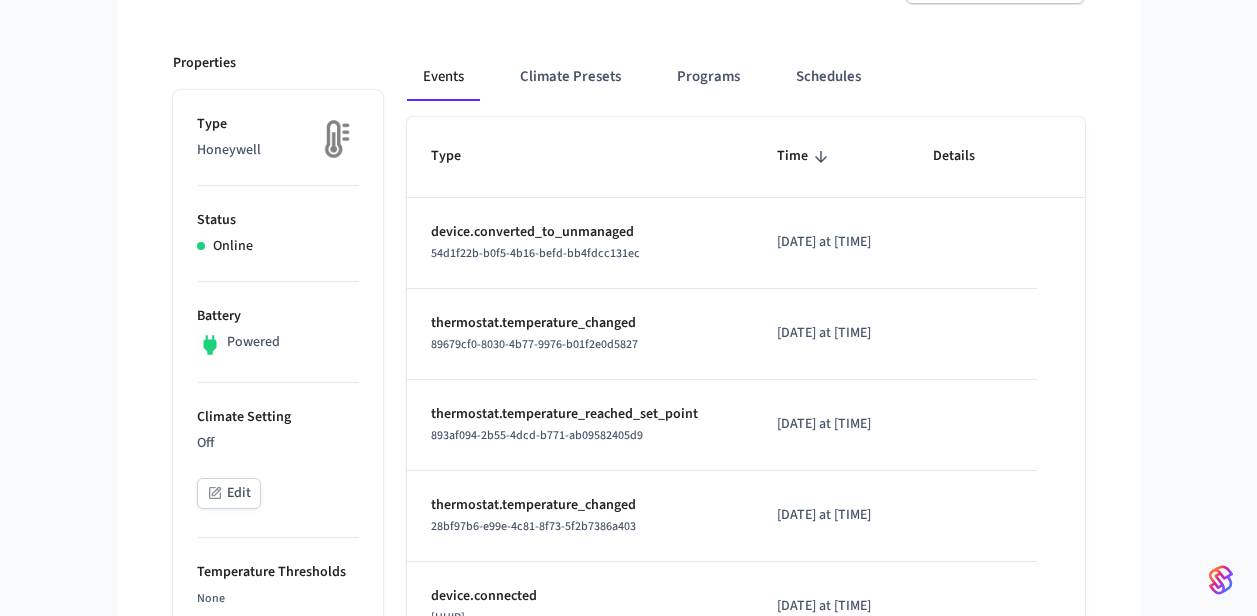 scroll, scrollTop: 0, scrollLeft: 0, axis: both 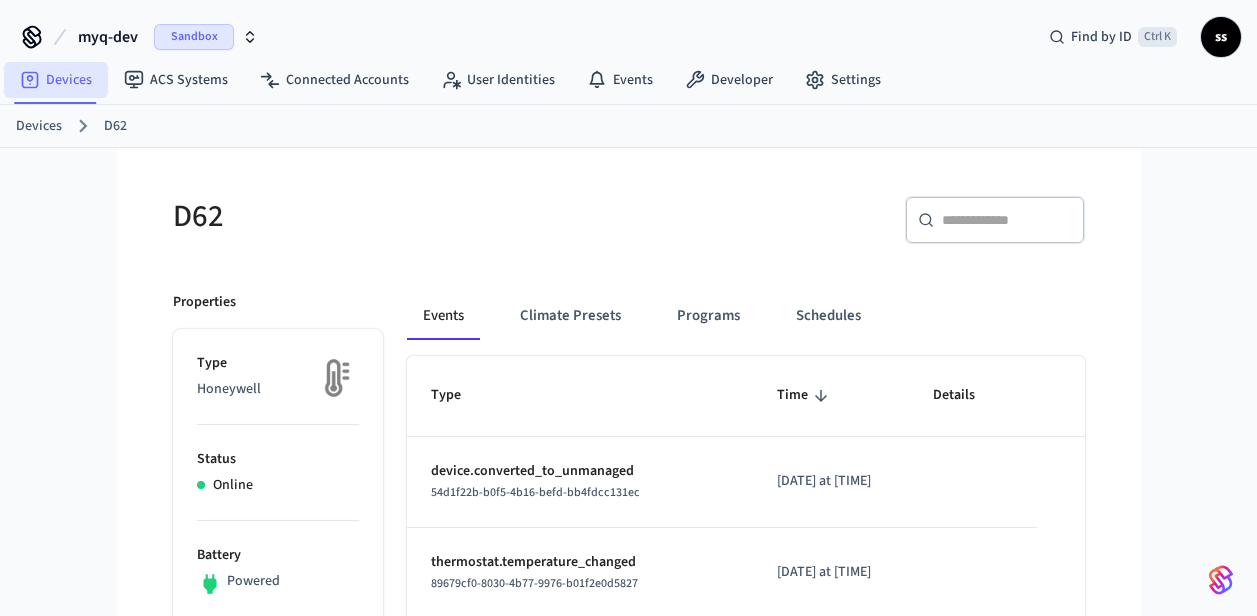 click on "Devices" at bounding box center (56, 80) 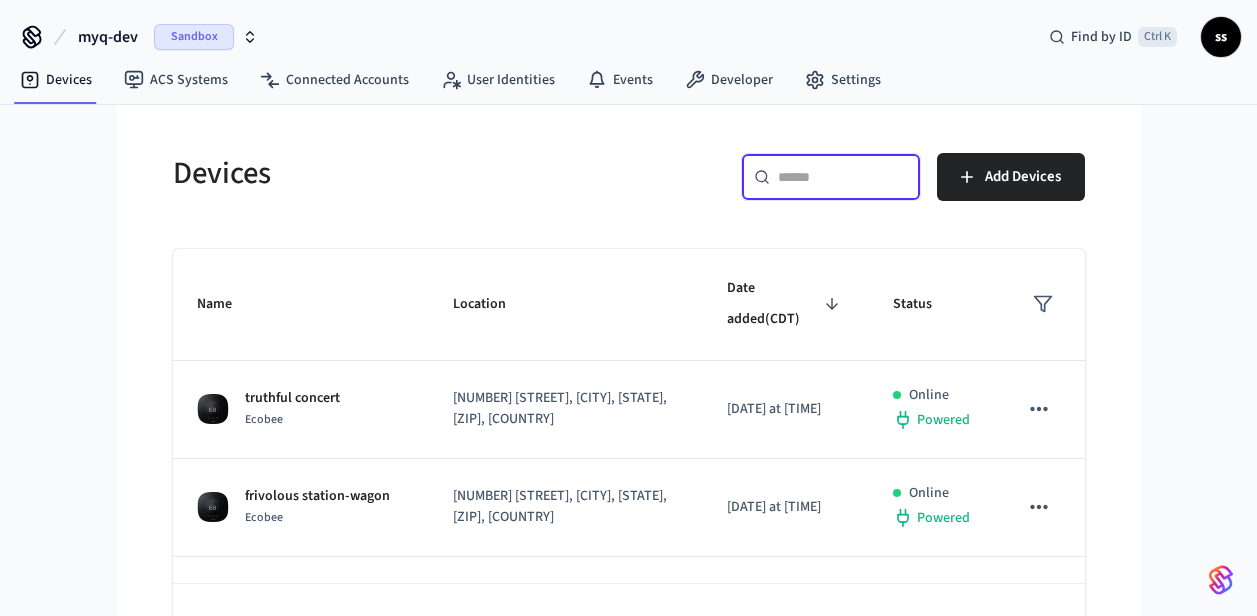 click at bounding box center (843, 177) 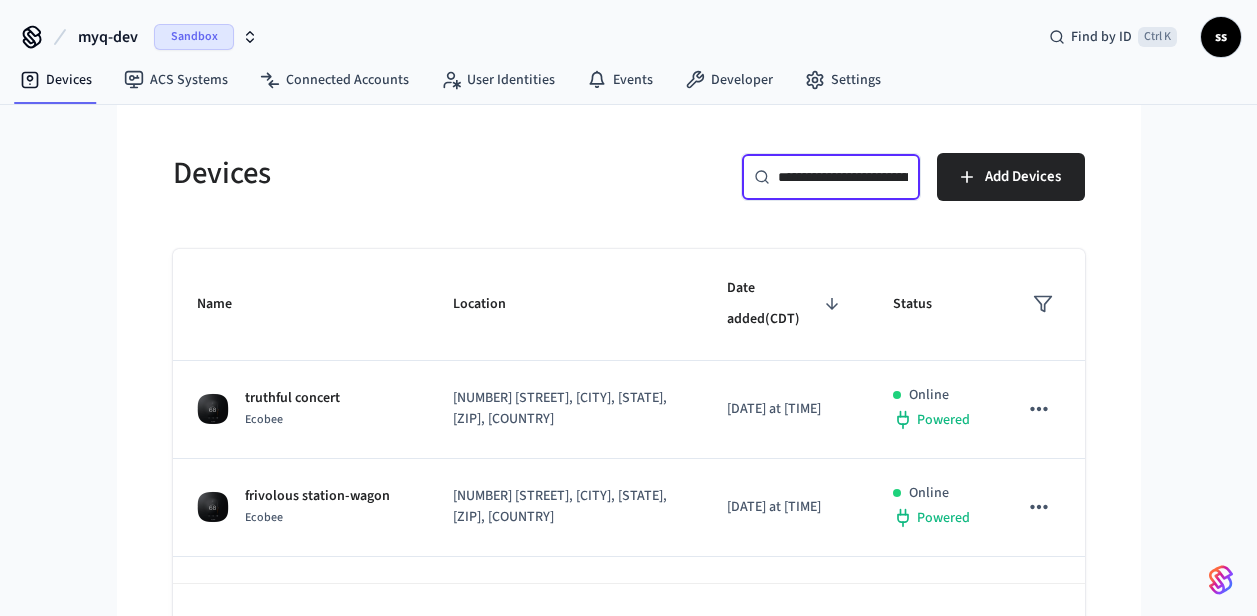 scroll, scrollTop: 0, scrollLeft: 151, axis: horizontal 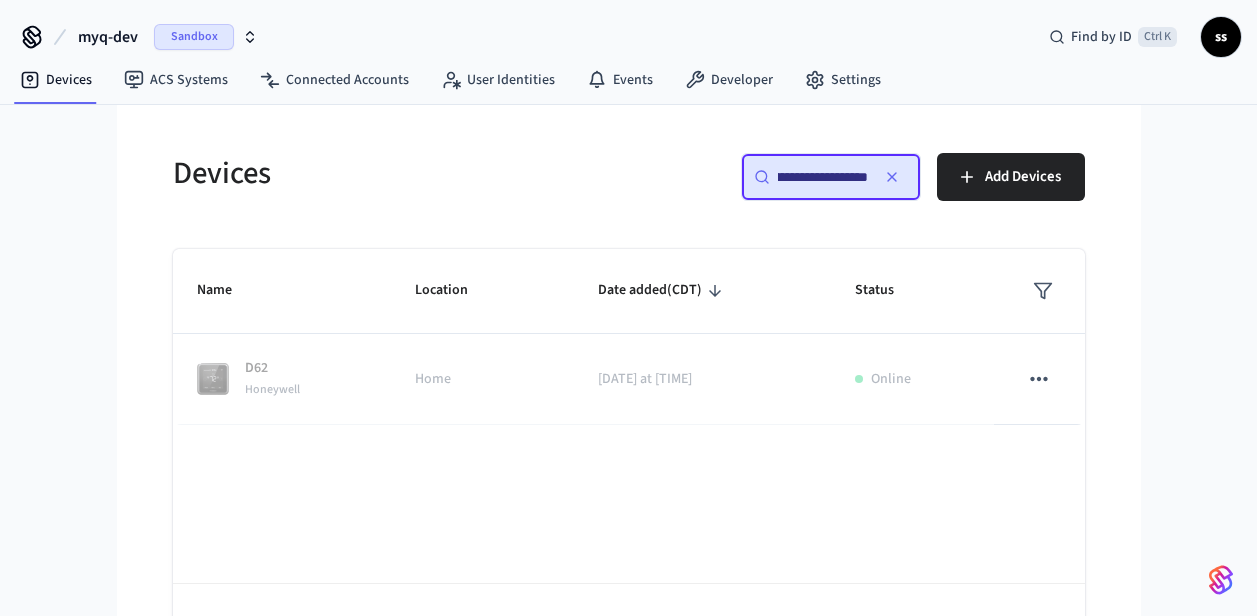 type on "**********" 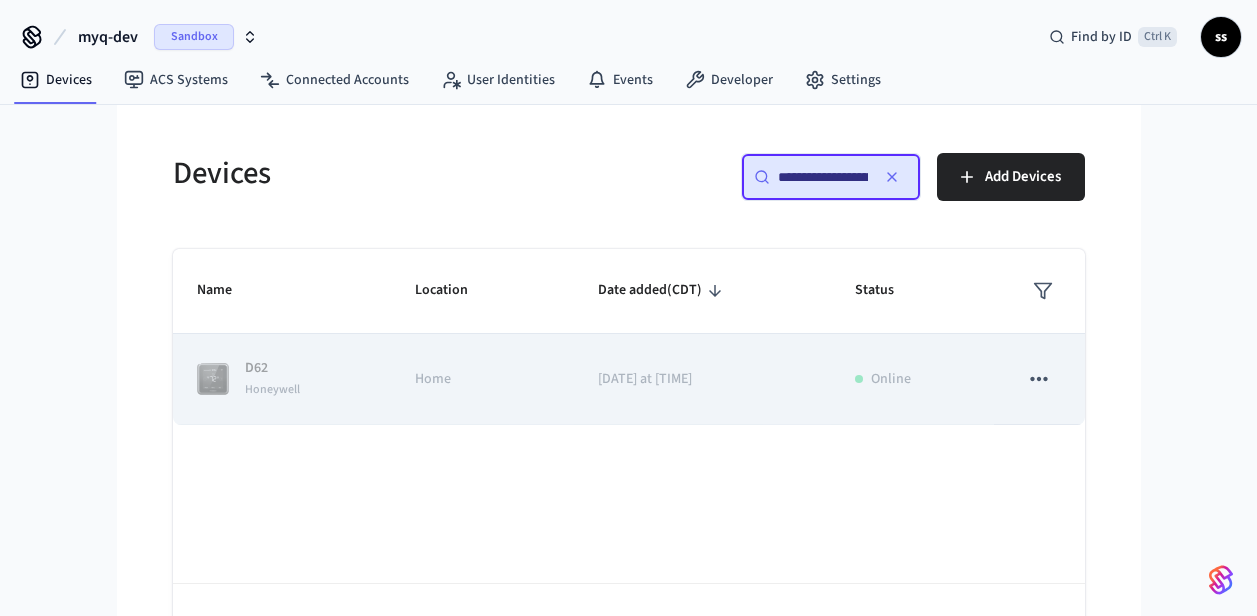 click at bounding box center [1039, 379] 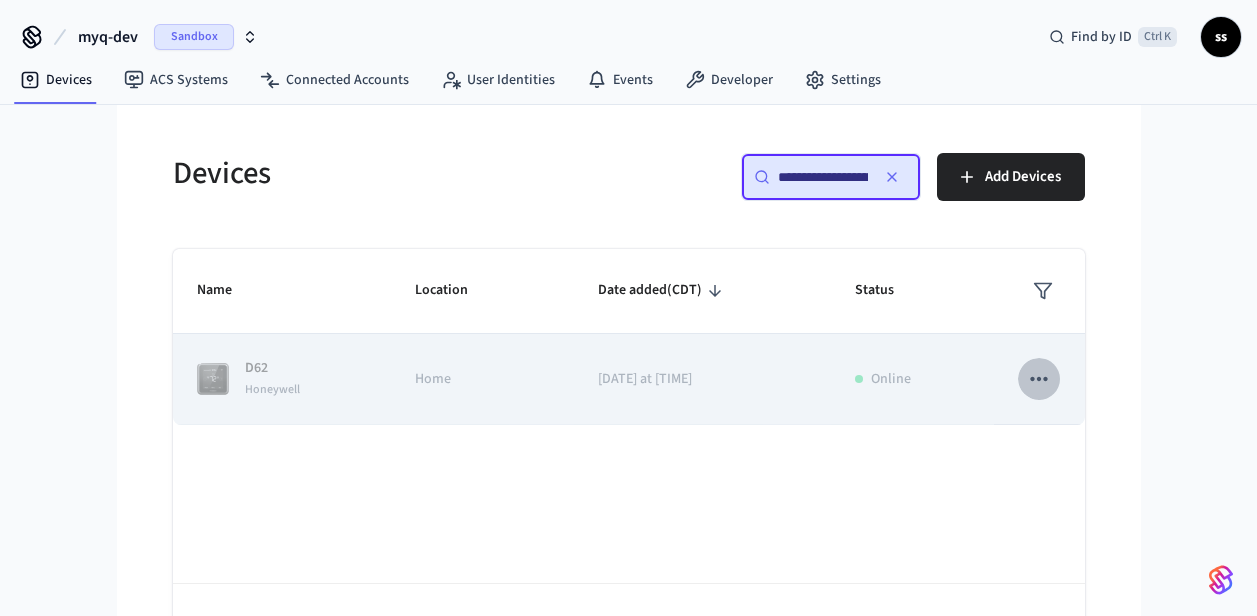 click 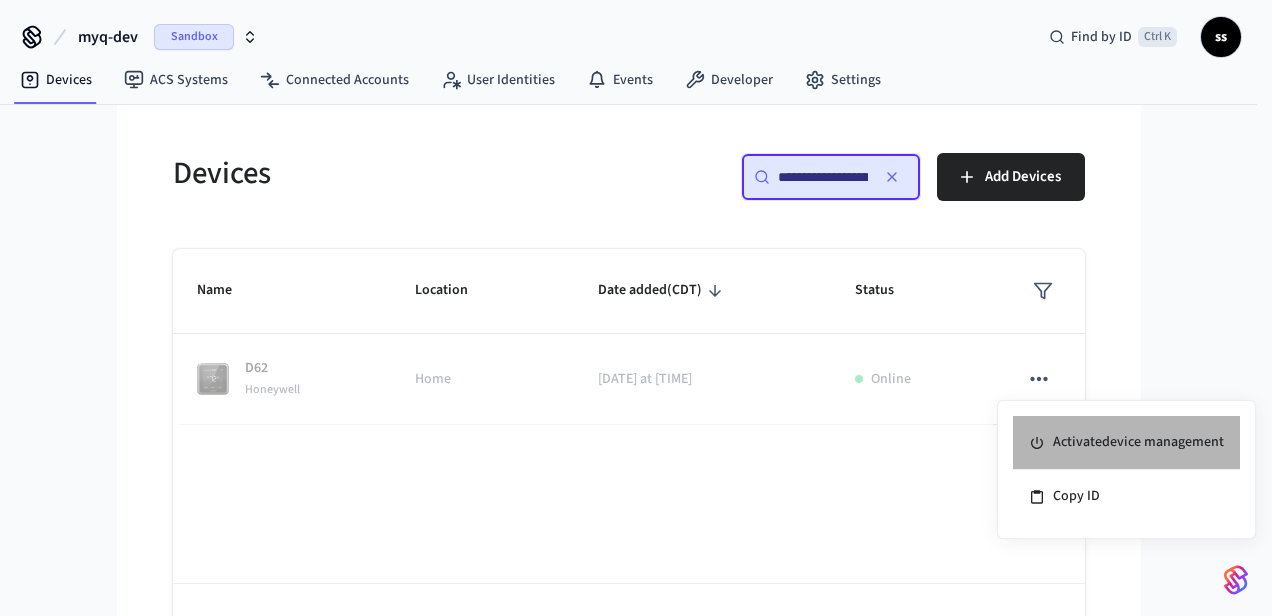 click on "Activate  device management" at bounding box center (1126, 443) 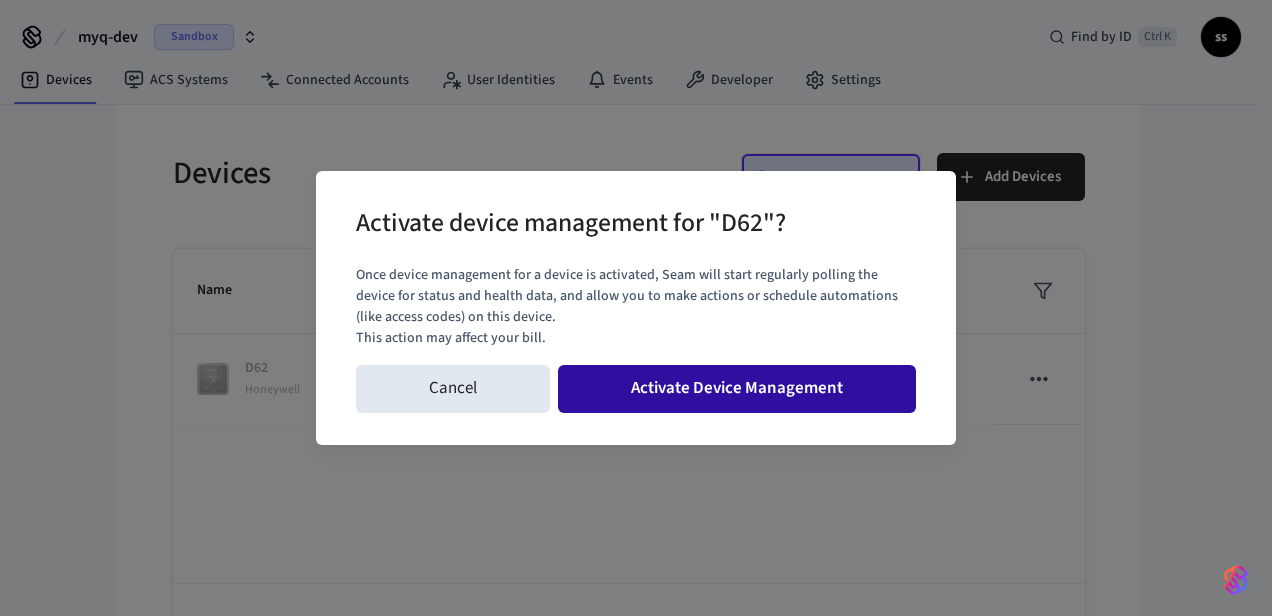 click on "Activate Device Management" at bounding box center [737, 389] 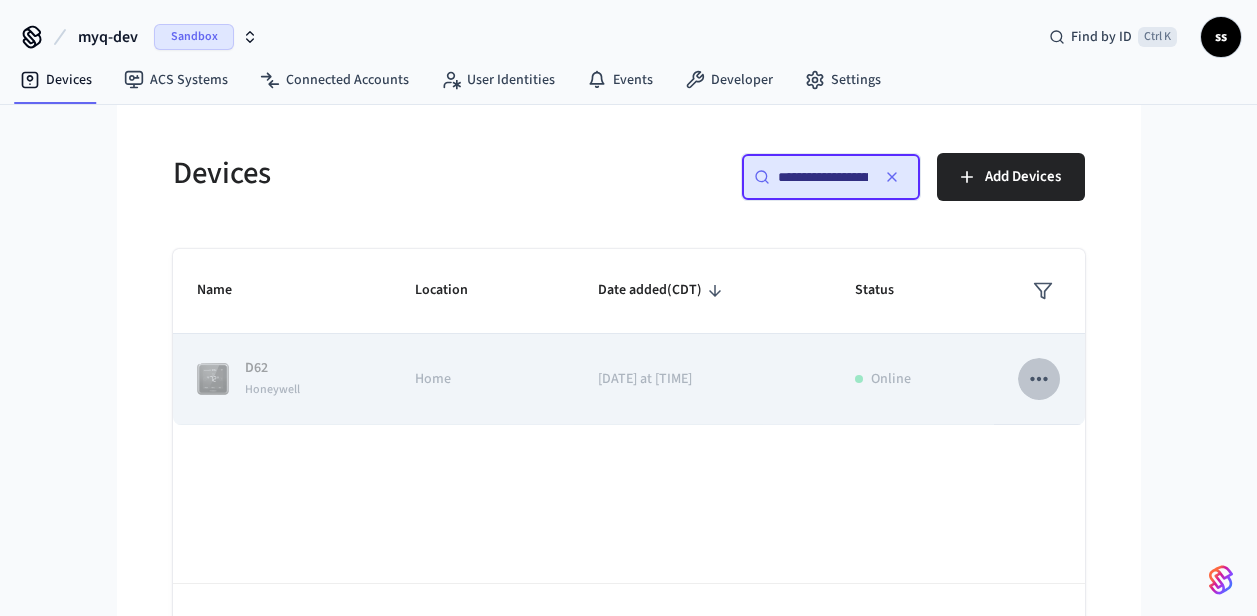 click 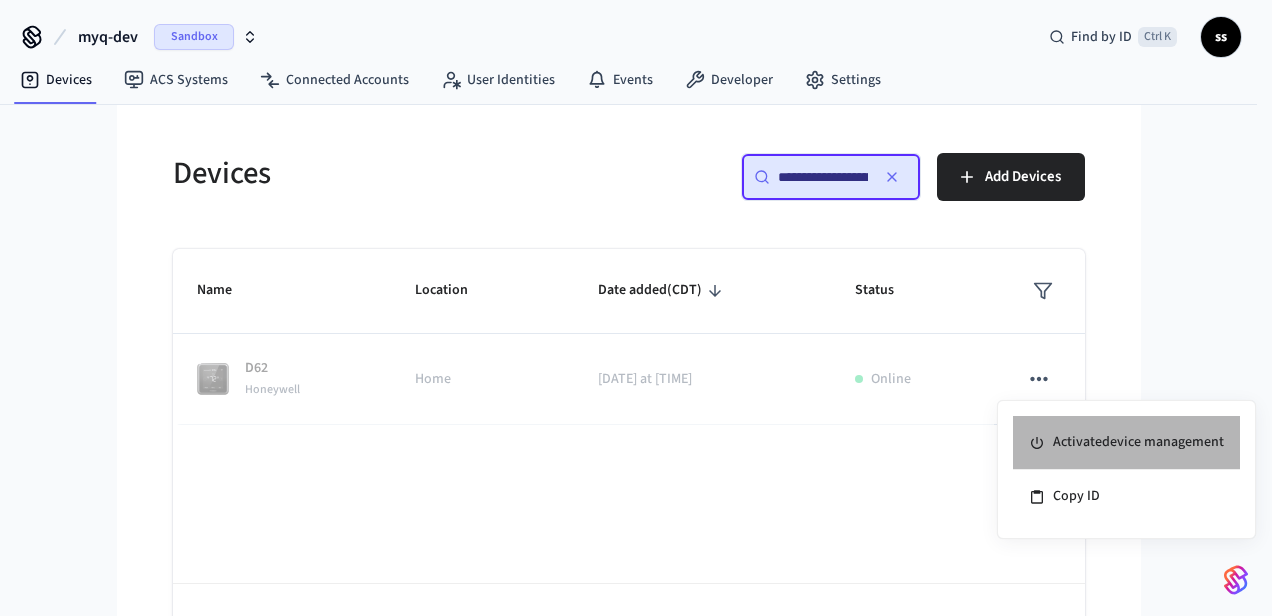 click on "Activate  device management" at bounding box center (1126, 443) 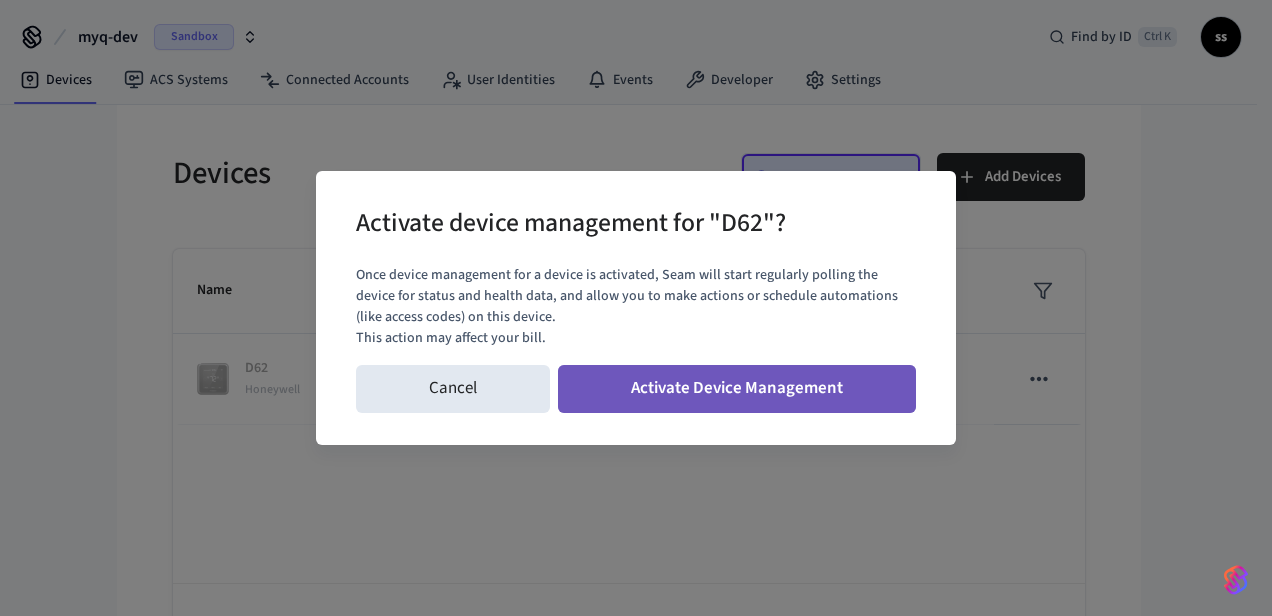 click on "Activate Device Management" at bounding box center [737, 389] 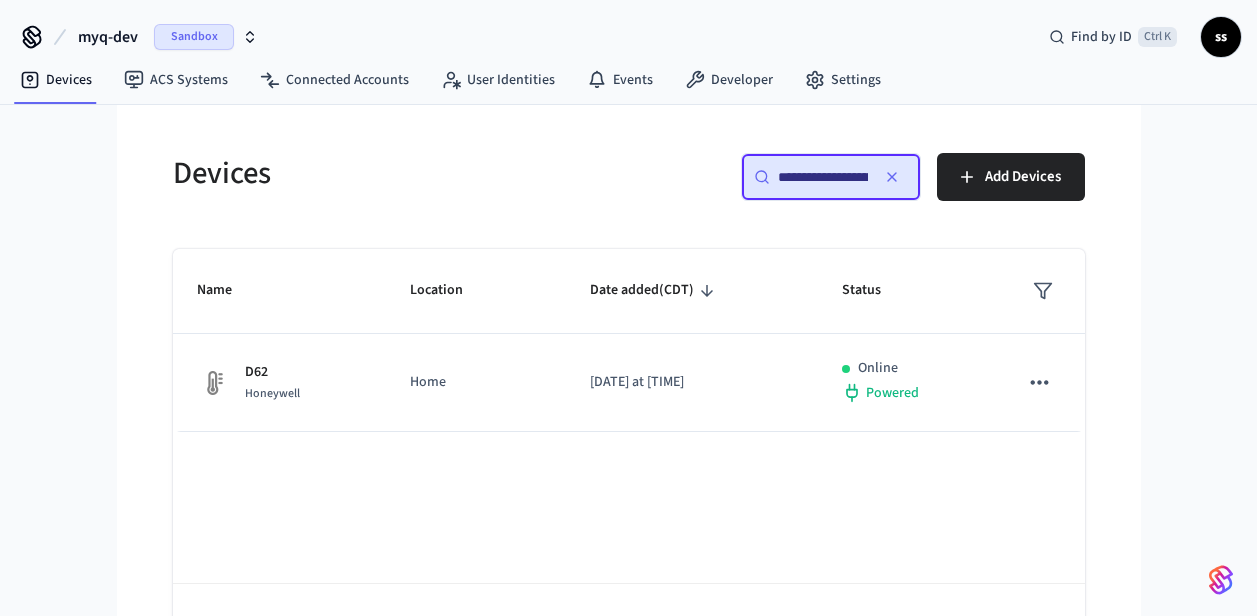 click on "D62 Honeywell" at bounding box center [280, 383] 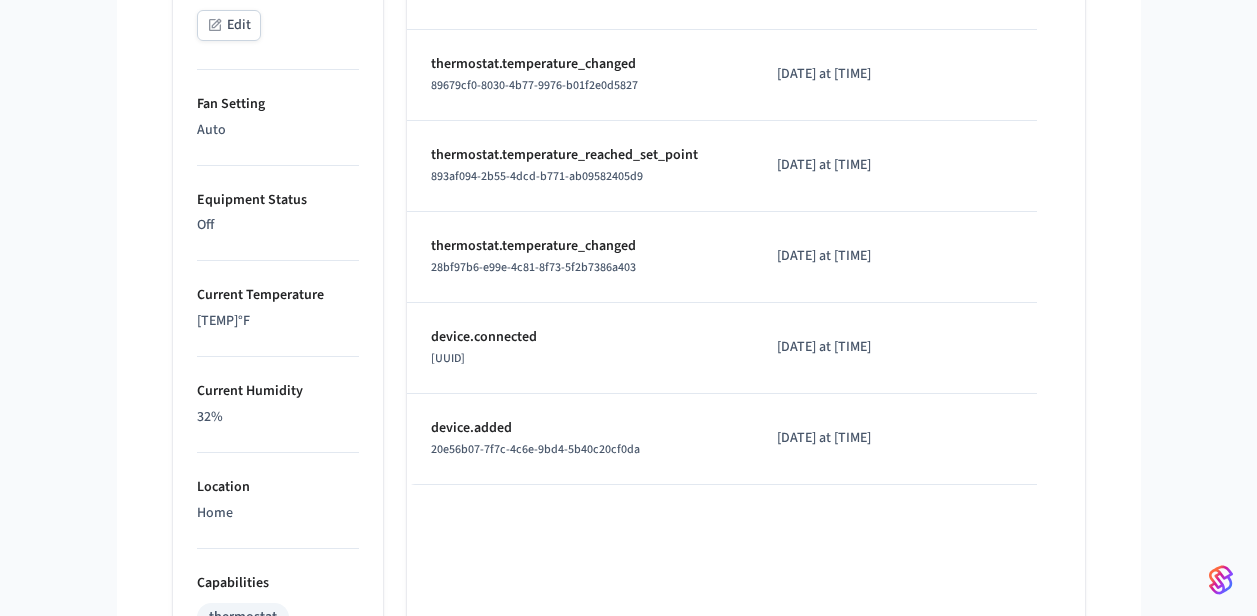 scroll, scrollTop: 1258, scrollLeft: 0, axis: vertical 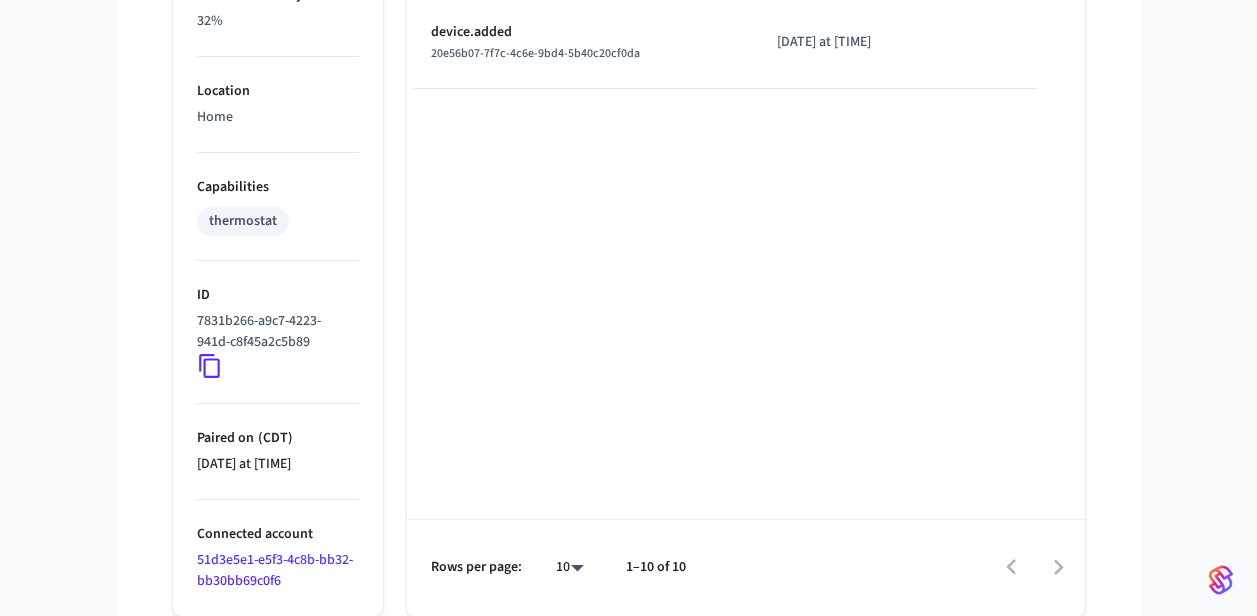 click on "51d3e5e1-e5f3-4c8b-bb32-bb30bb69c0f6" at bounding box center (275, 570) 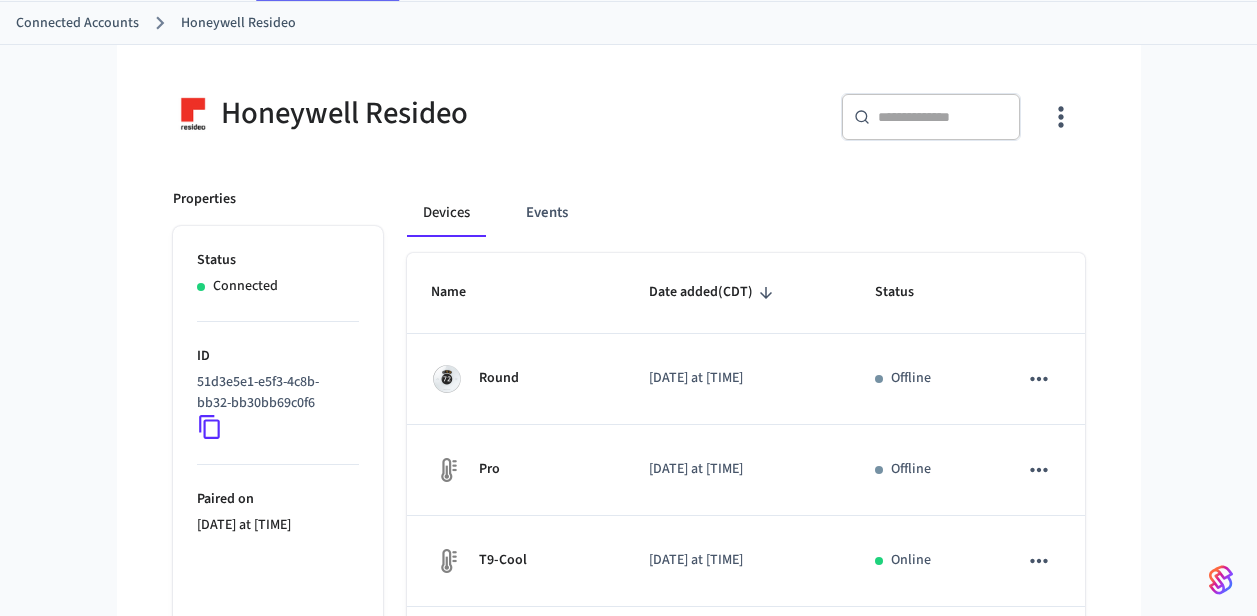 scroll, scrollTop: 100, scrollLeft: 0, axis: vertical 